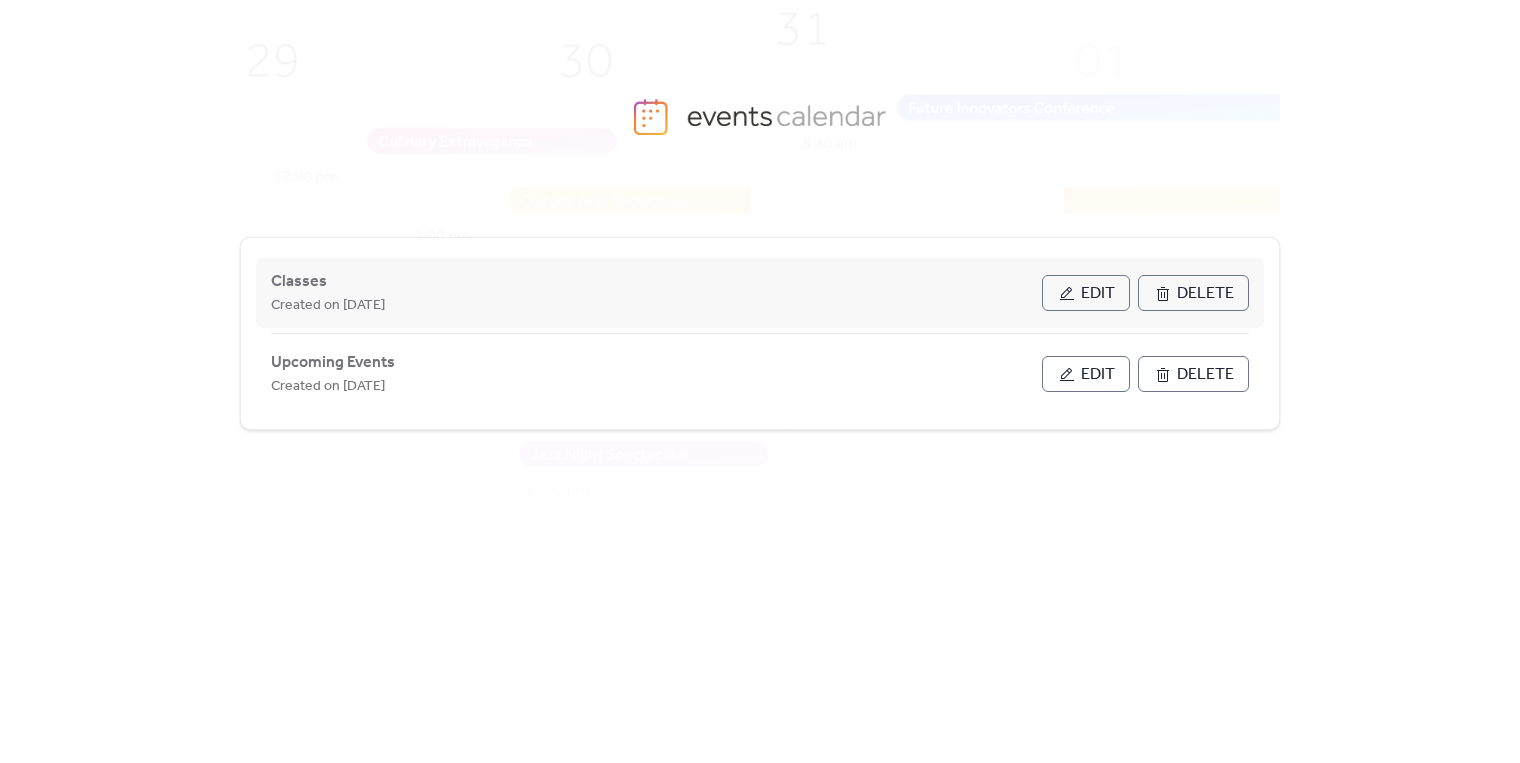 scroll, scrollTop: 0, scrollLeft: 0, axis: both 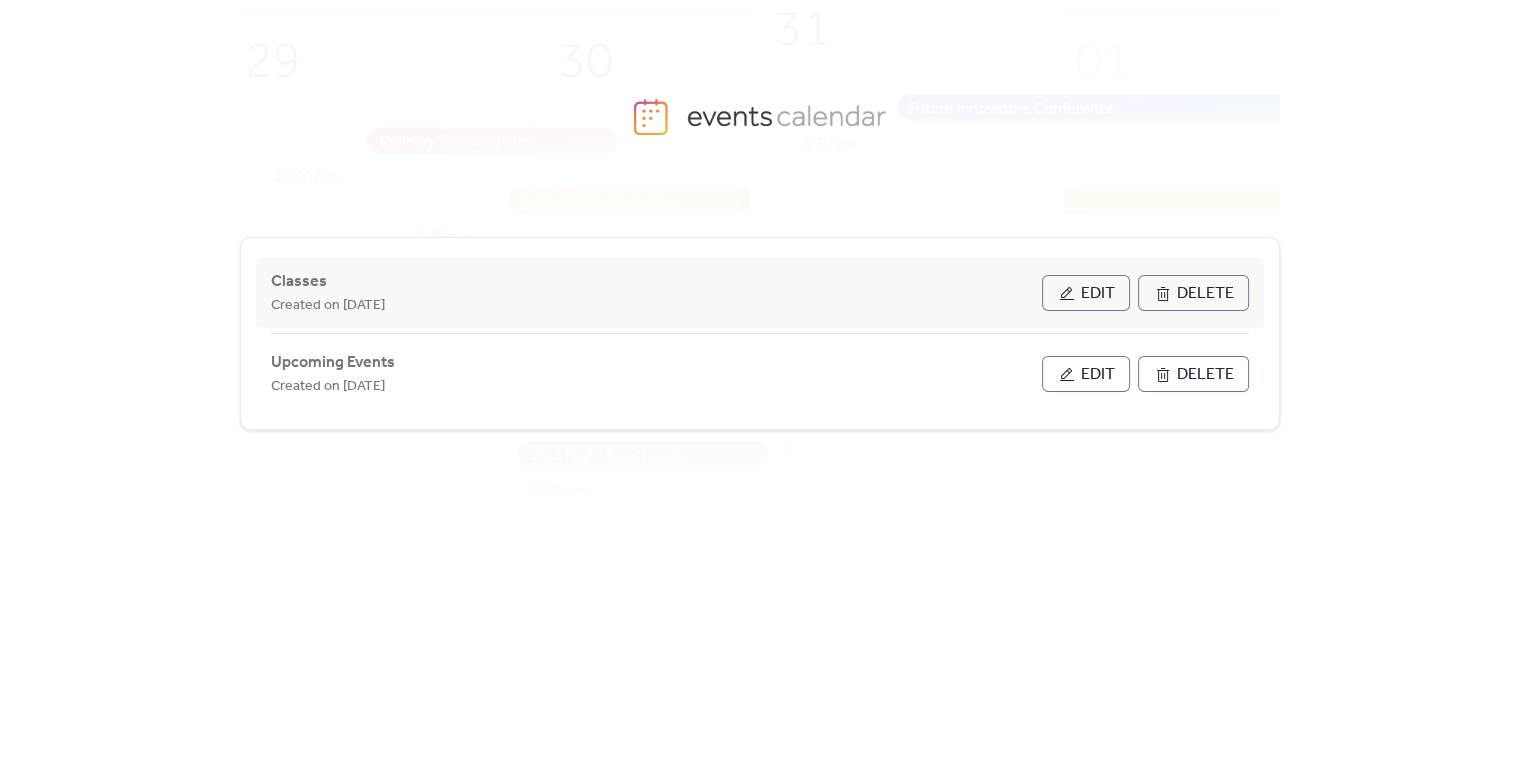 click on "Edit" at bounding box center [1086, 293] 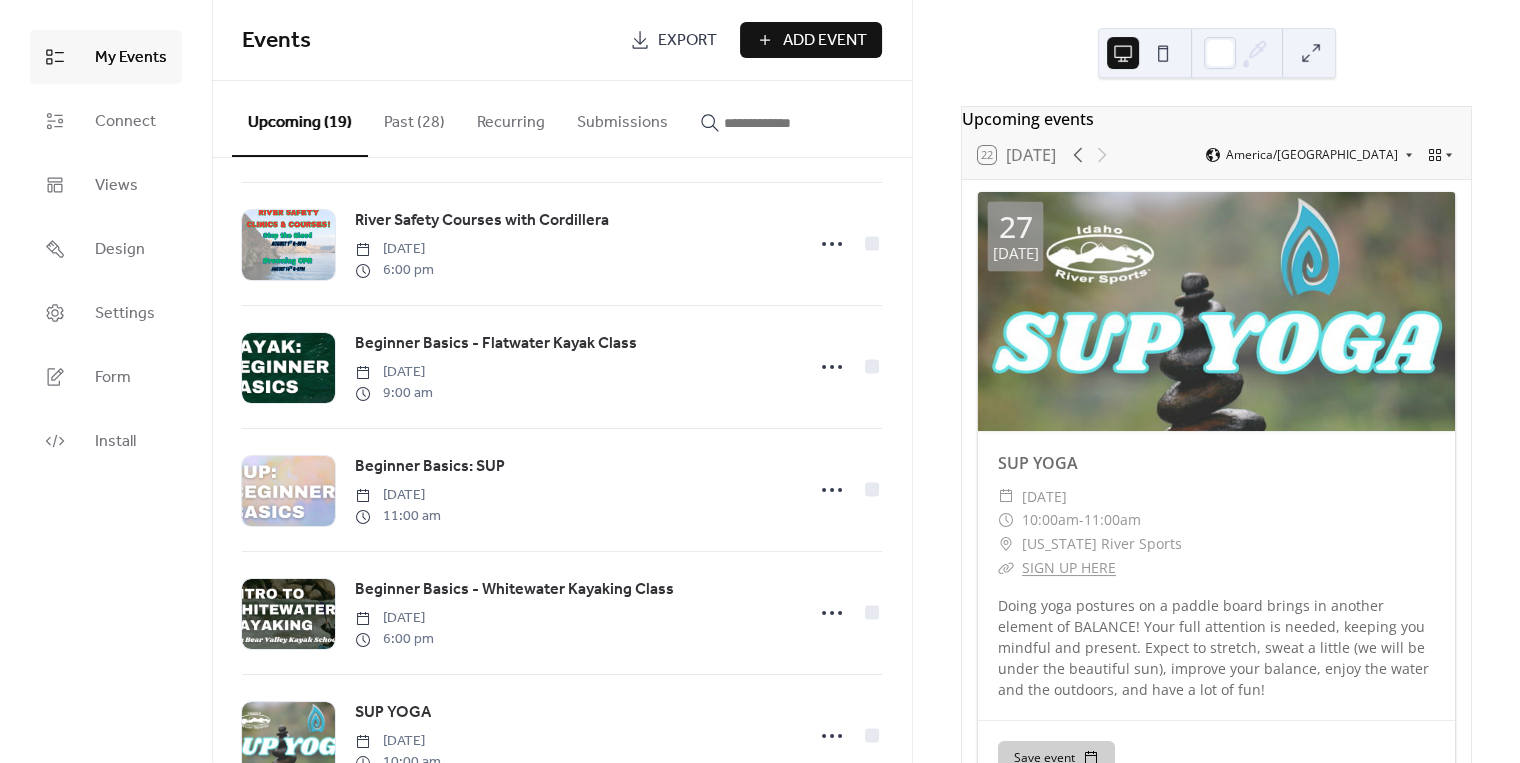 scroll, scrollTop: 232, scrollLeft: 0, axis: vertical 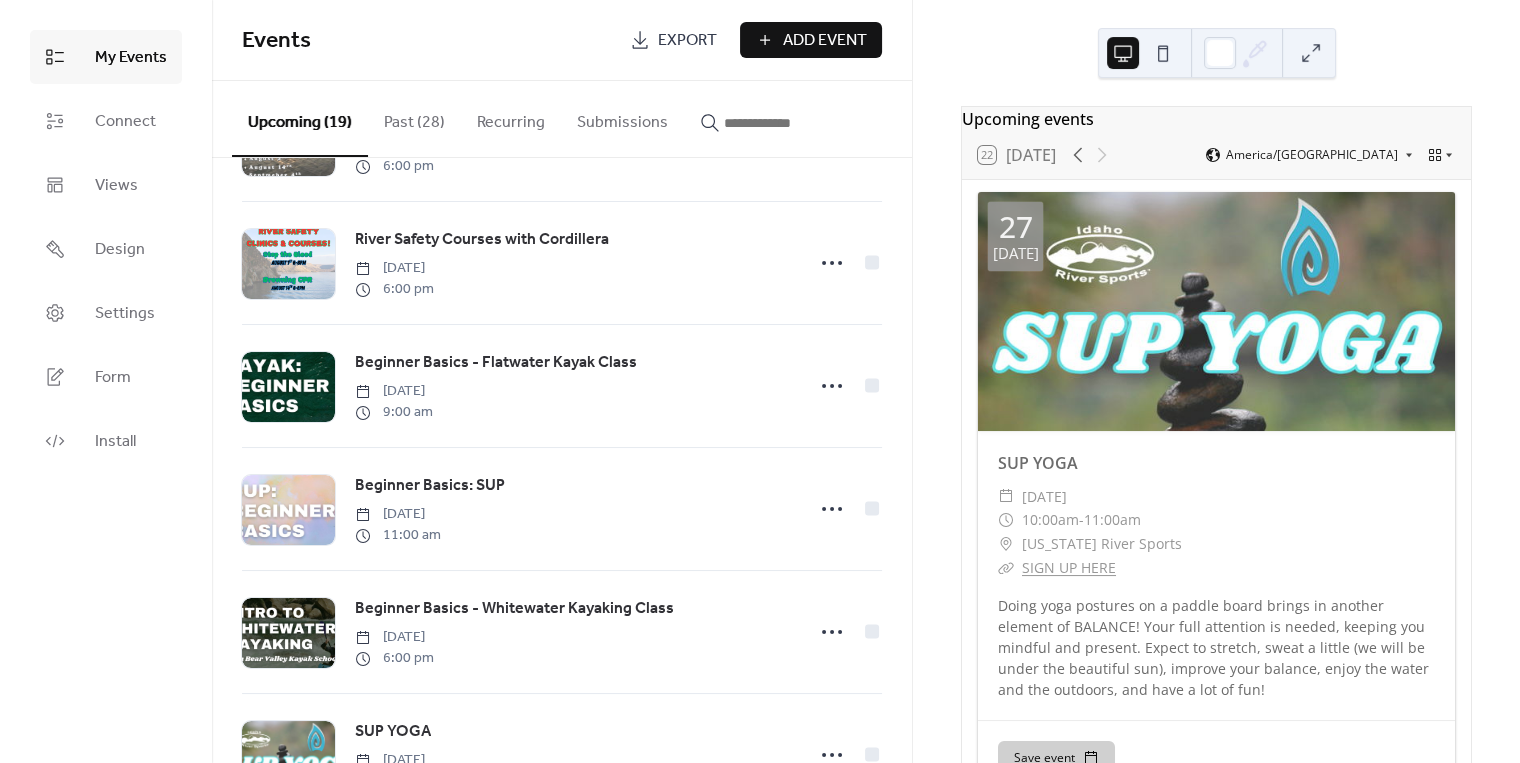 click on "Past (28)" at bounding box center (414, 118) 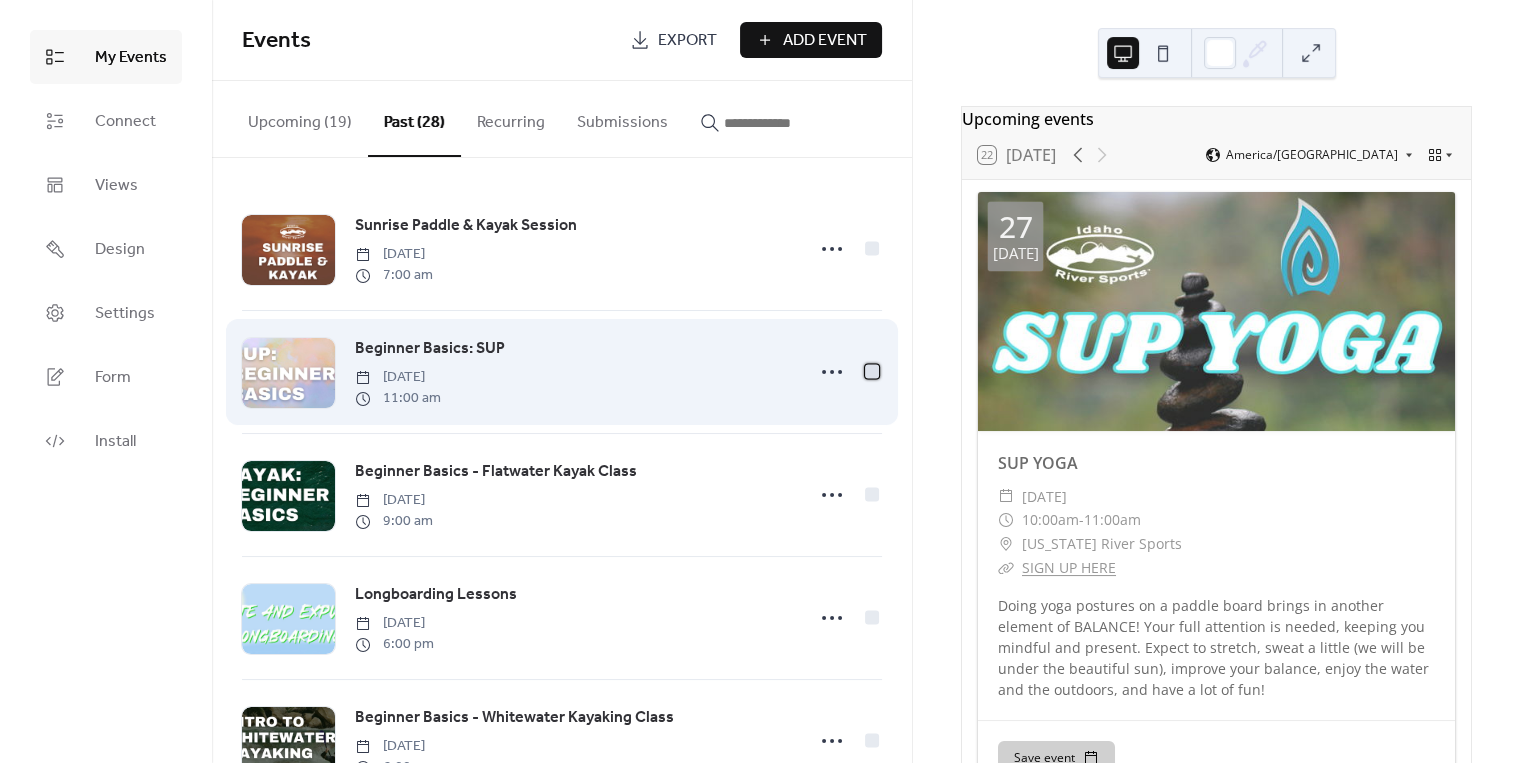 click at bounding box center (872, 371) 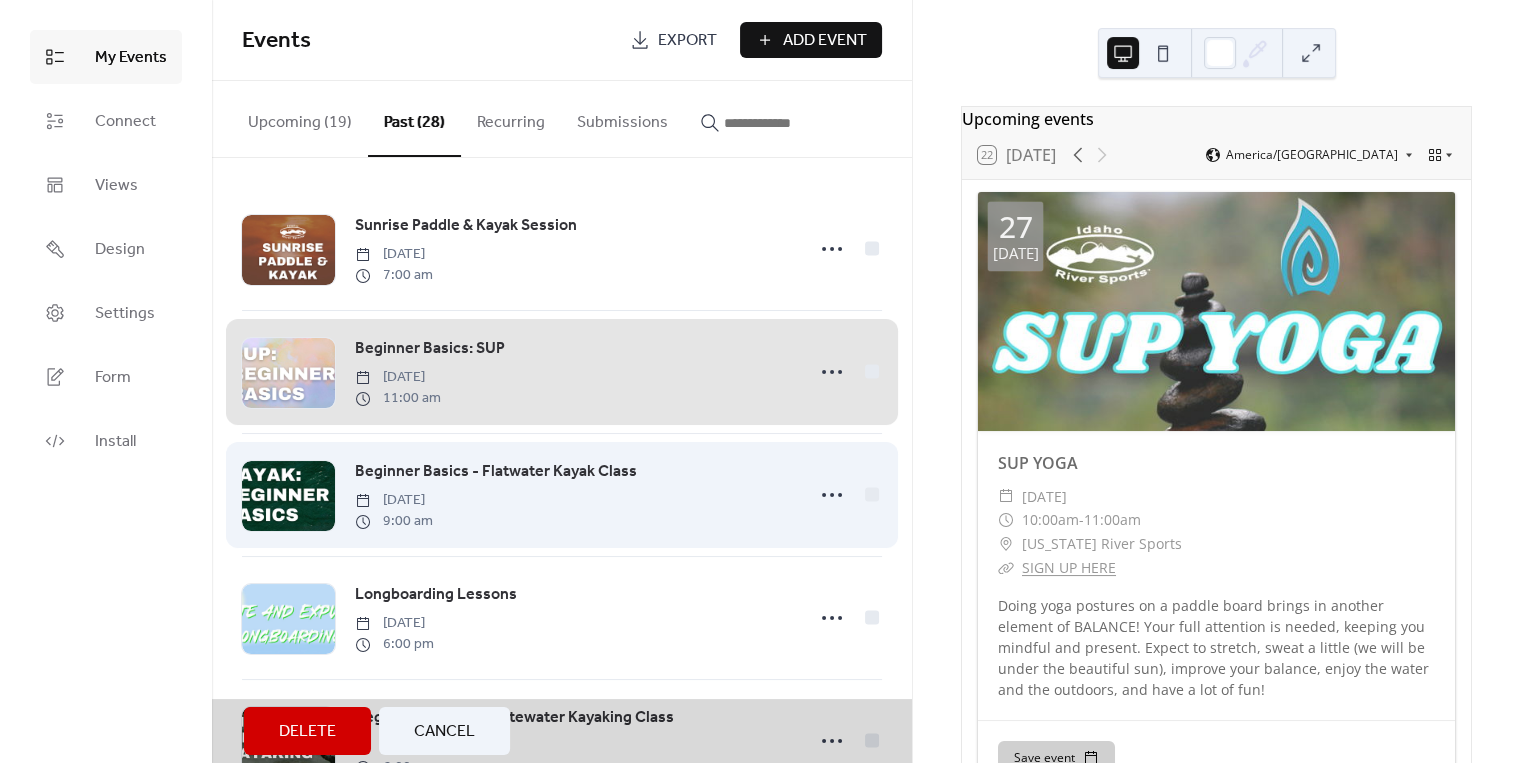 click on "Beginner Basics - Flatwater Kayak Class [DATE] 9:00 am" at bounding box center [562, 494] 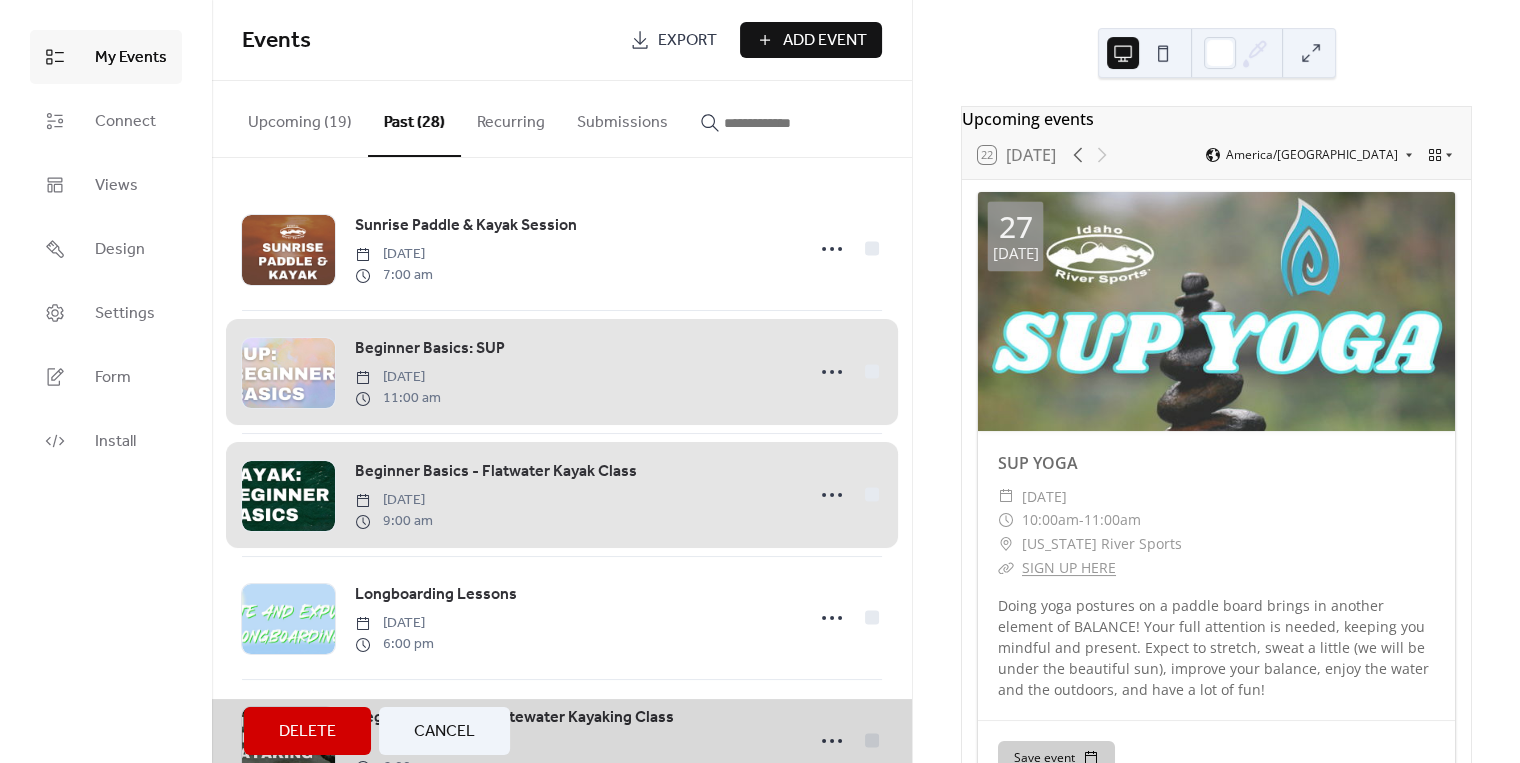 scroll, scrollTop: 72, scrollLeft: 0, axis: vertical 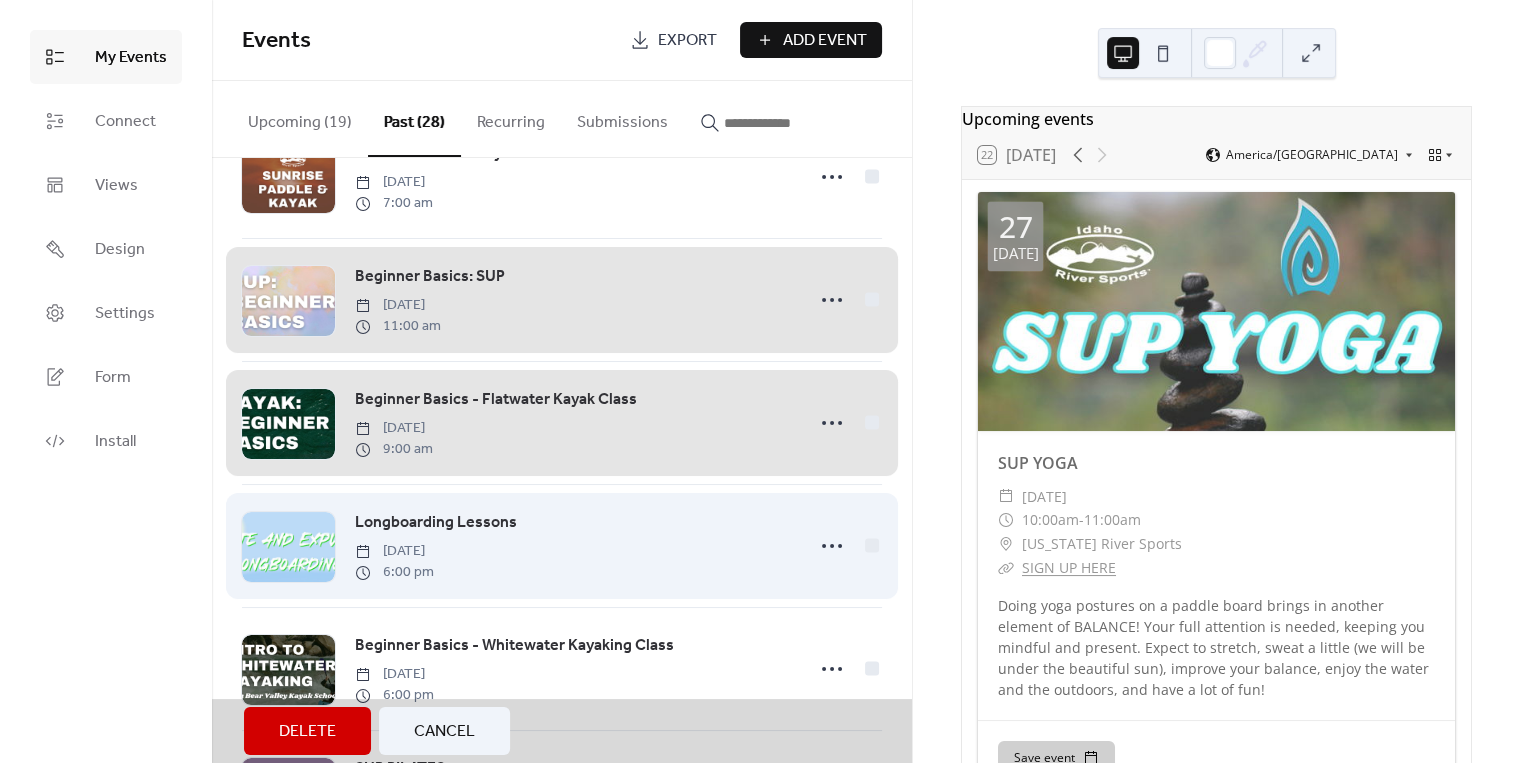 click on "Longboarding Lessons [DATE] 6:00 pm" at bounding box center [562, 545] 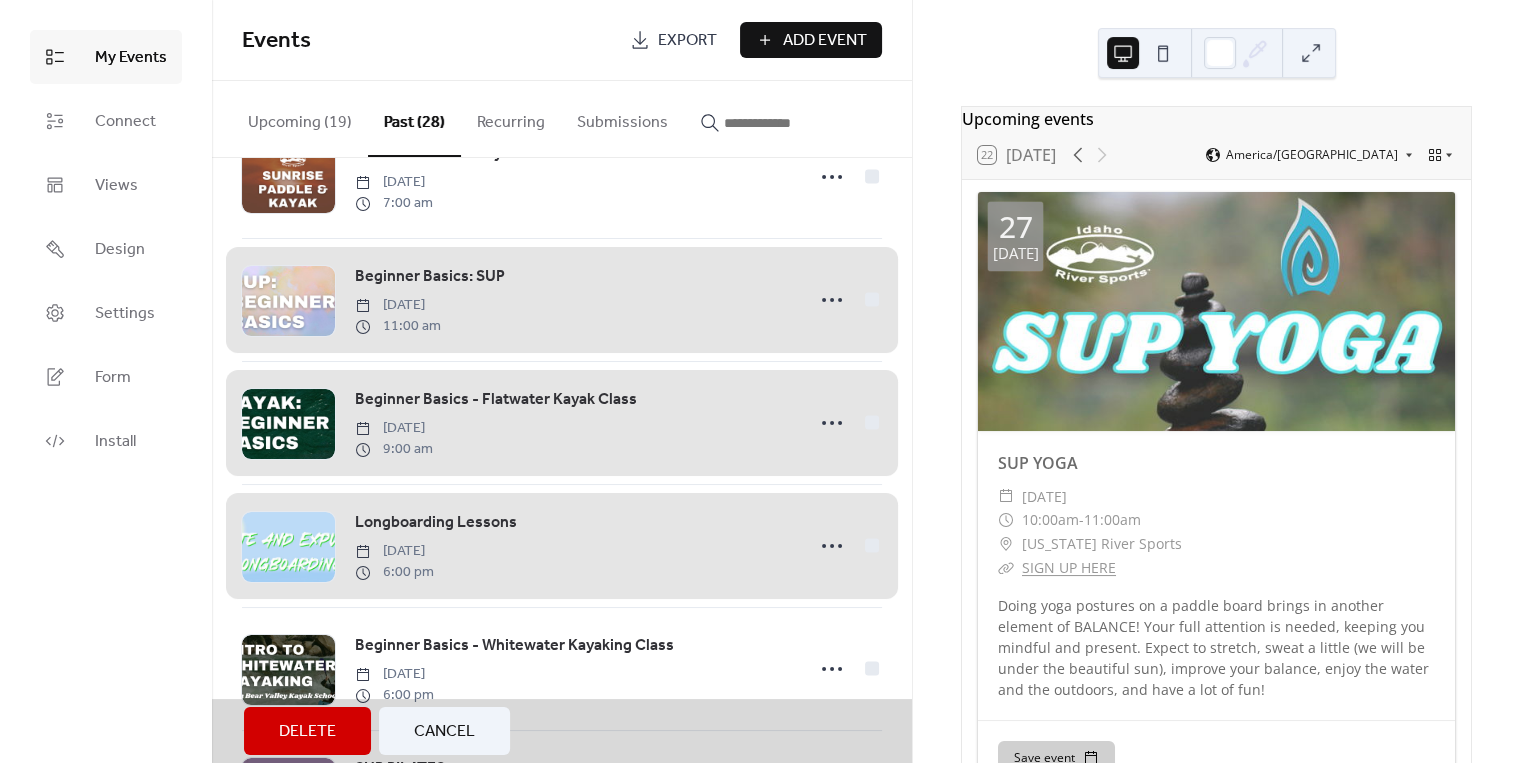 scroll, scrollTop: 215, scrollLeft: 0, axis: vertical 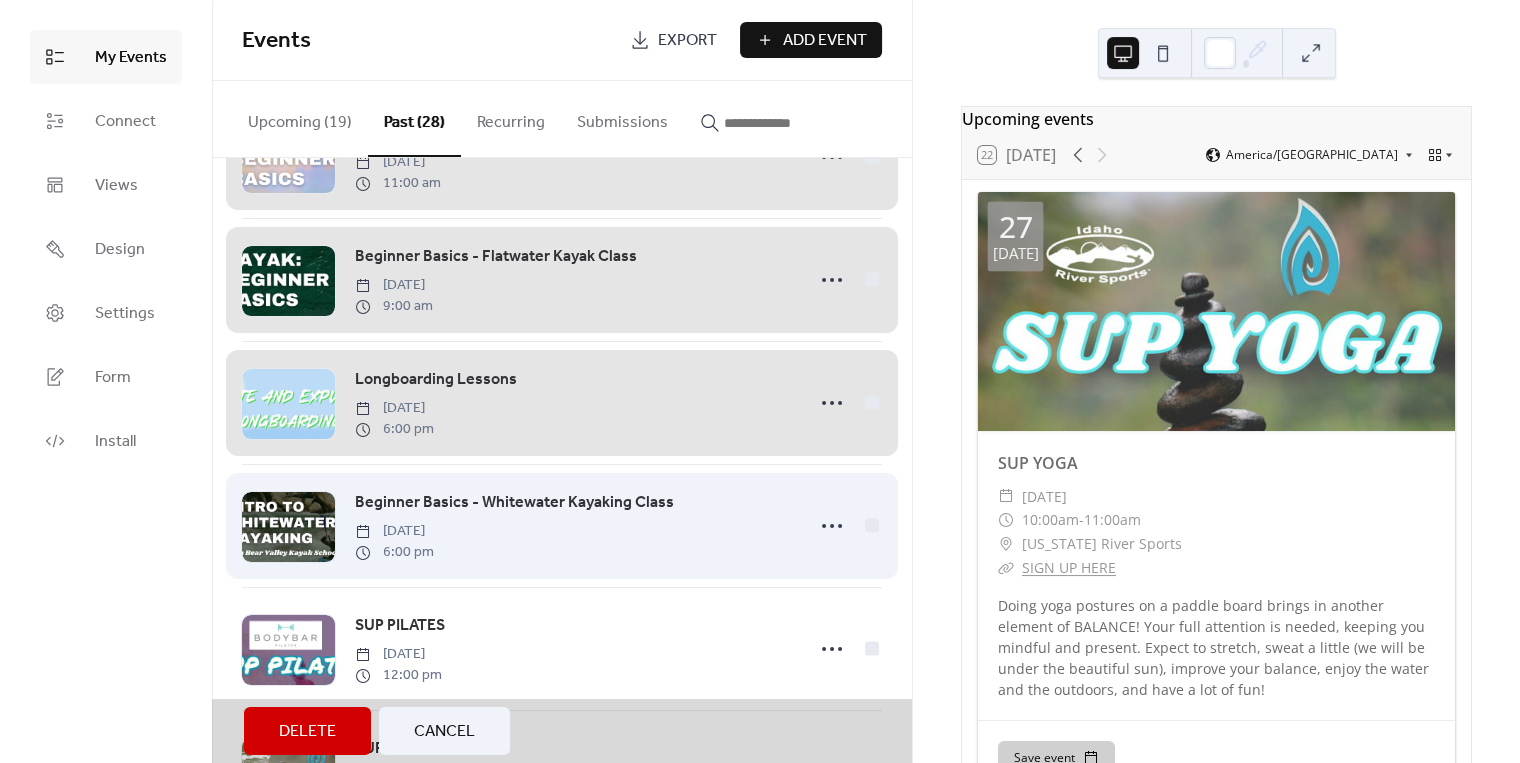 click on "Beginner Basics - Whitewater Kayaking Class [DATE] 6:00 pm" at bounding box center (562, 525) 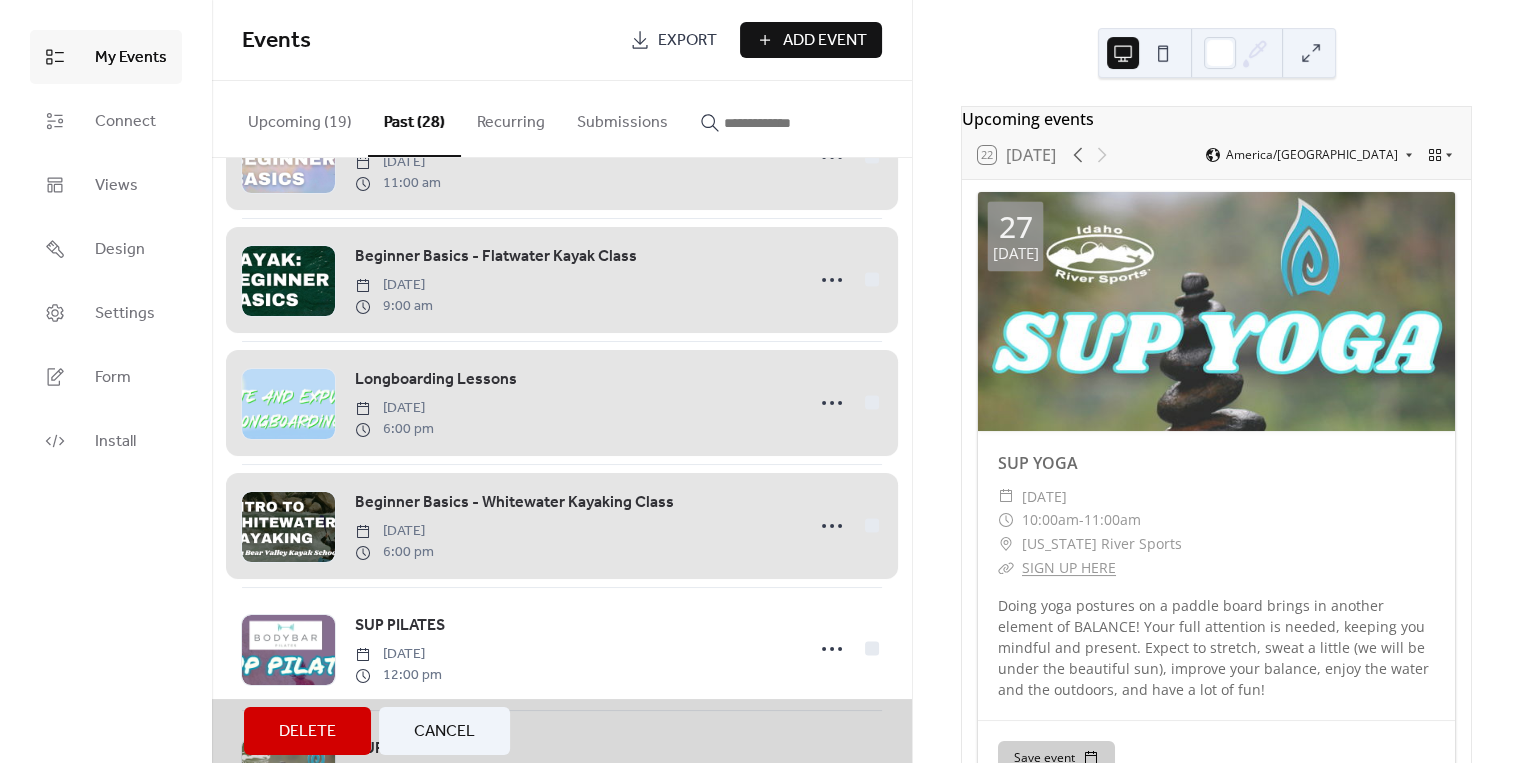 scroll, scrollTop: 358, scrollLeft: 0, axis: vertical 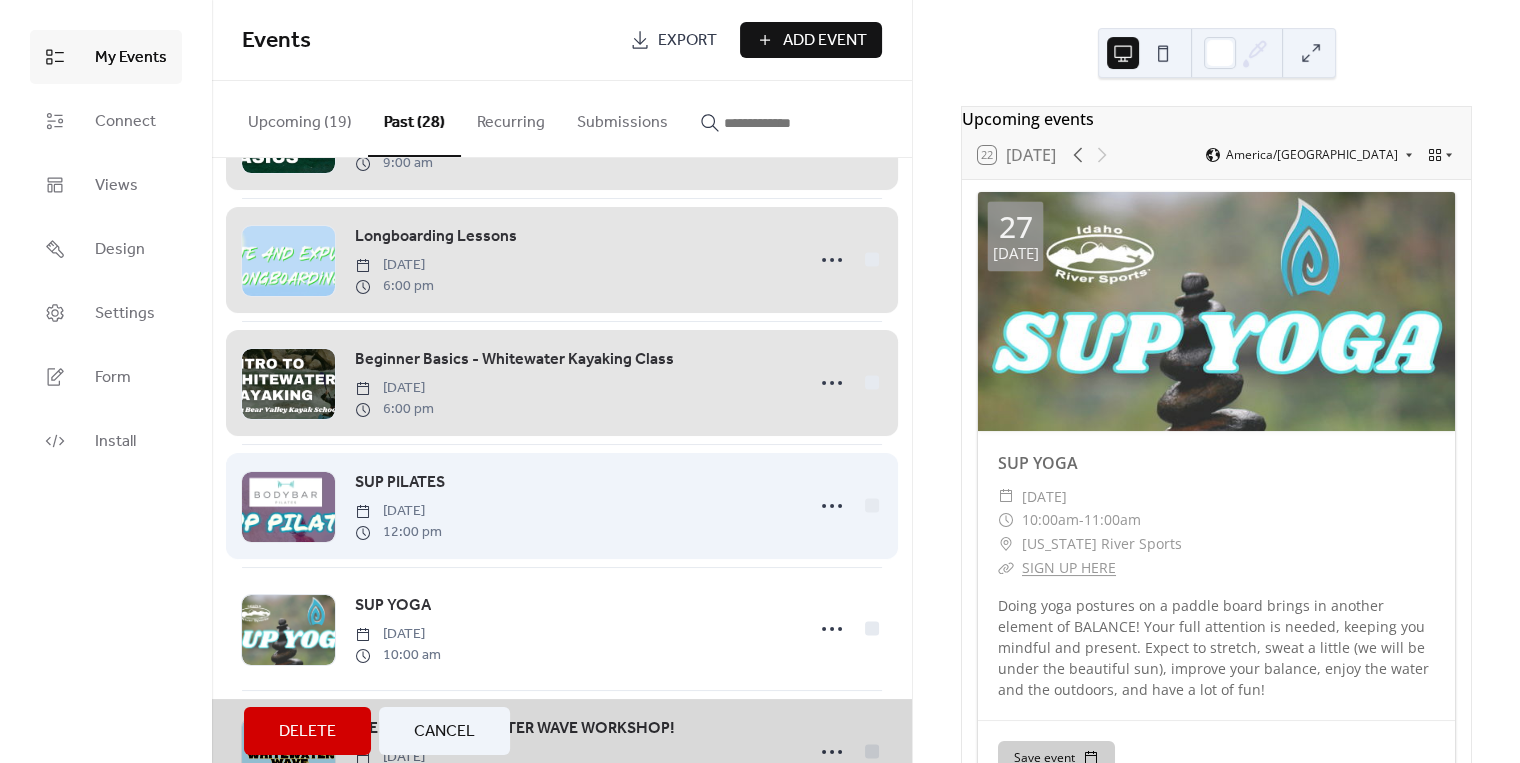 click on "SUP PILATES [DATE] 12:00 pm" at bounding box center [562, 505] 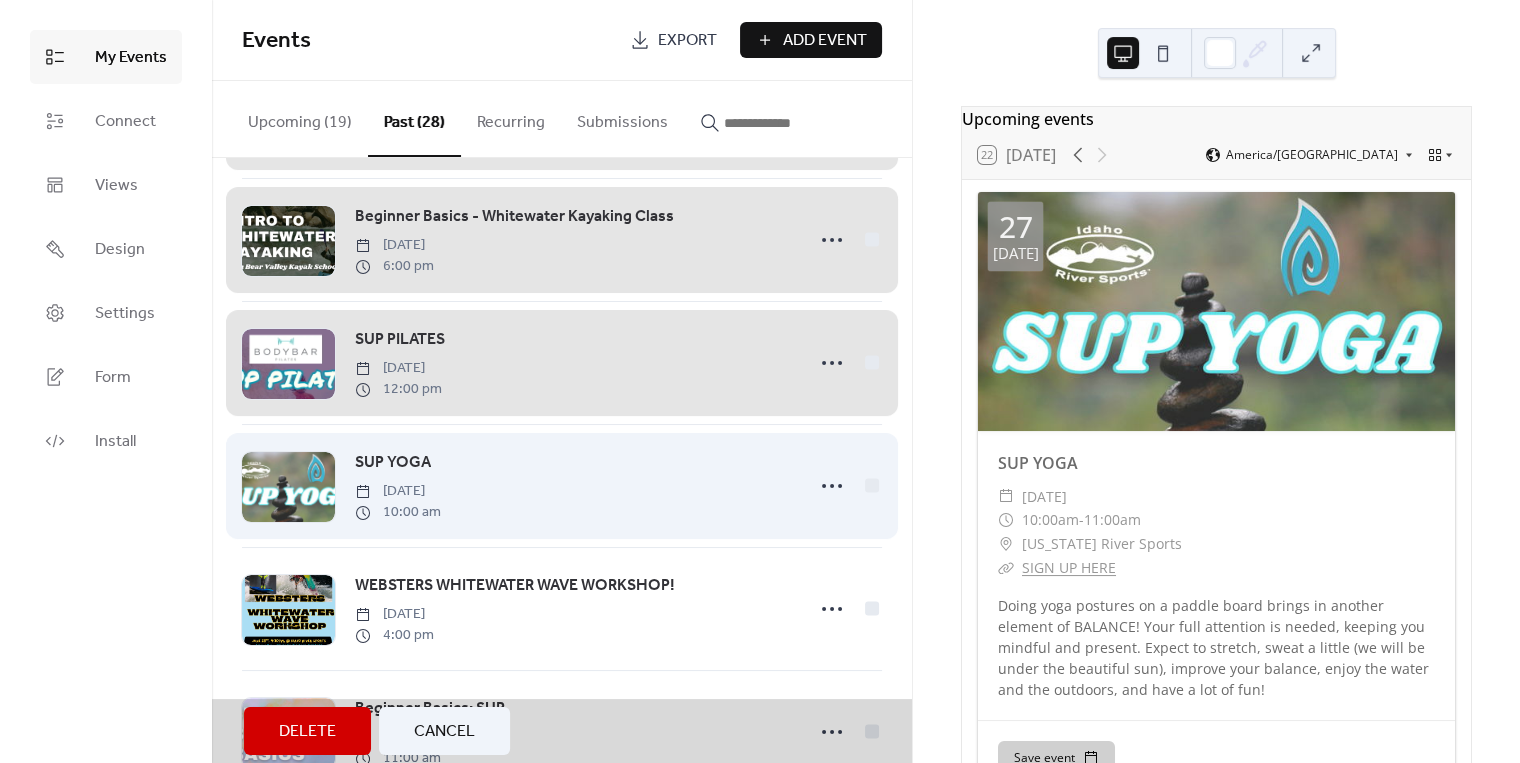 click on "SUP YOGA [DATE] 10:00 am" at bounding box center [562, 485] 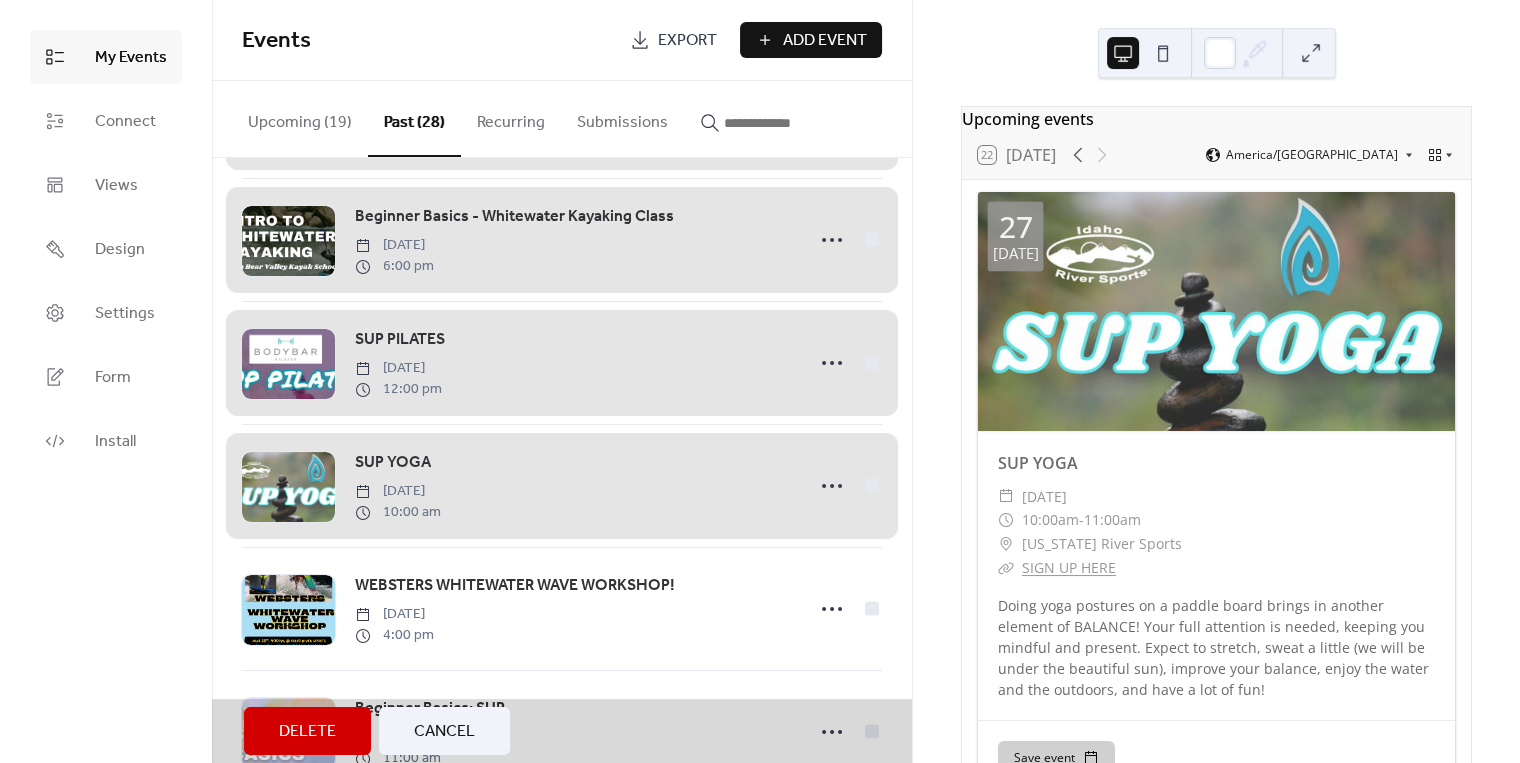 scroll, scrollTop: 572, scrollLeft: 0, axis: vertical 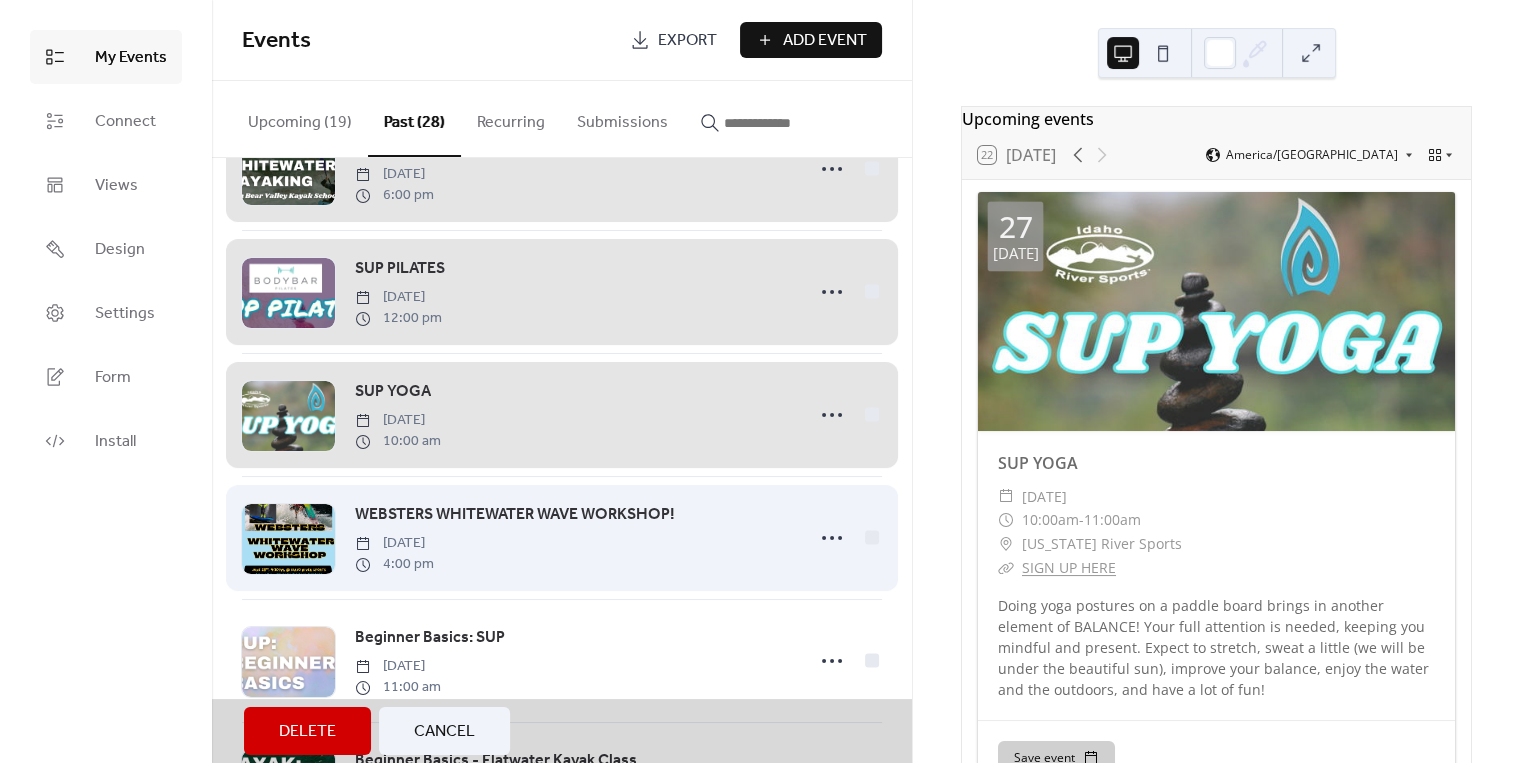 click on "WEBSTERS WHITEWATER WAVE WORKSHOP! [DATE] 4:00 pm" at bounding box center (562, 537) 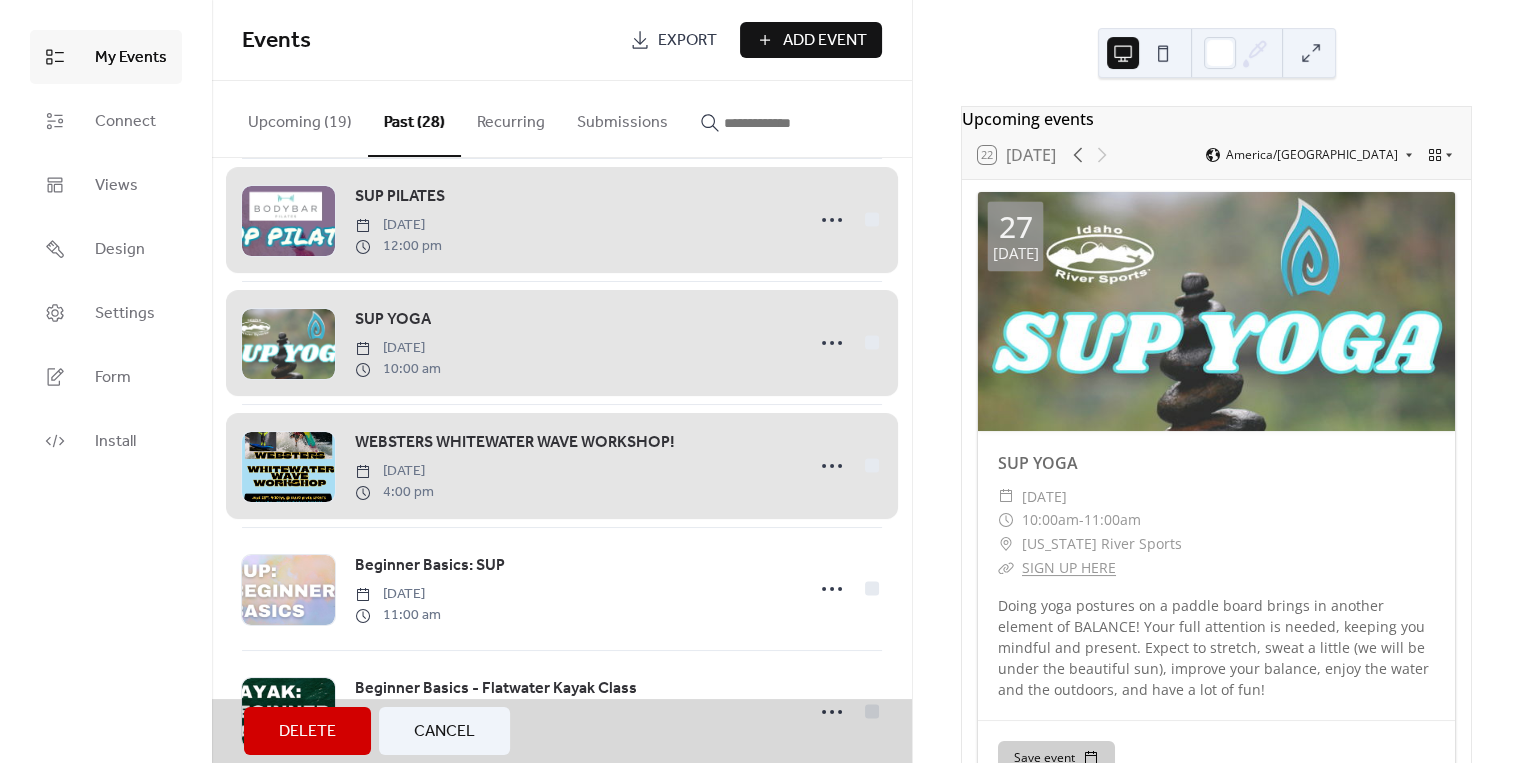 scroll, scrollTop: 715, scrollLeft: 0, axis: vertical 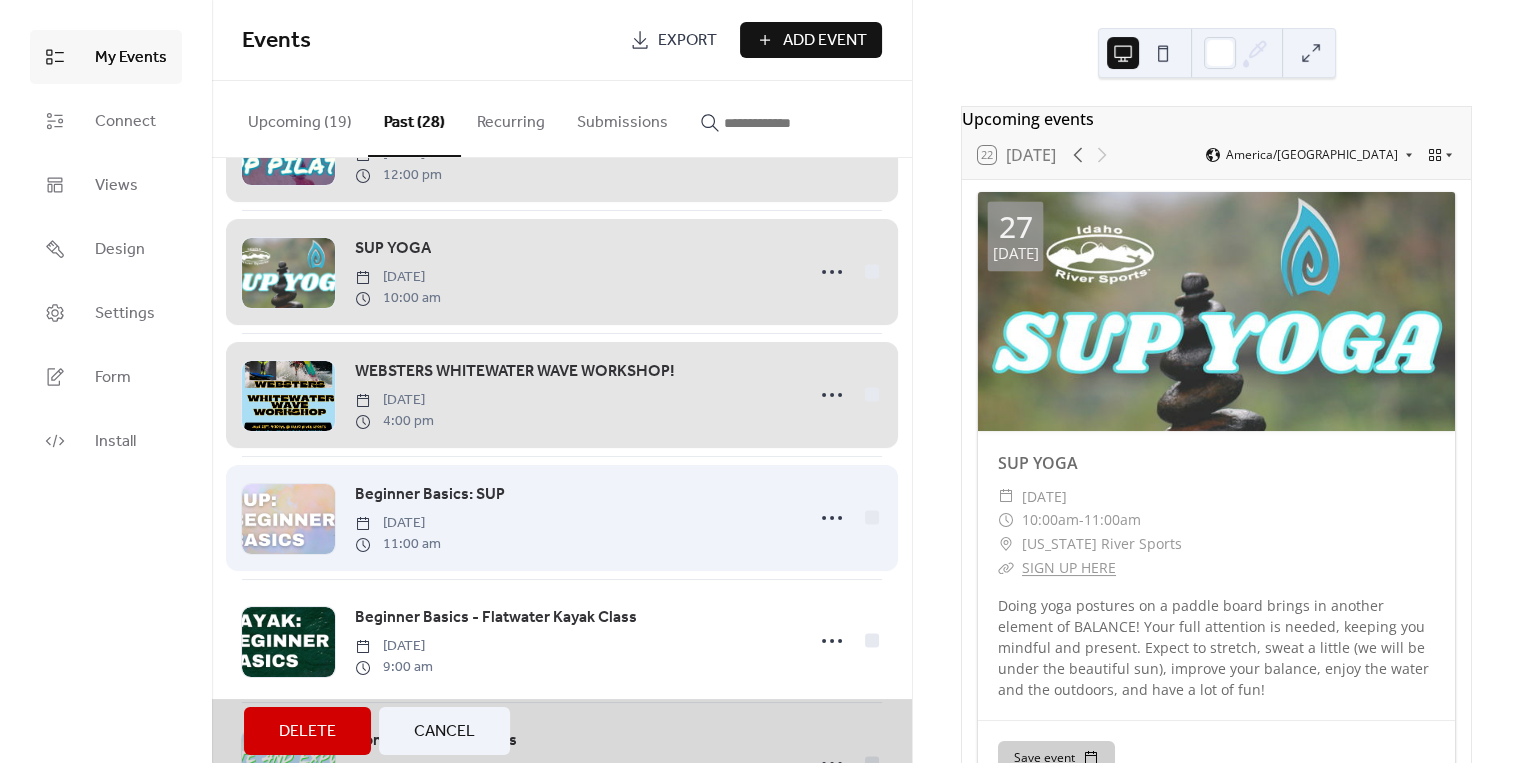 click on "Beginner Basics: SUP [DATE] 11:00 am" at bounding box center [562, 517] 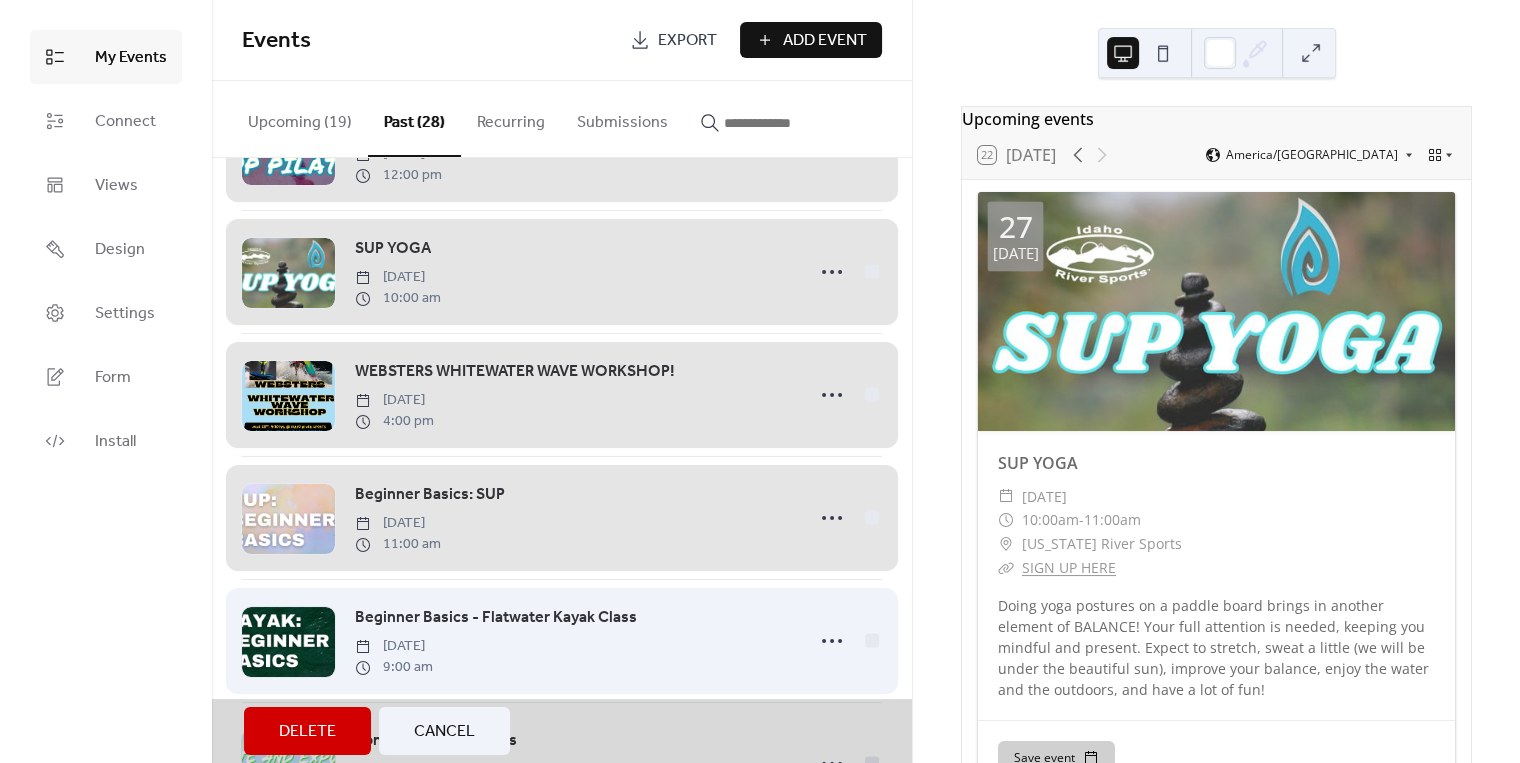 click on "Beginner Basics - Flatwater Kayak Class [DATE] 9:00 am" at bounding box center [562, 640] 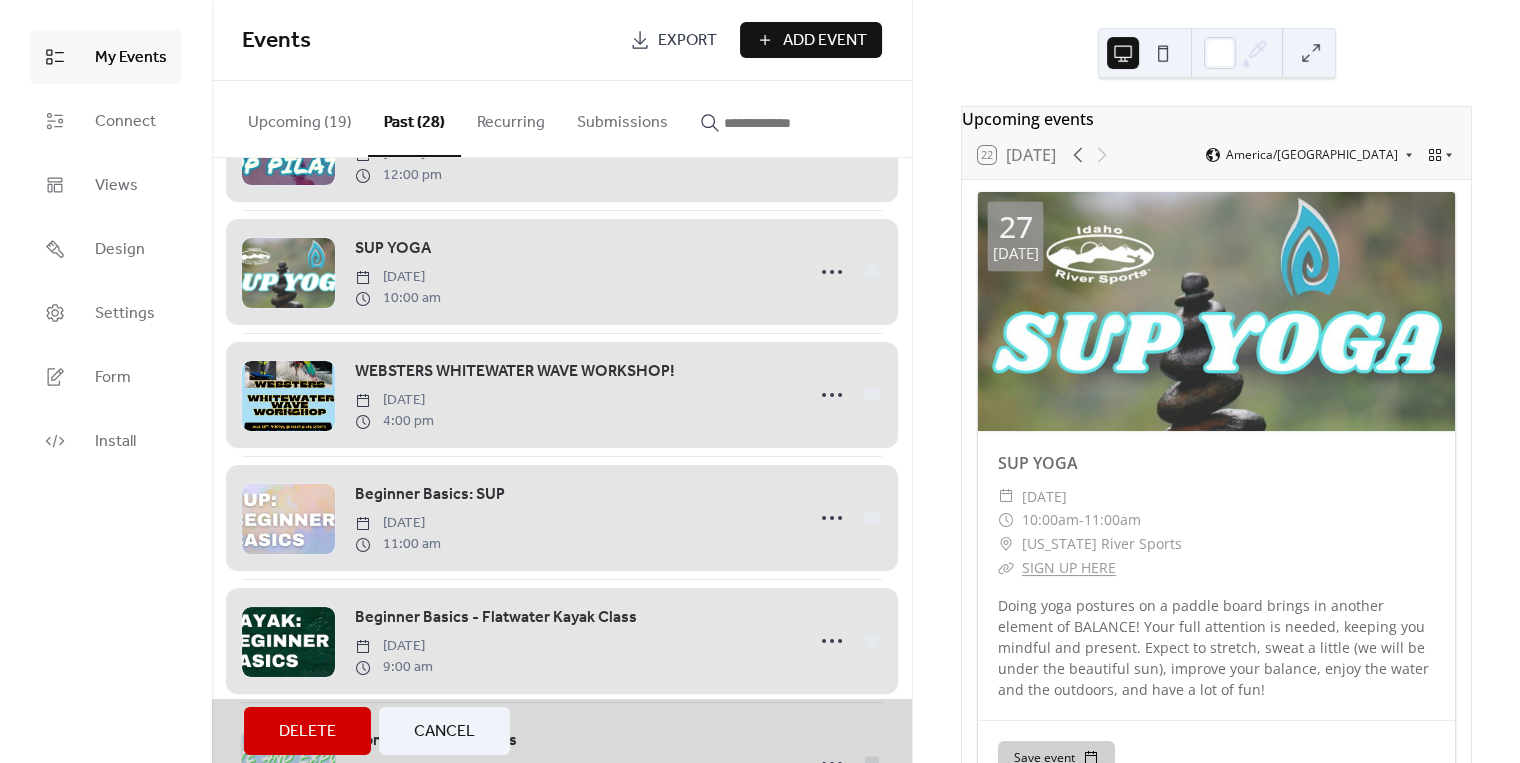 scroll, scrollTop: 930, scrollLeft: 0, axis: vertical 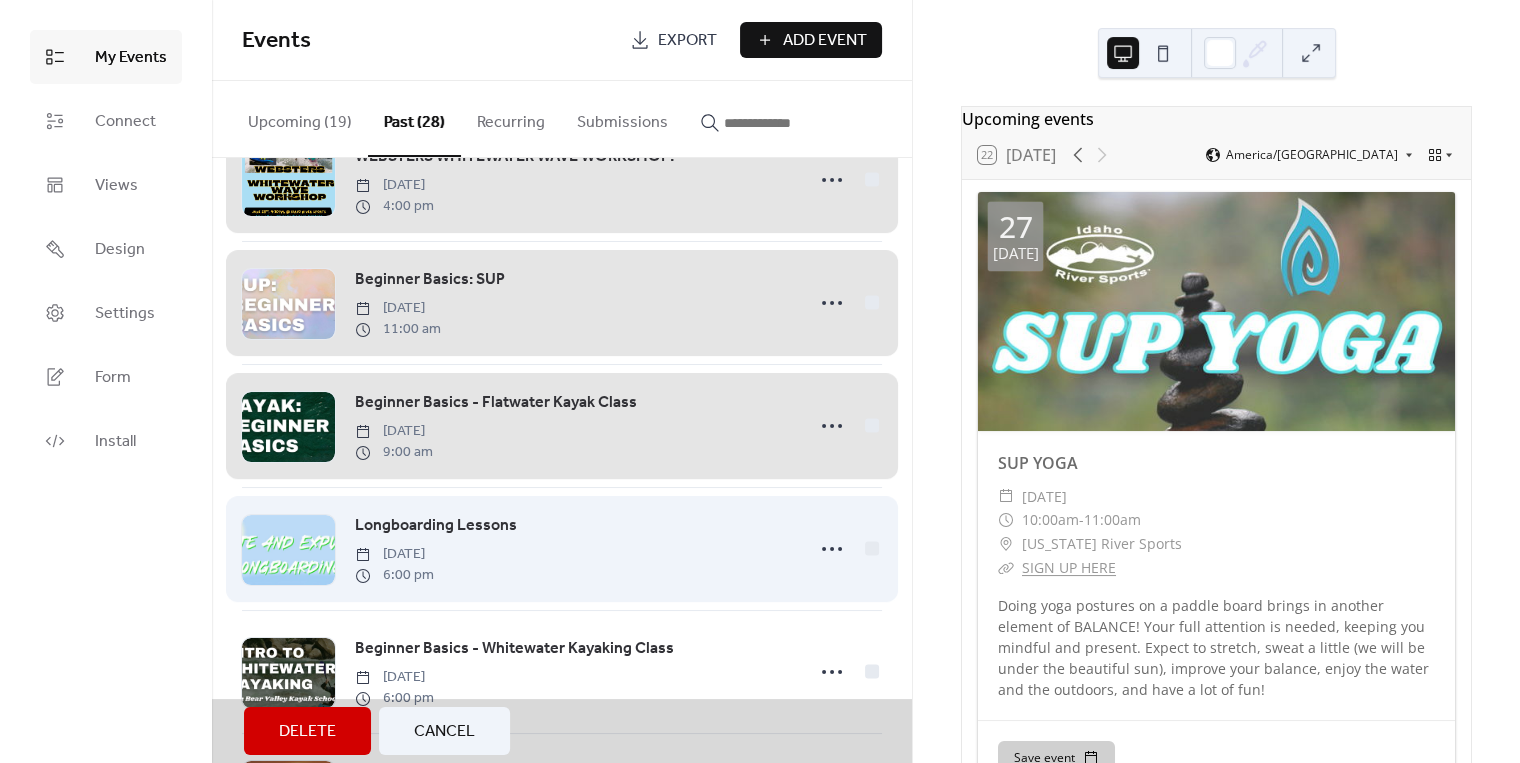 click on "Longboarding Lessons [DATE] 6:00 pm" at bounding box center [562, 548] 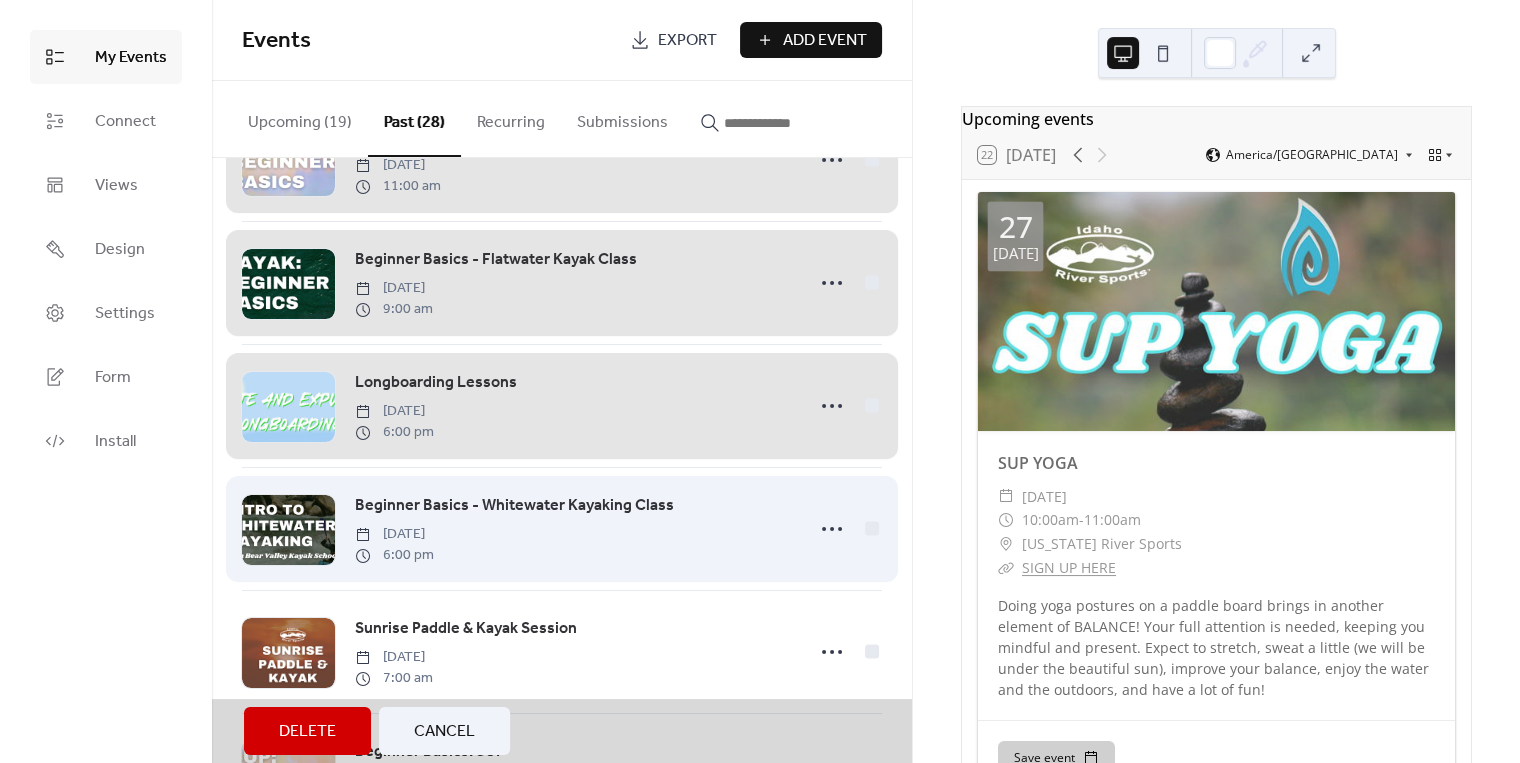 click on "Beginner Basics - Whitewater Kayaking Class [DATE] 6:00 pm" at bounding box center [562, 528] 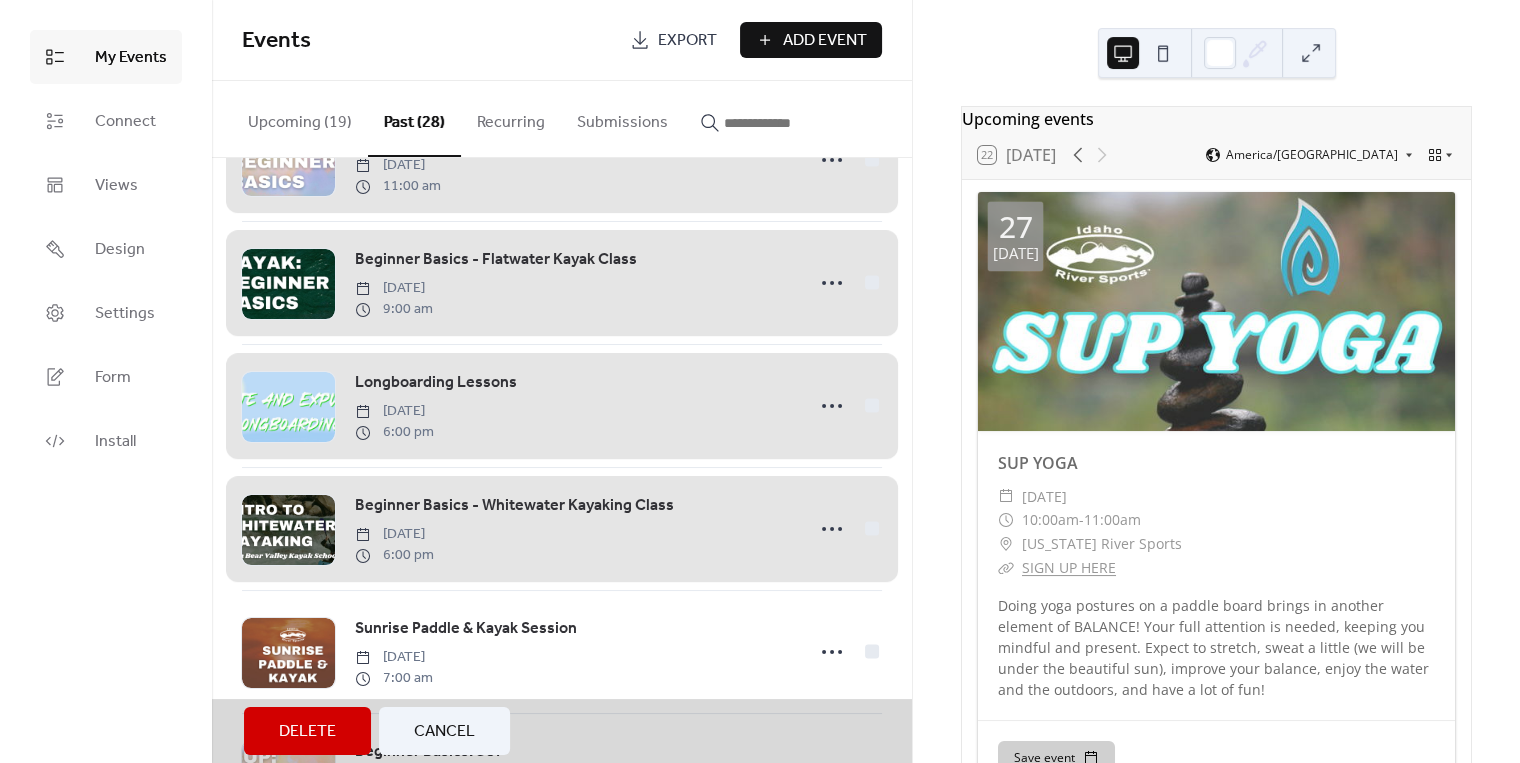 scroll, scrollTop: 1216, scrollLeft: 0, axis: vertical 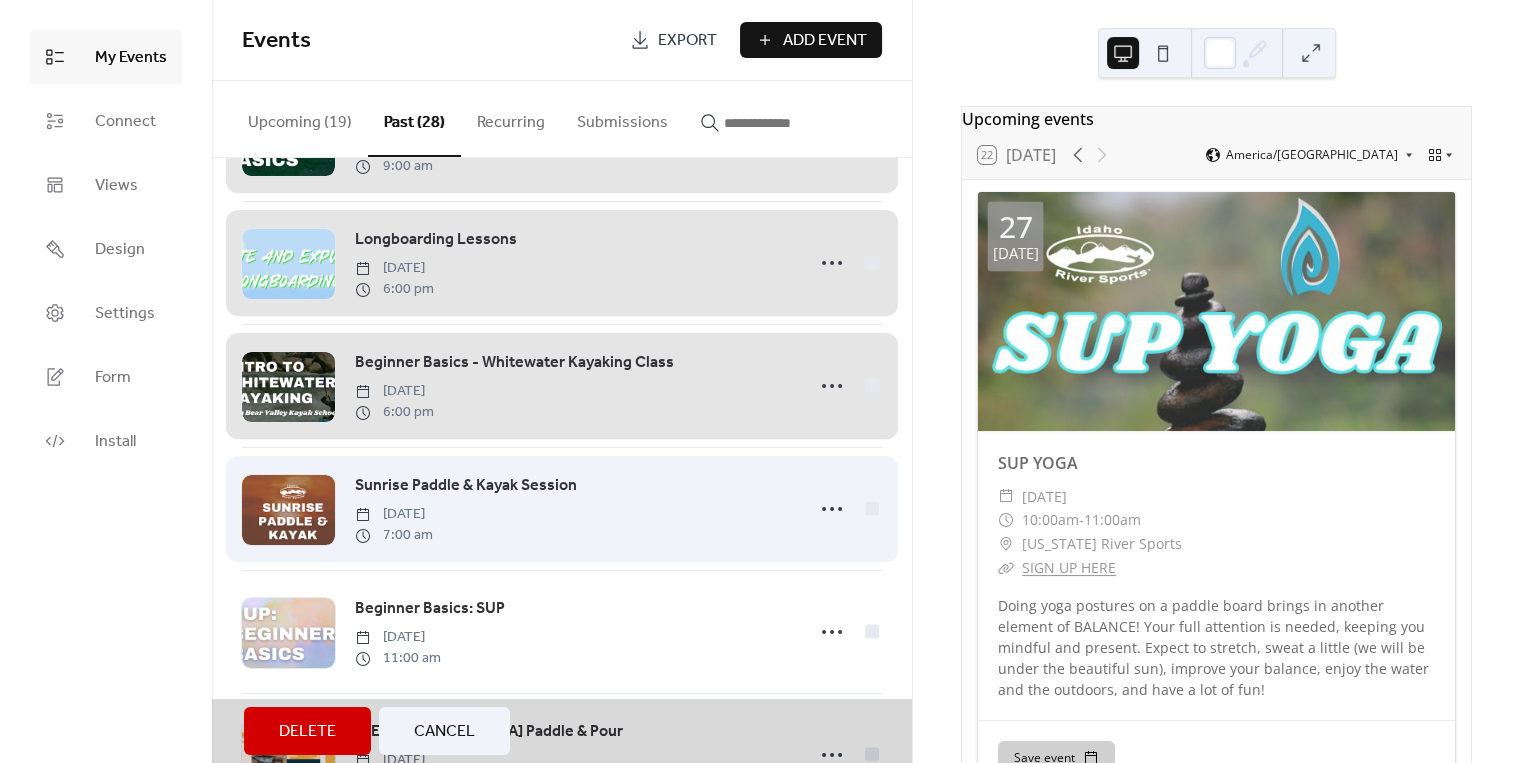 click on "Sunrise Paddle & Kayak Session [DATE] 7:00 am" at bounding box center (562, 508) 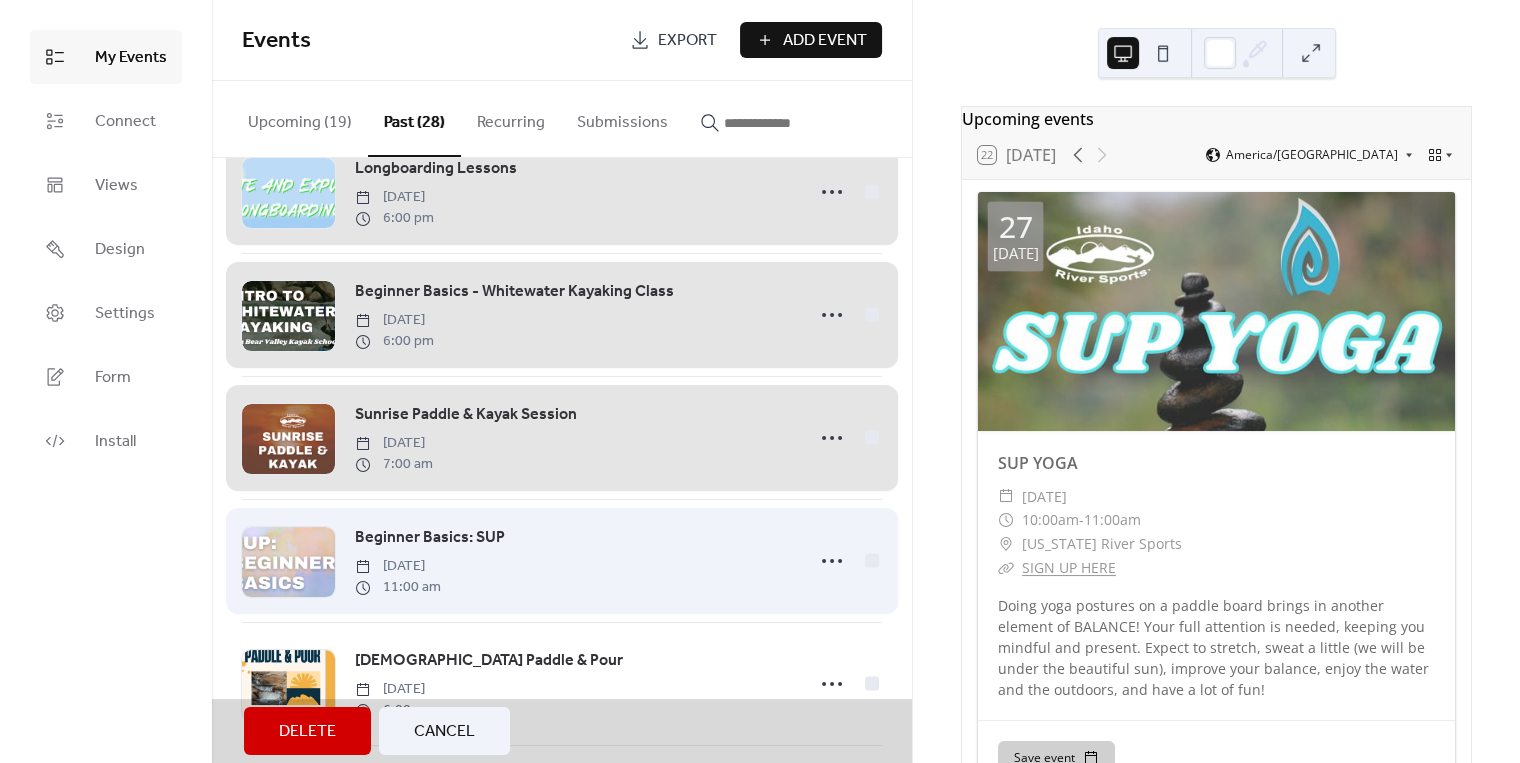 click on "Beginner Basics: SUP [DATE] 11:00 am" at bounding box center [562, 560] 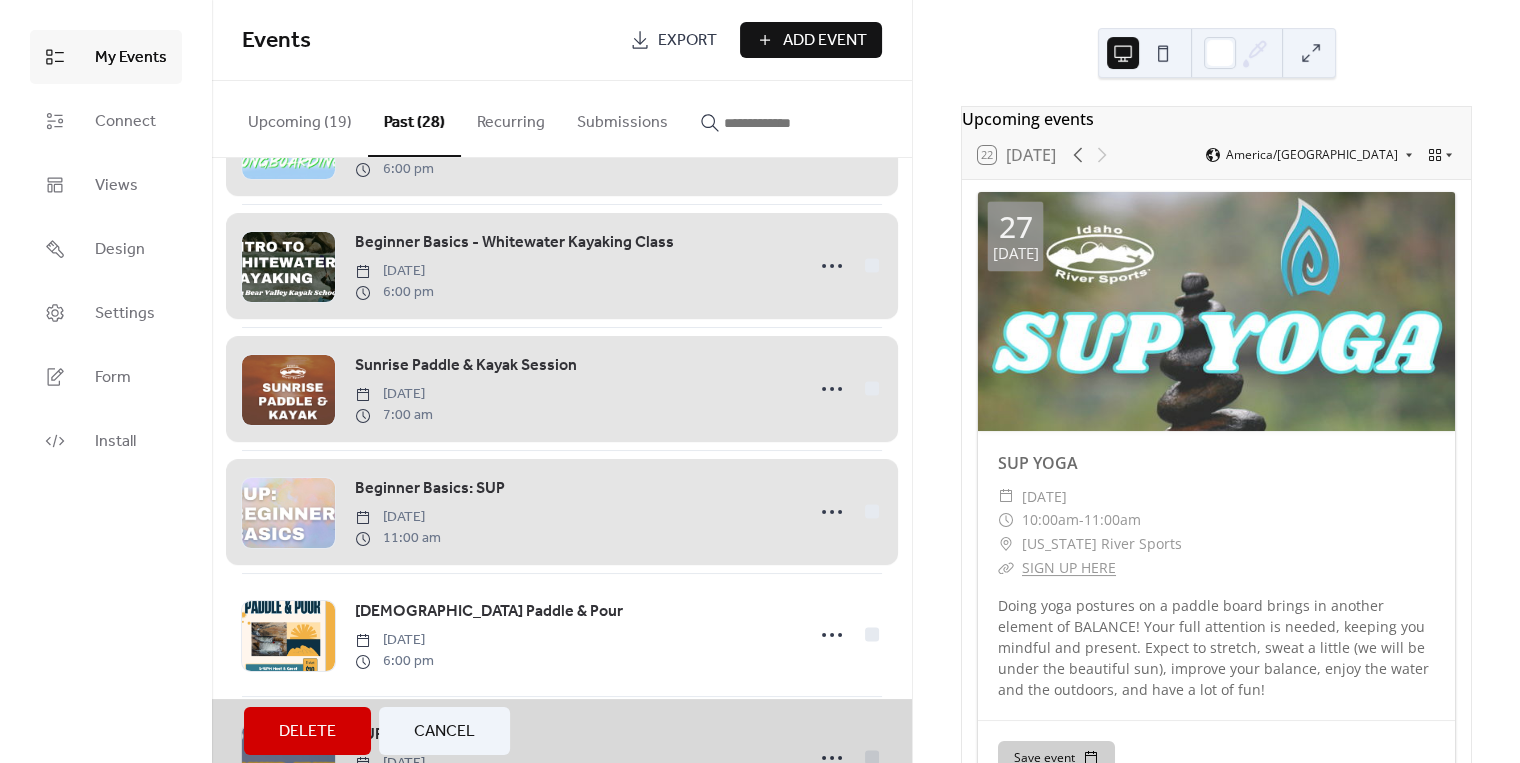 scroll, scrollTop: 1359, scrollLeft: 0, axis: vertical 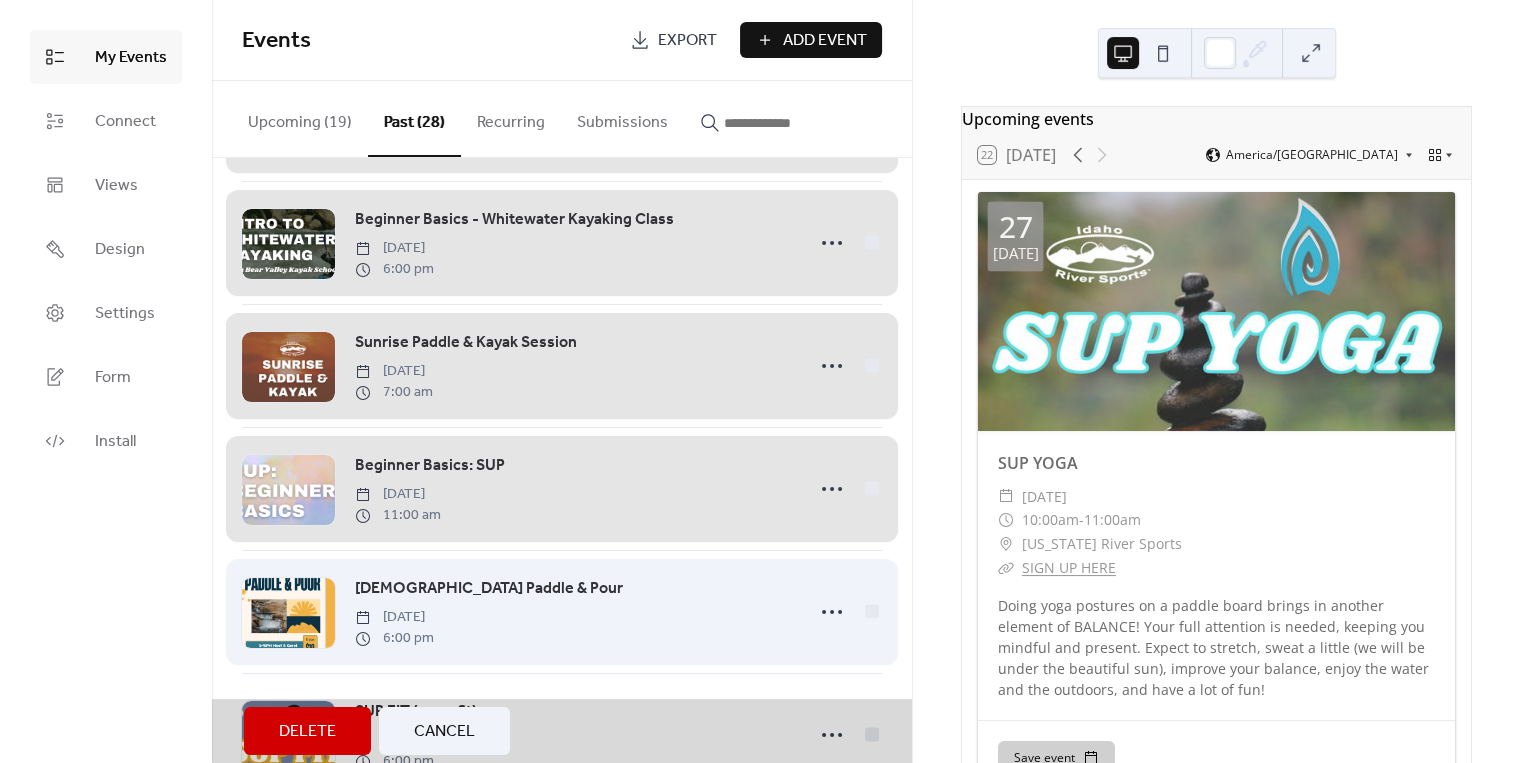 click on "[DEMOGRAPHIC_DATA] Paddle & Pour [DATE] 6:00 pm" at bounding box center [562, 611] 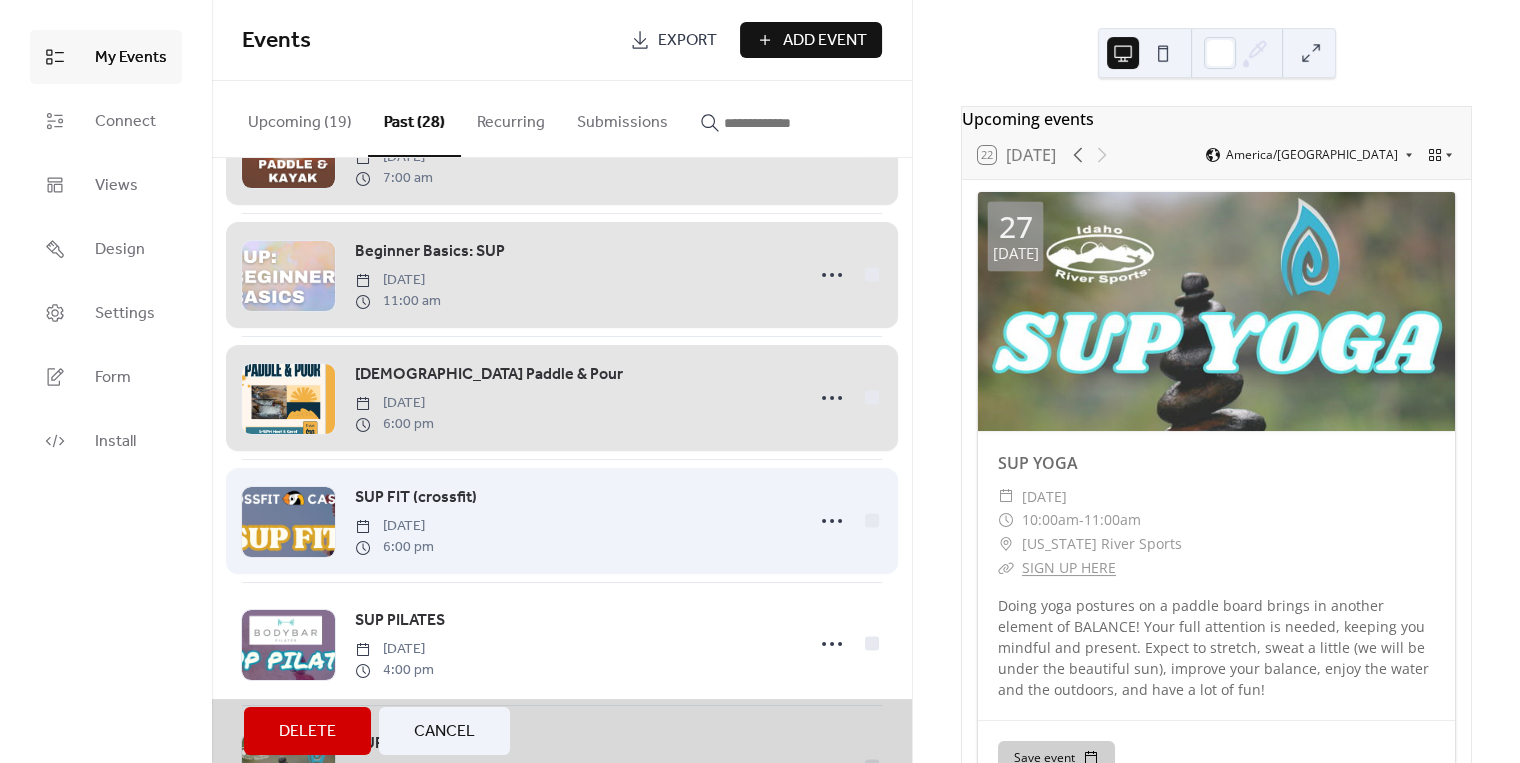 click on "SUP FIT (crossfit) [DATE] 6:00 pm" at bounding box center [562, 520] 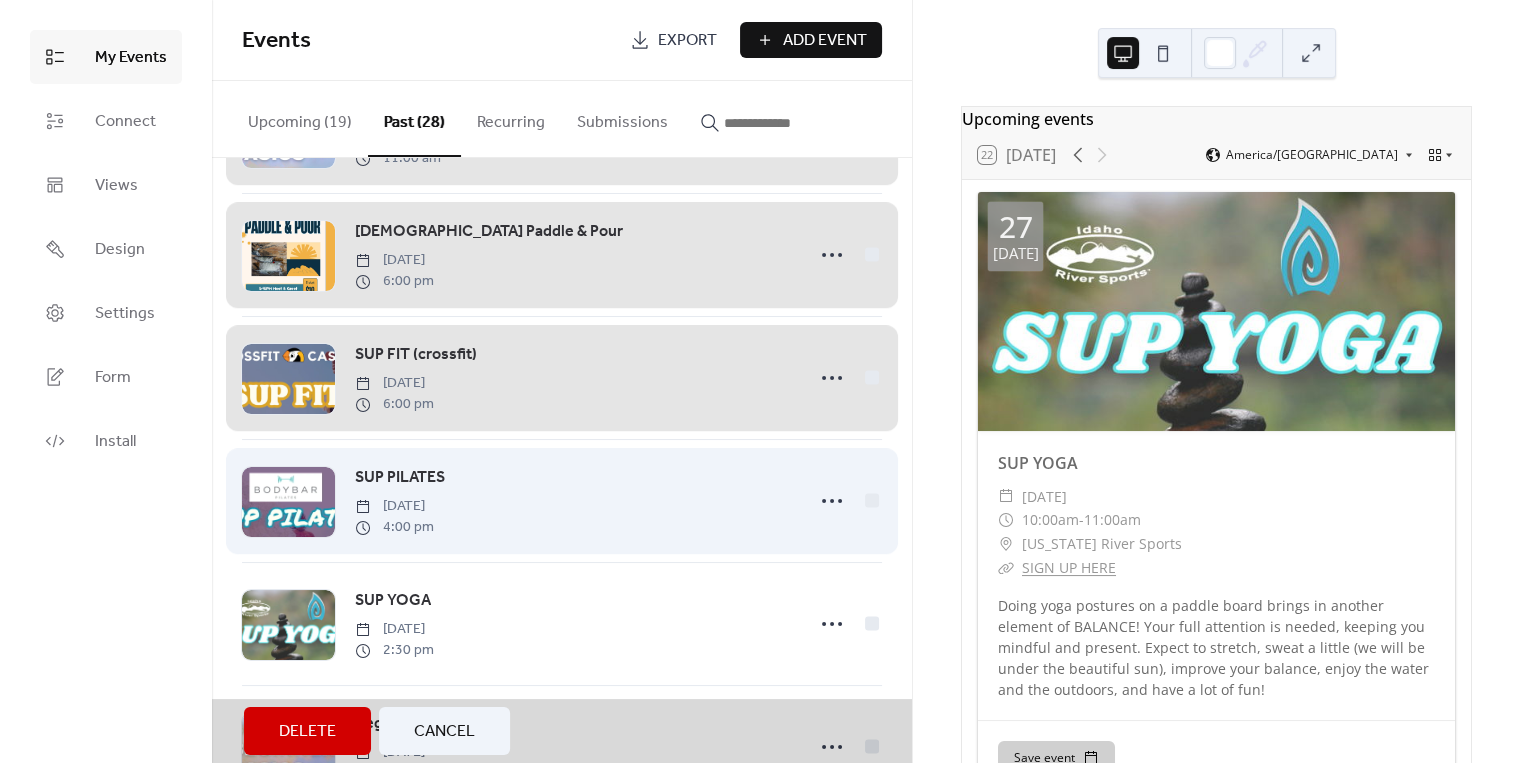 click on "SUP PILATES [DATE] 4:00 pm" at bounding box center [562, 500] 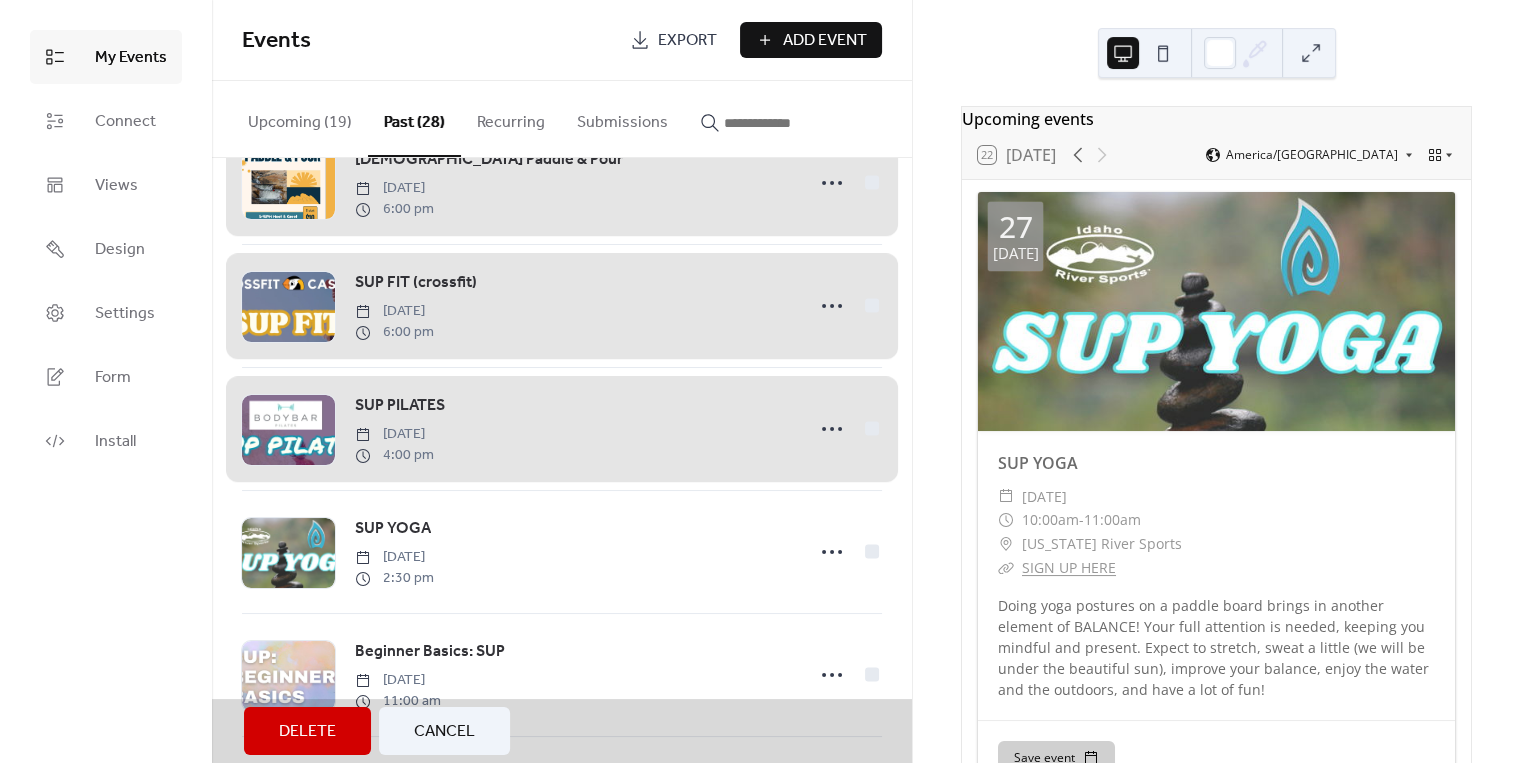 click on "SUP YOGA [DATE] 2:30 pm" at bounding box center [562, 551] 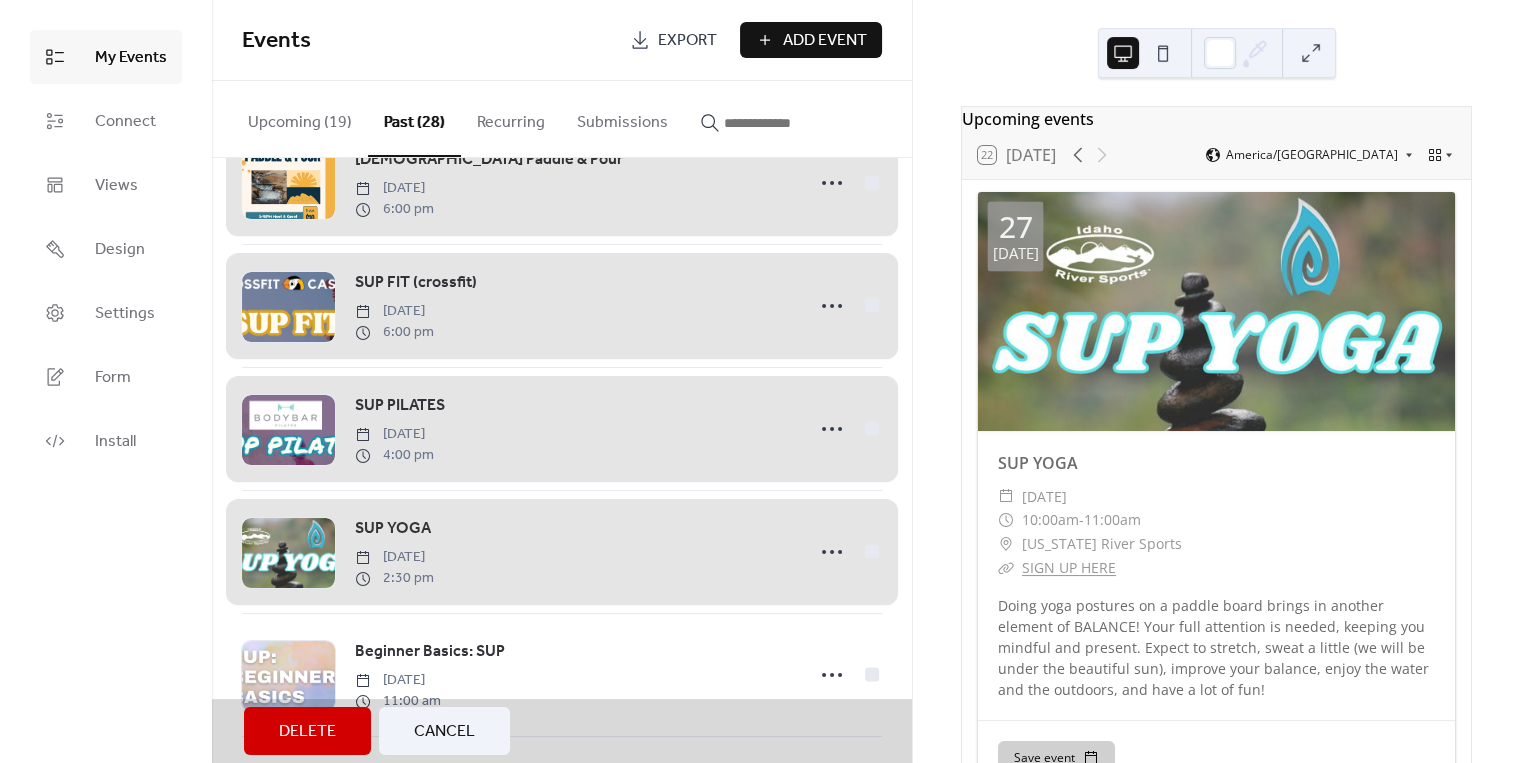 scroll, scrollTop: 1931, scrollLeft: 0, axis: vertical 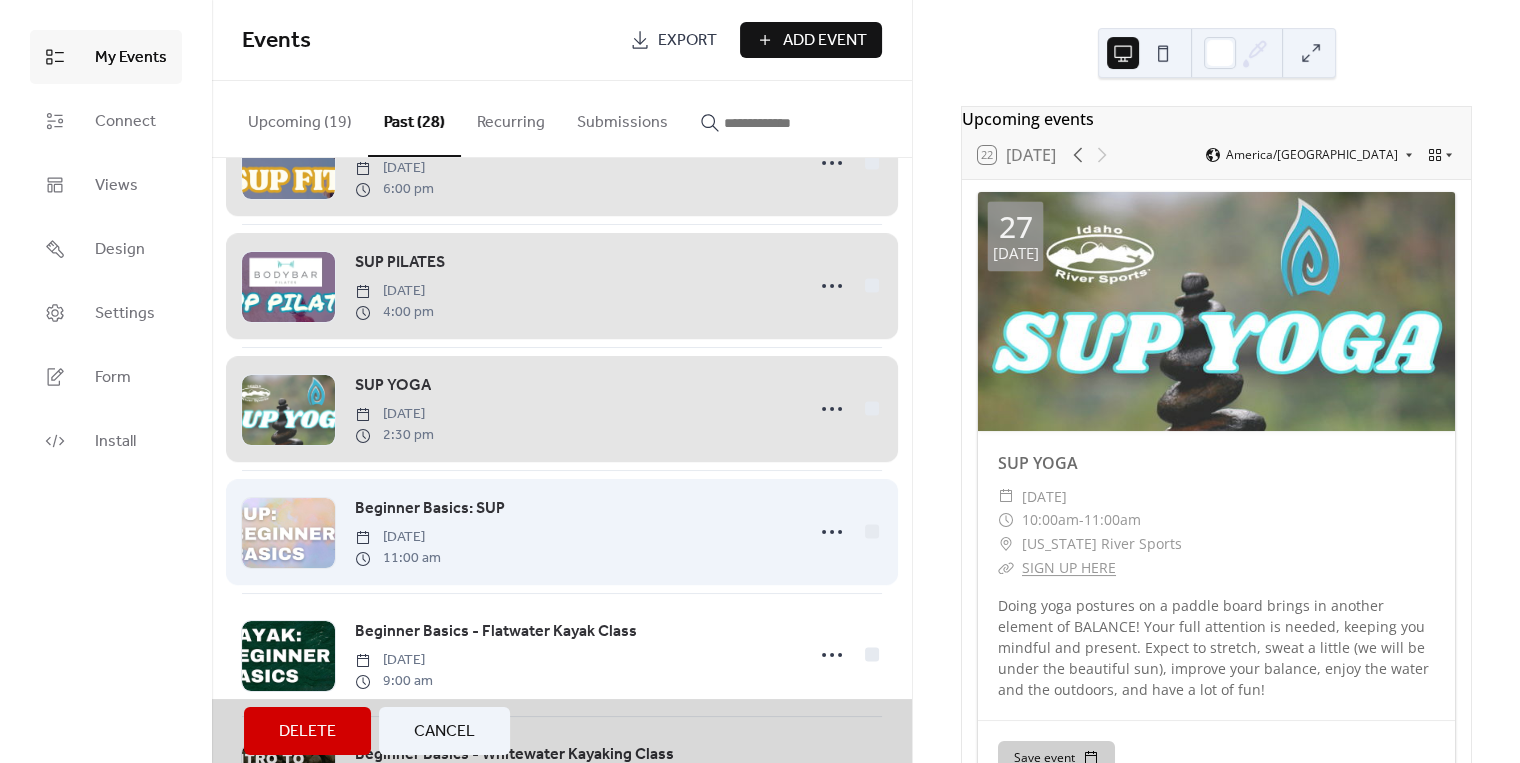 click on "Beginner Basics: SUP [DATE] 11:00 am" at bounding box center [562, 531] 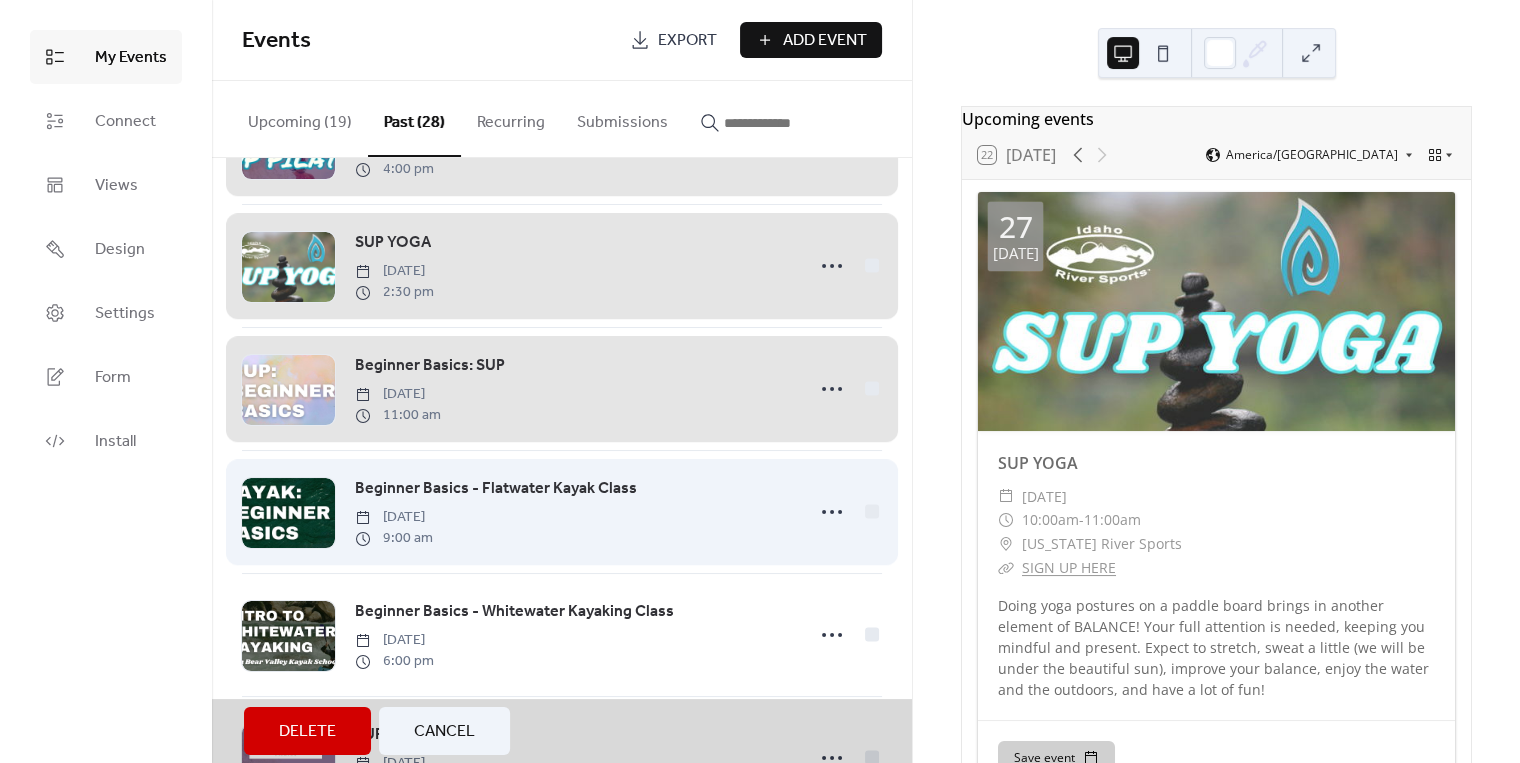 click on "Beginner Basics - Flatwater Kayak Class [DATE] 9:00 am" at bounding box center [562, 511] 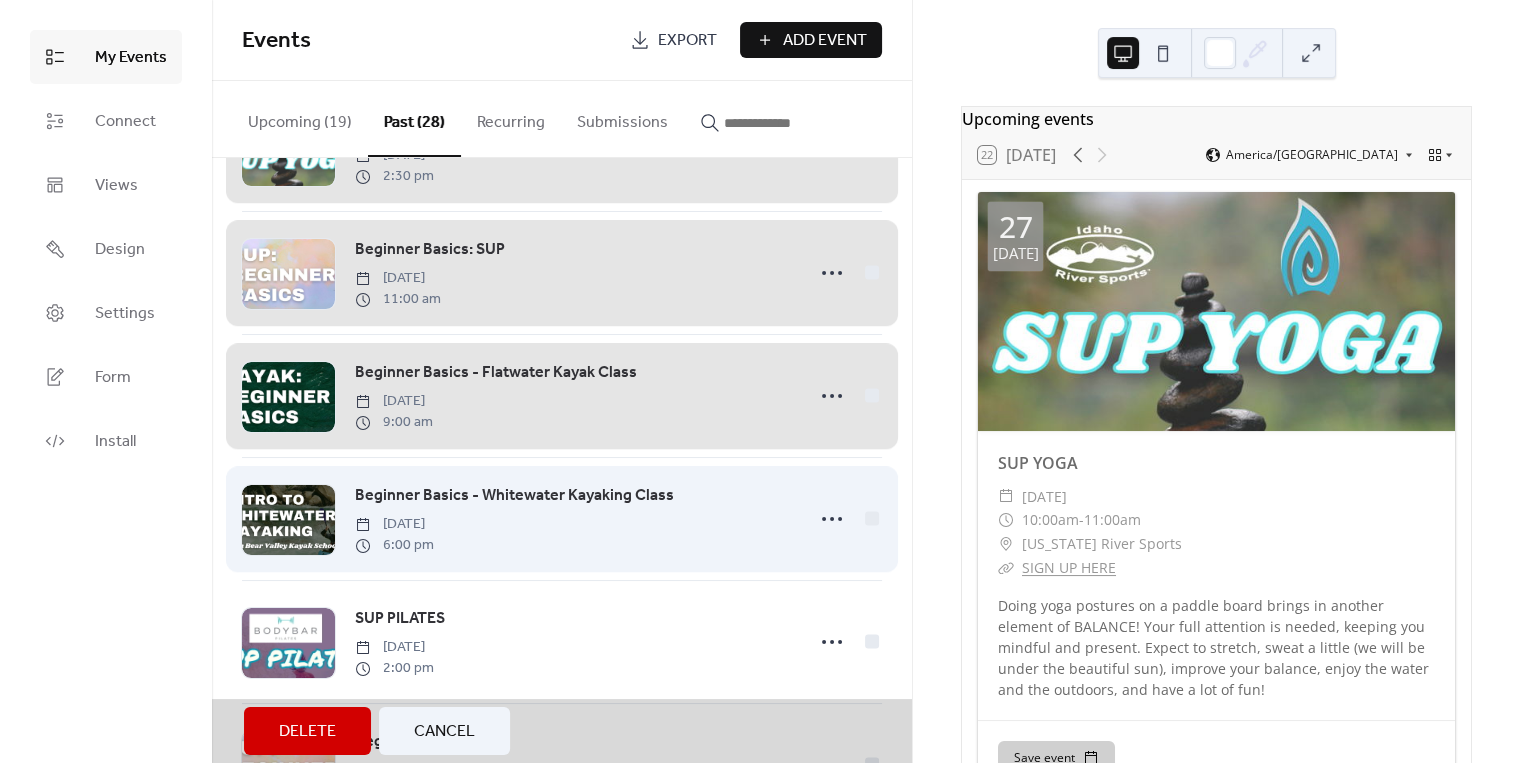 scroll, scrollTop: 2217, scrollLeft: 0, axis: vertical 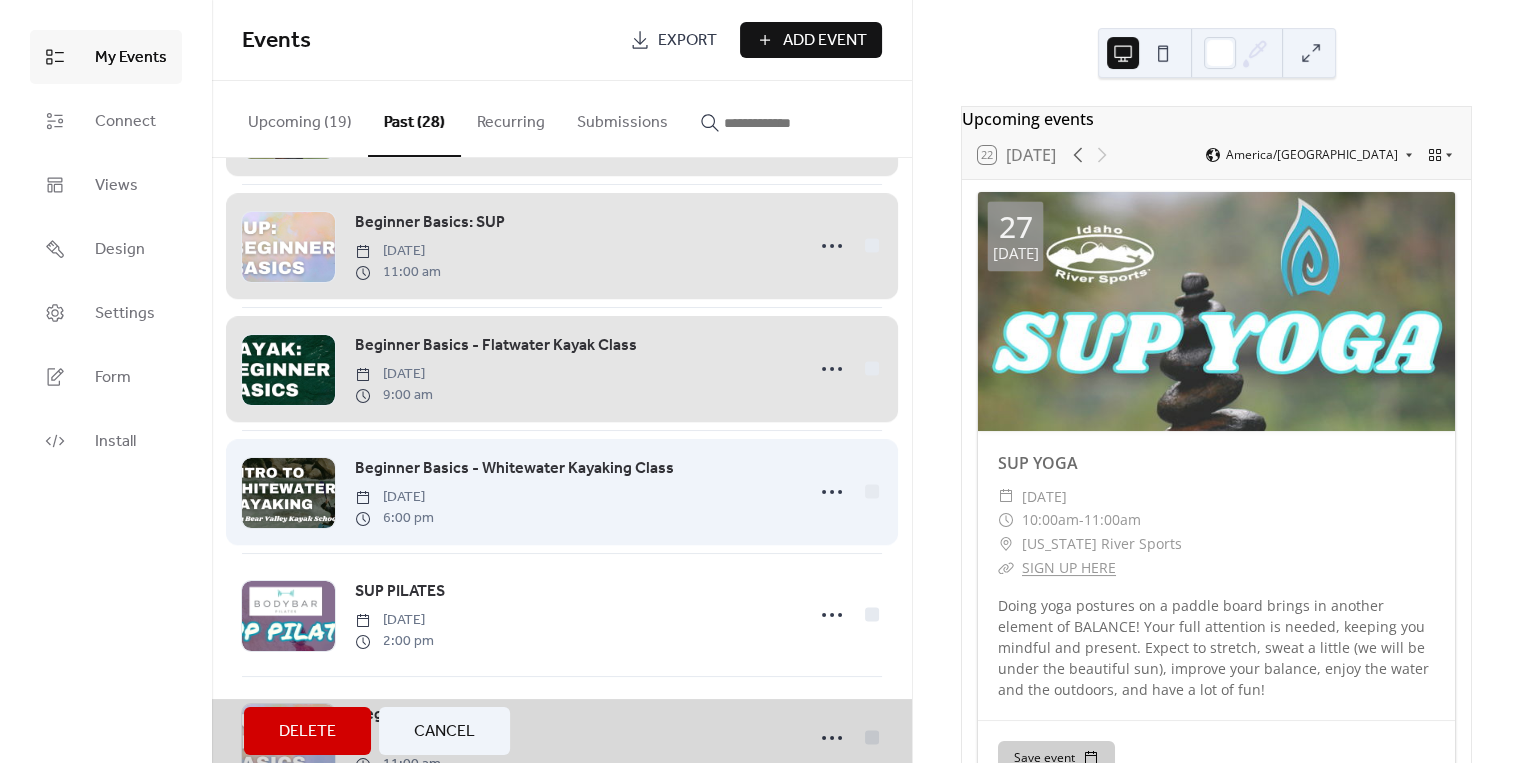 click on "Beginner Basics - Whitewater Kayaking Class [DATE] 6:00 pm" at bounding box center (562, 491) 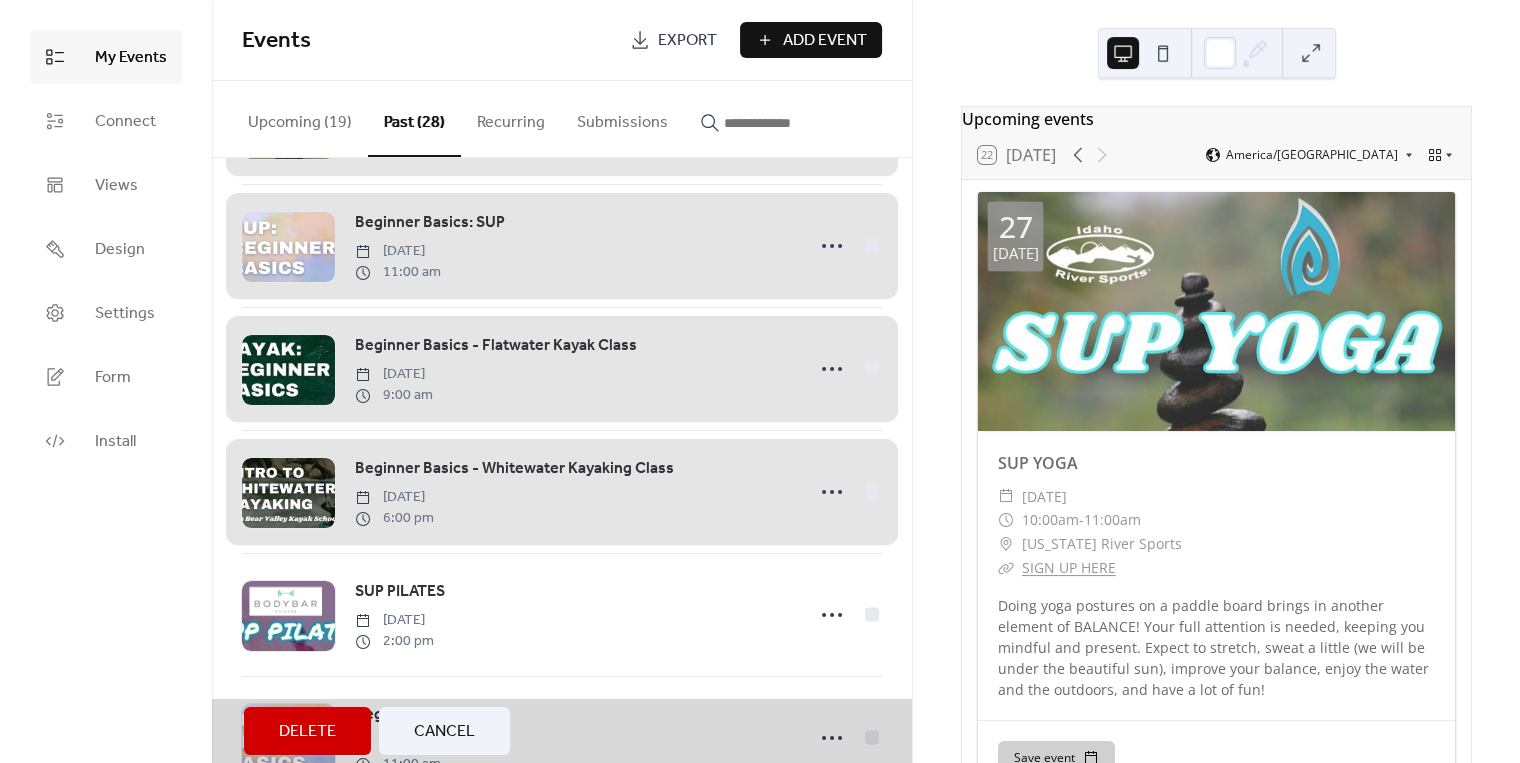 click on "Recurring" at bounding box center (511, 118) 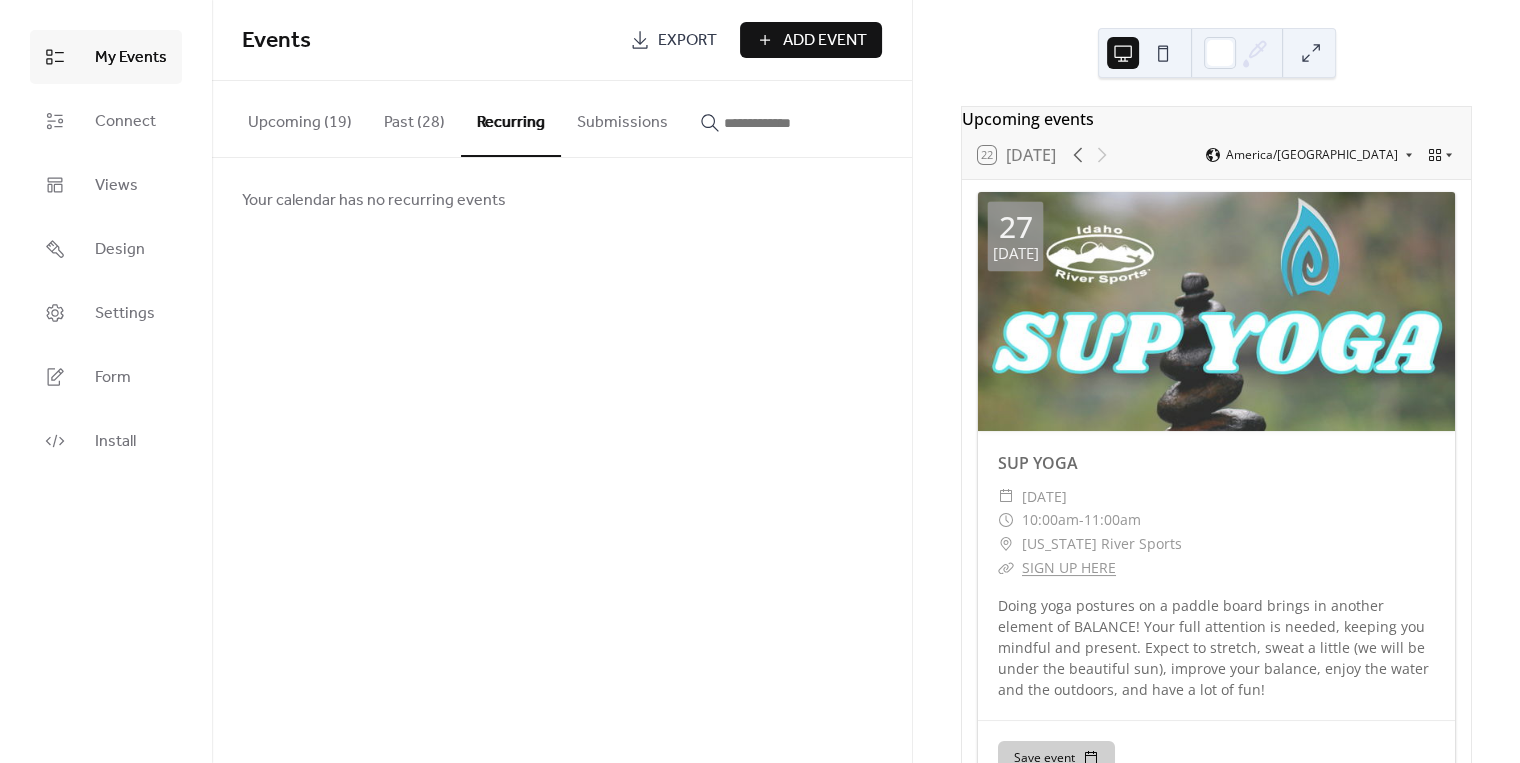 click on "Past (28)" at bounding box center (414, 118) 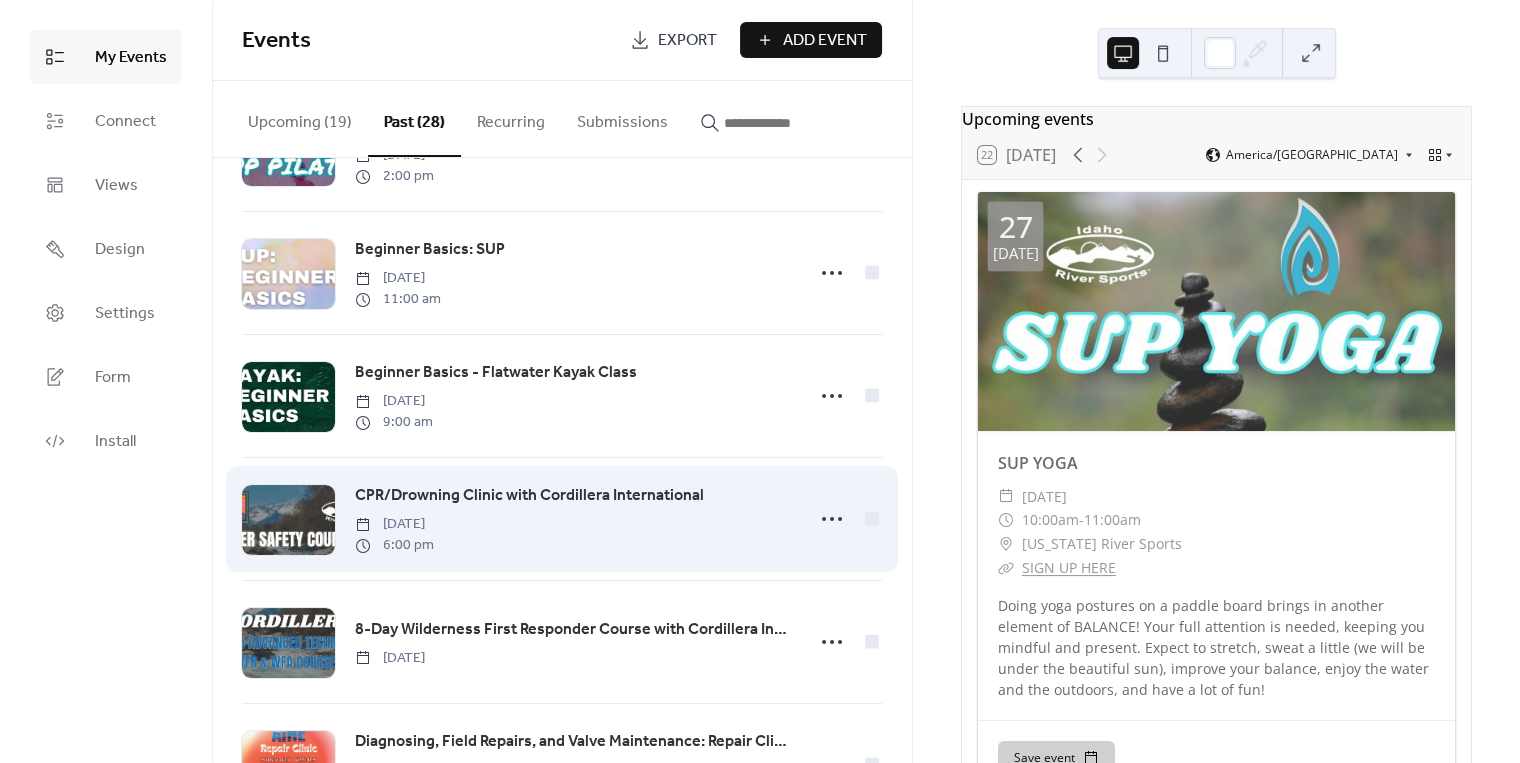 scroll, scrollTop: 2631, scrollLeft: 0, axis: vertical 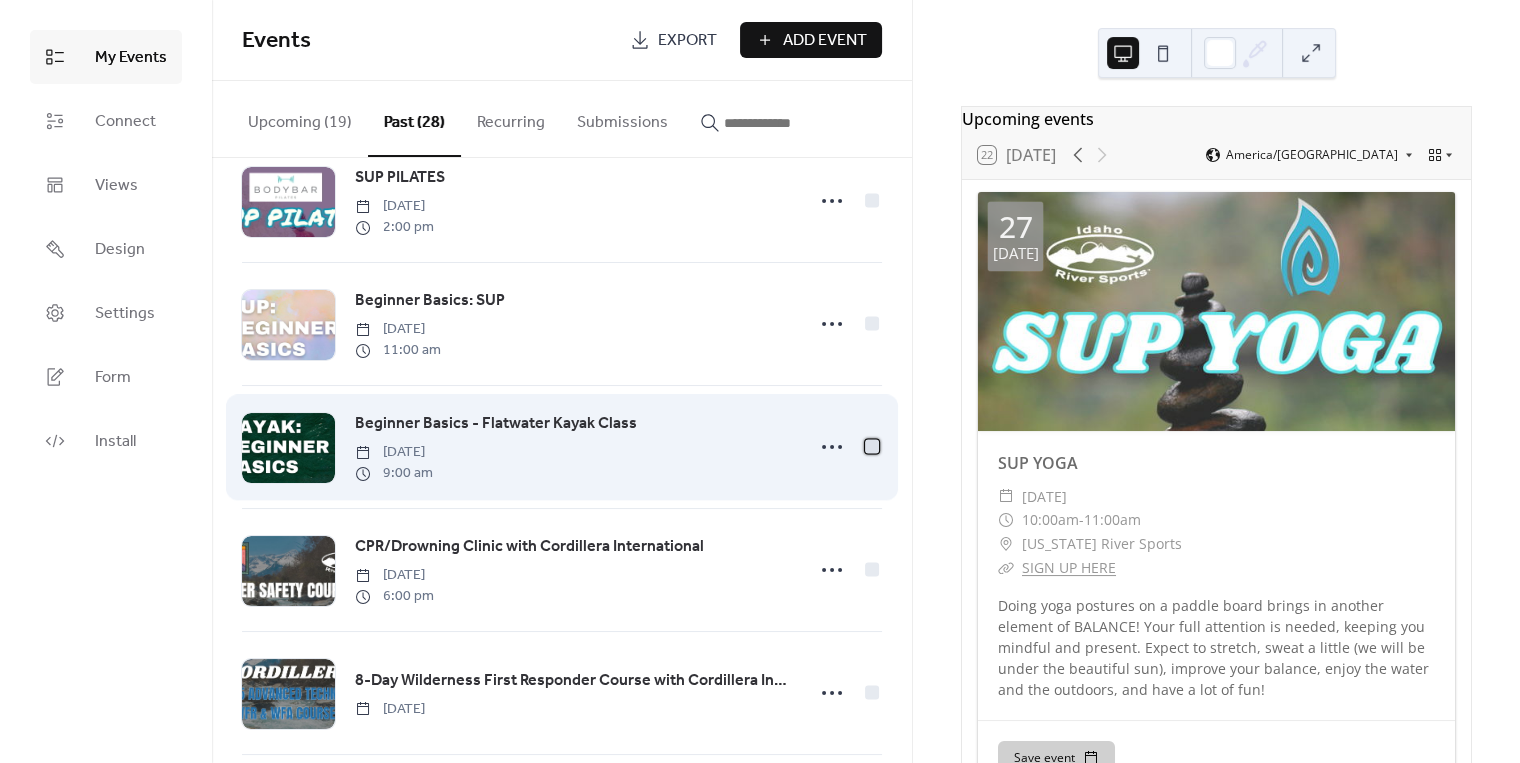 click at bounding box center [872, 446] 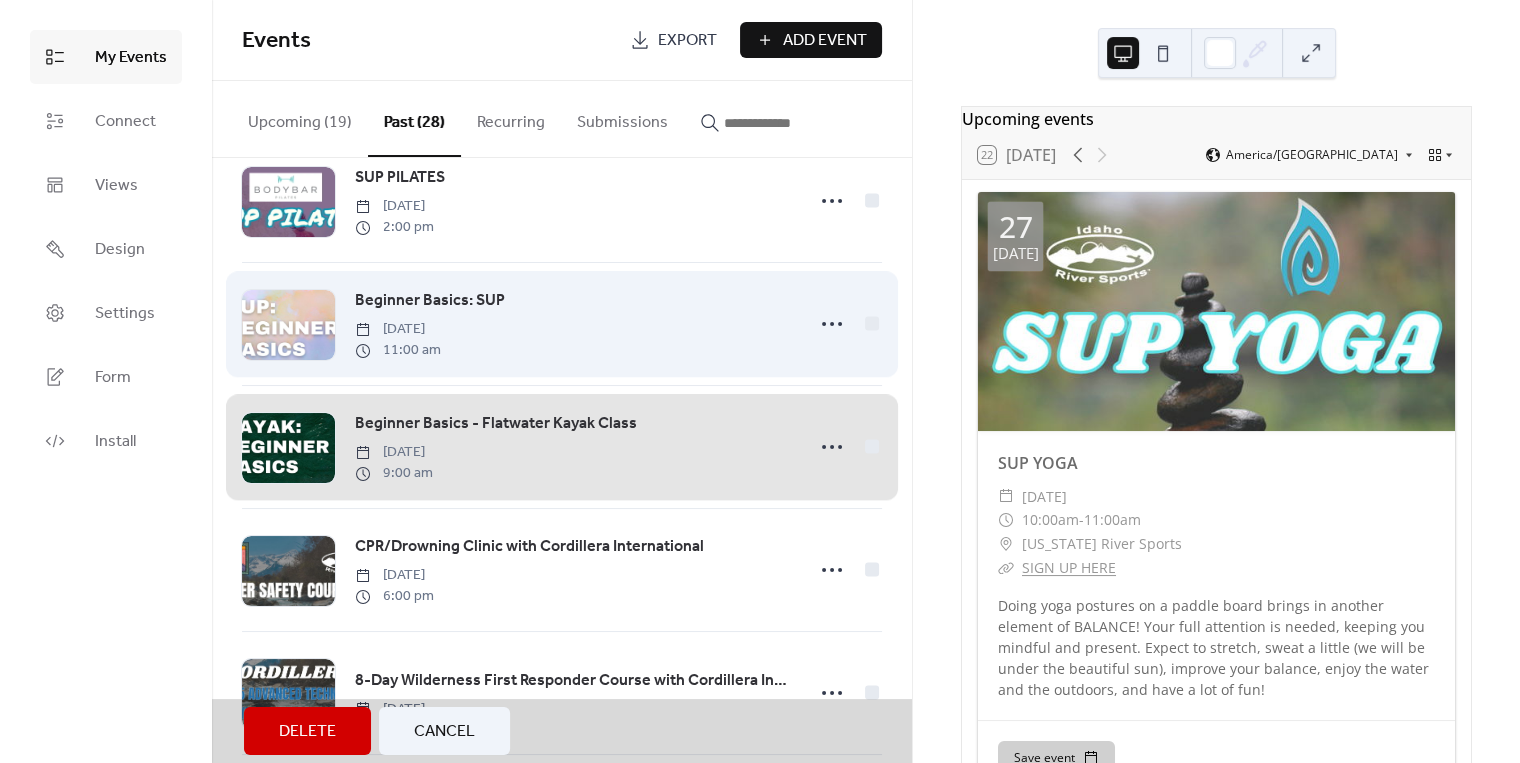 click on "Beginner Basics: SUP [DATE] 11:00 am" at bounding box center [562, 323] 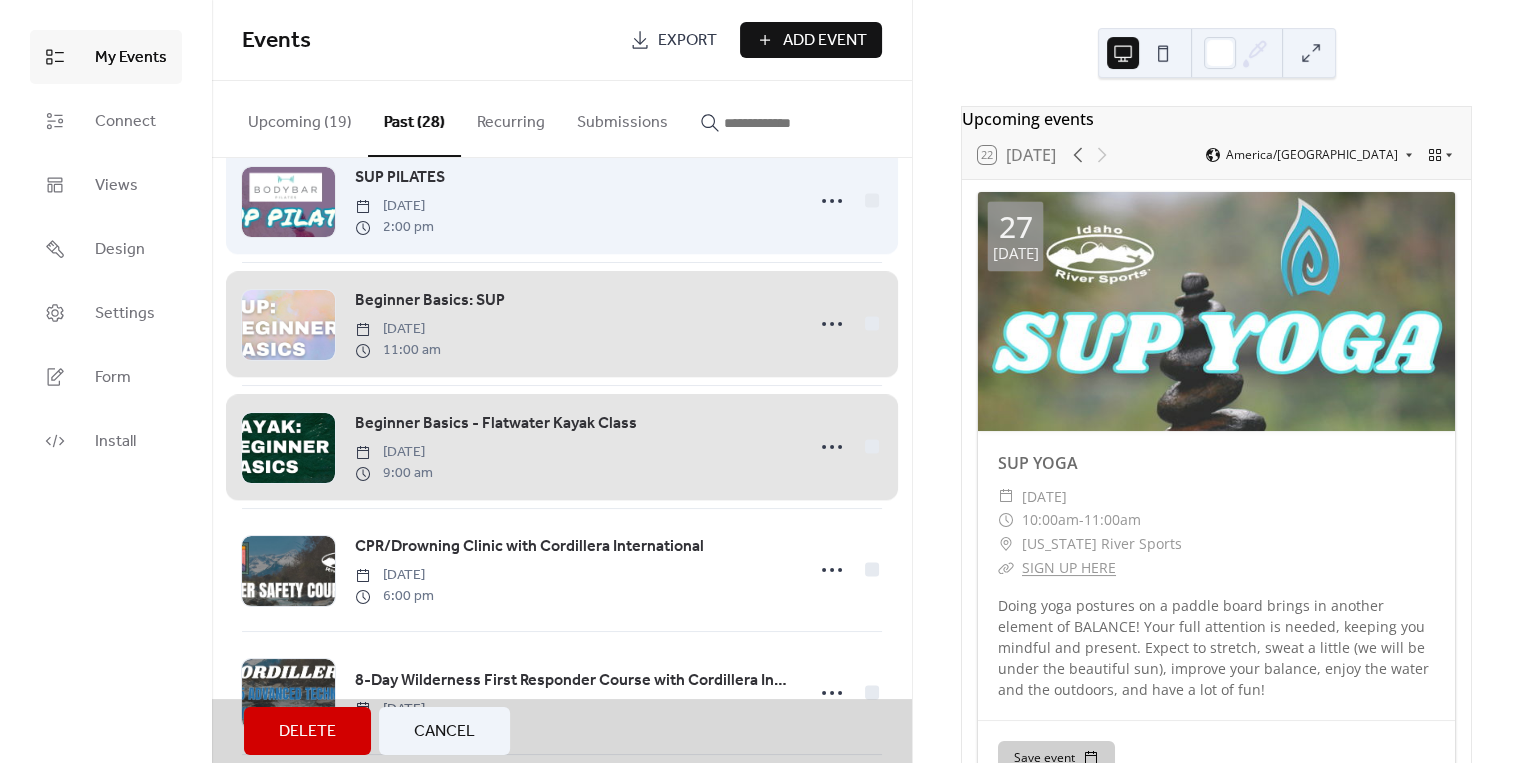 click on "SUP PILATES [DATE] 2:00 pm" at bounding box center [562, 200] 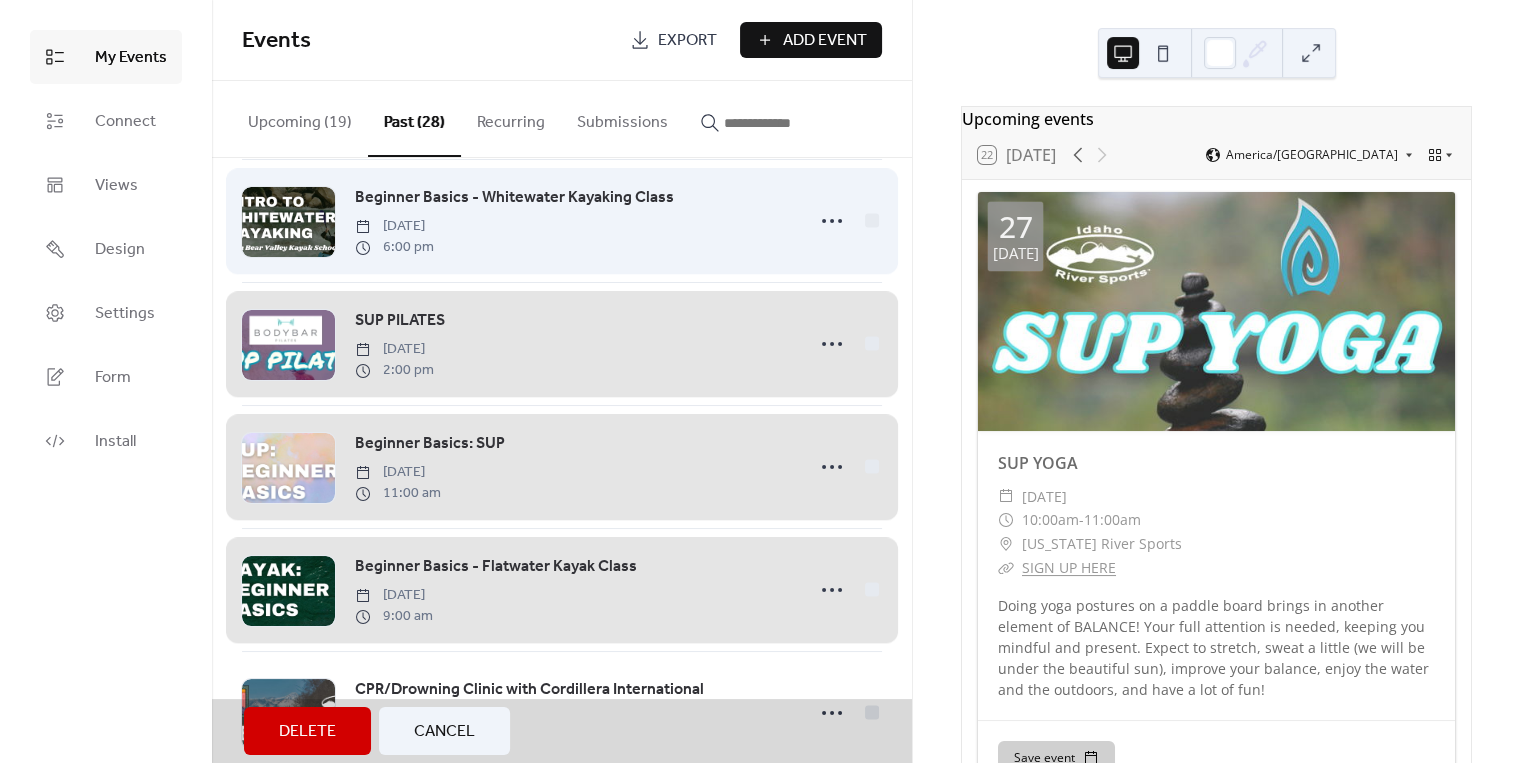 click on "Beginner Basics - Whitewater Kayaking Class [DATE] 6:00 pm" at bounding box center (562, 220) 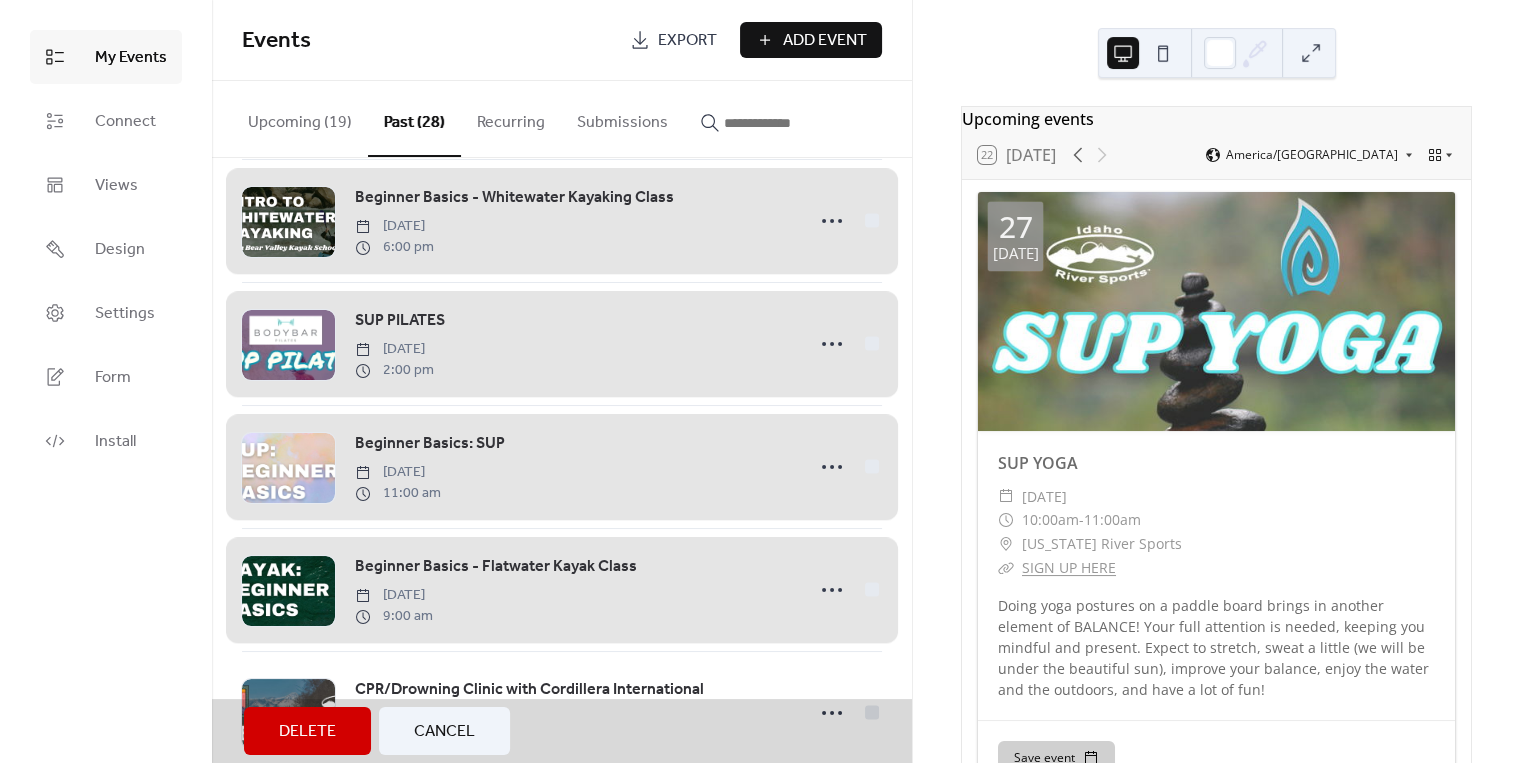 scroll, scrollTop: 2416, scrollLeft: 0, axis: vertical 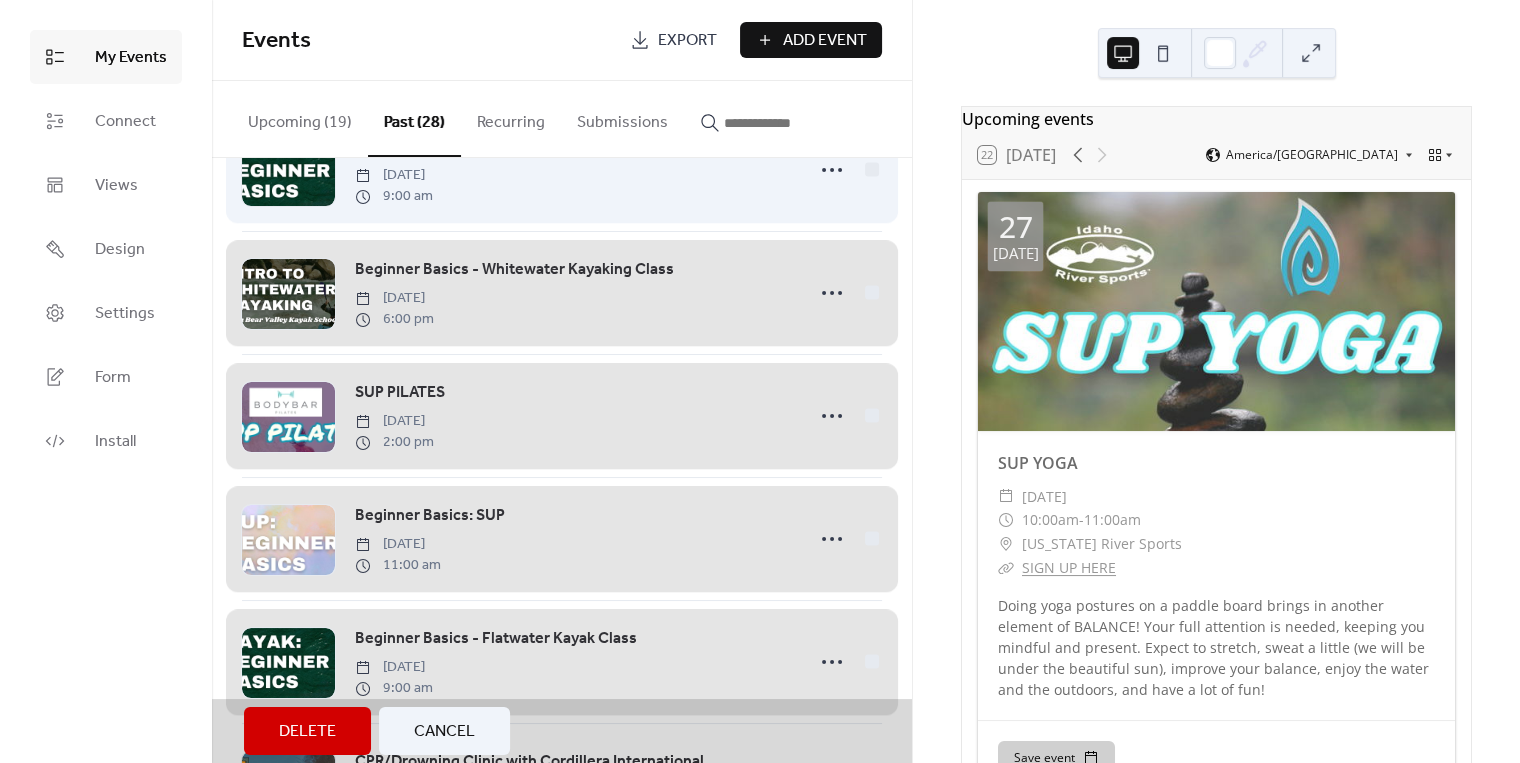 click on "Beginner Basics - Flatwater Kayak Class [DATE] 9:00 am" at bounding box center [562, 169] 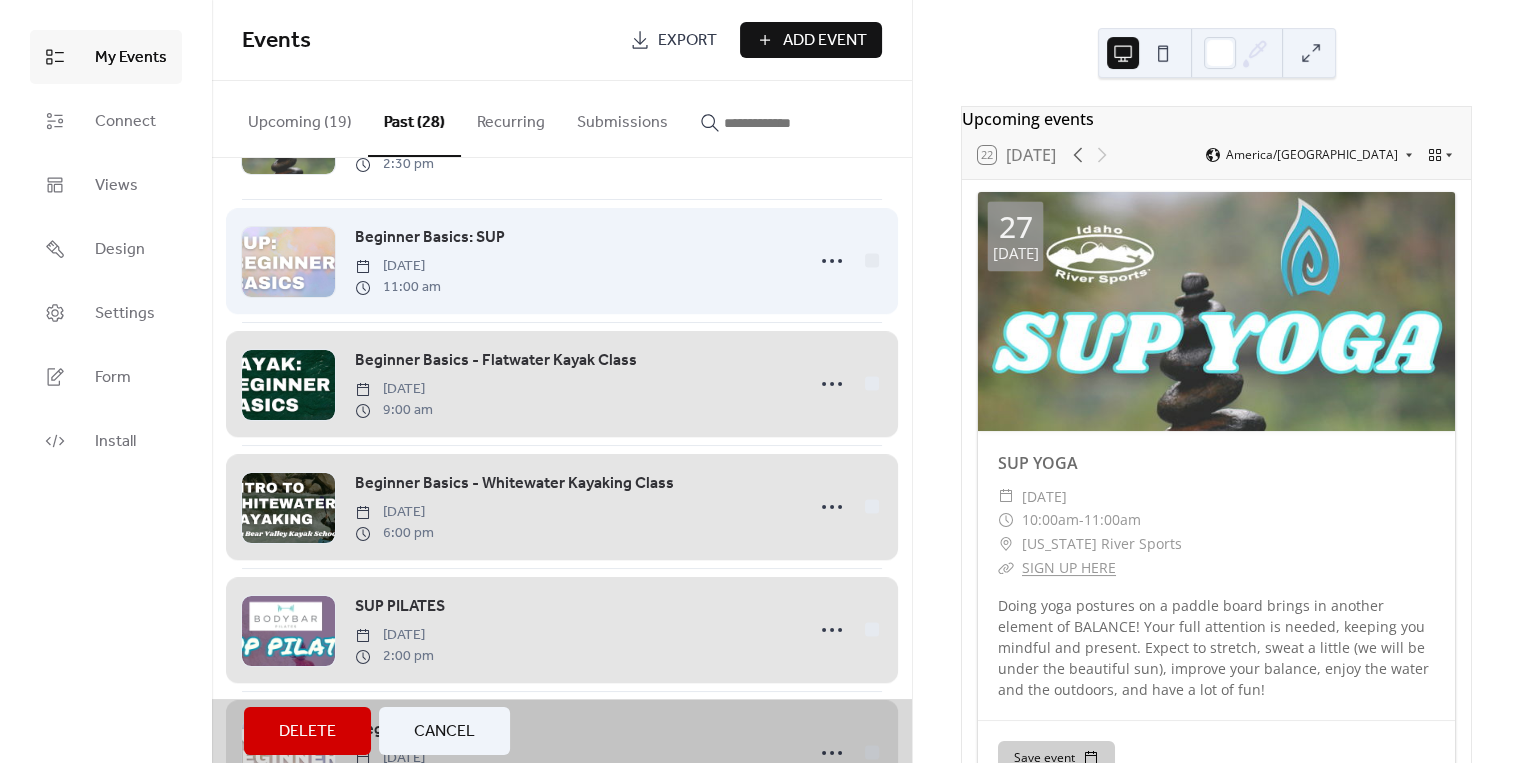 click on "Beginner Basics: SUP [DATE] 11:00 am" at bounding box center (562, 260) 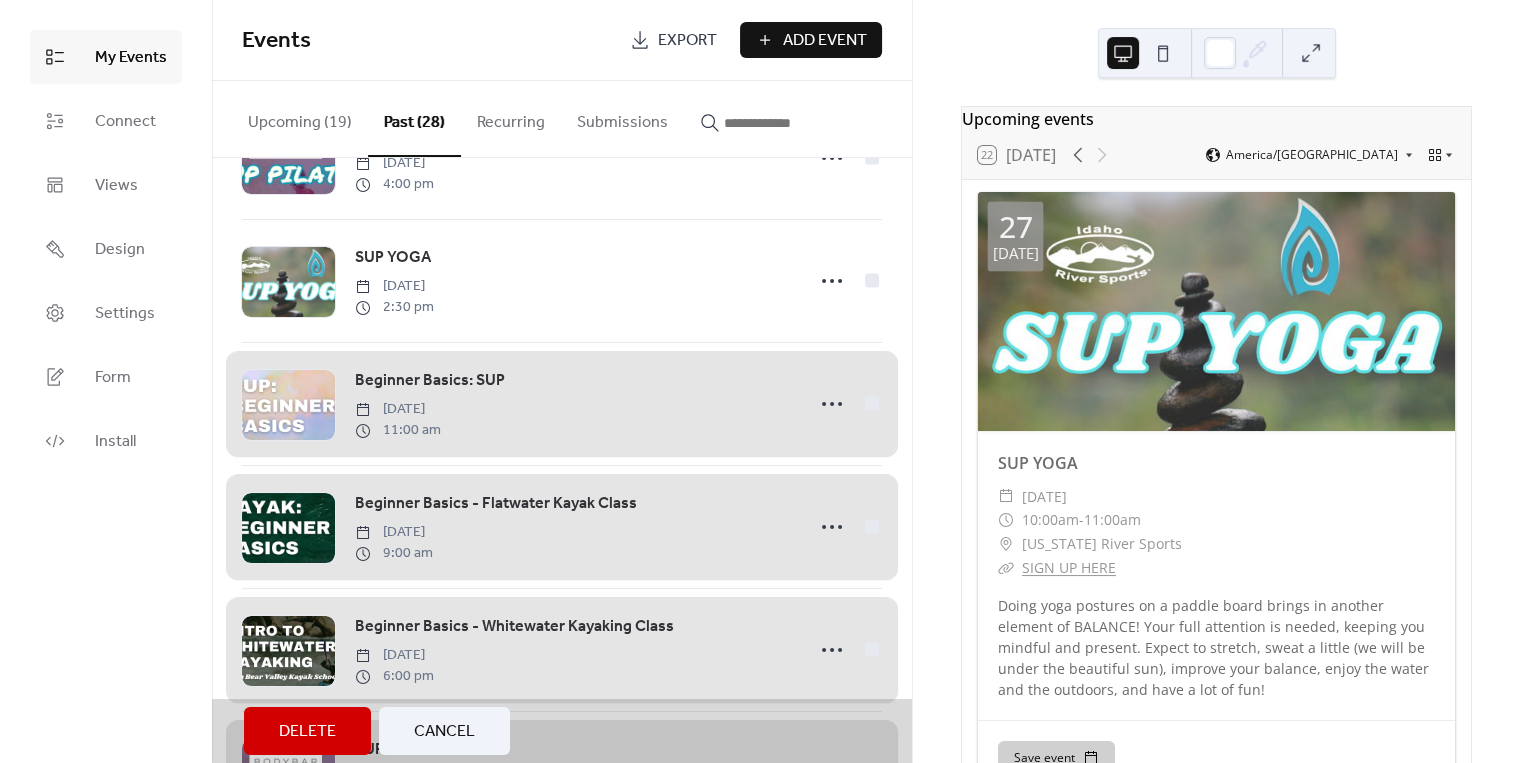 click on "SUP YOGA [DATE] 2:30 pm" at bounding box center (562, 280) 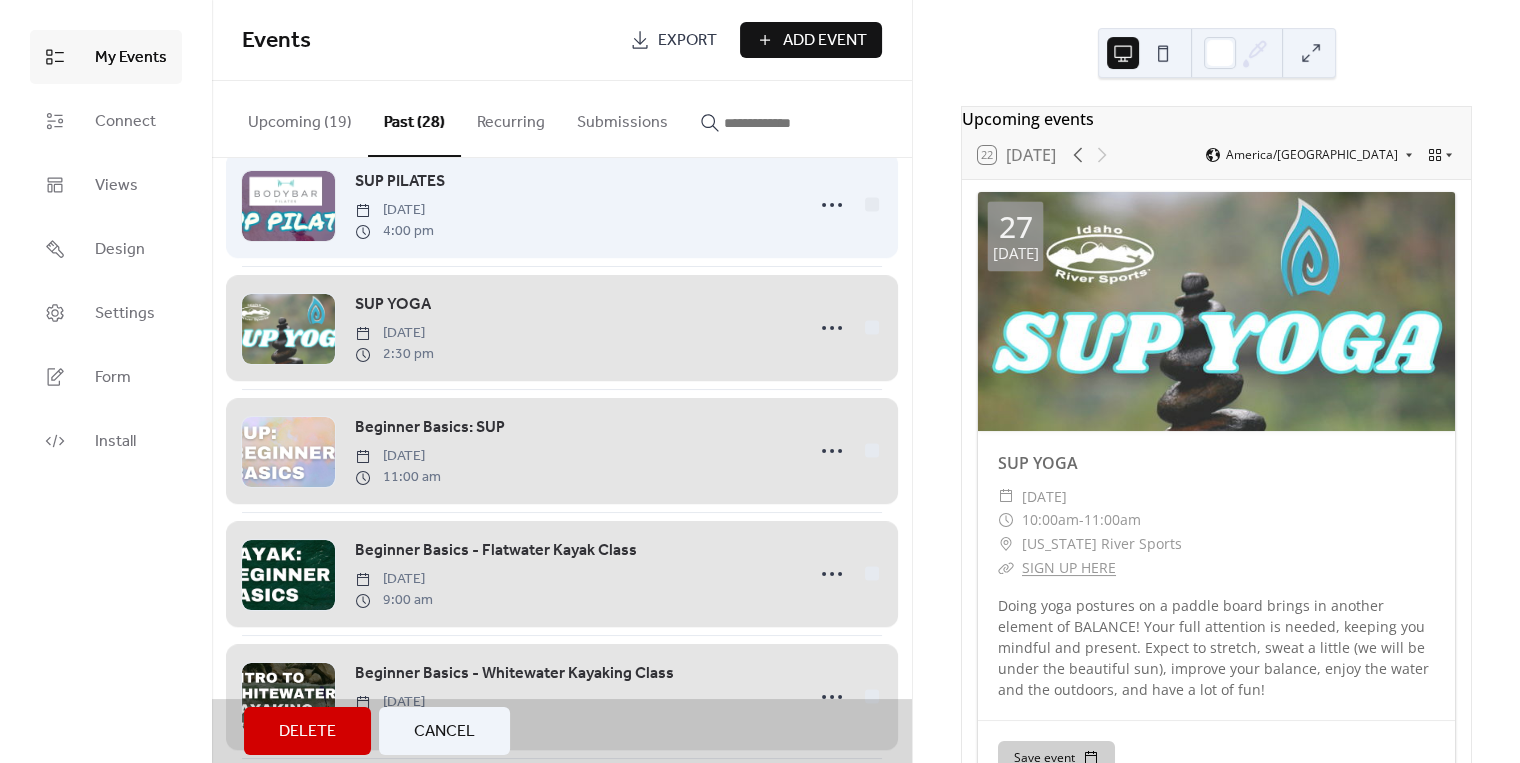 scroll, scrollTop: 1987, scrollLeft: 0, axis: vertical 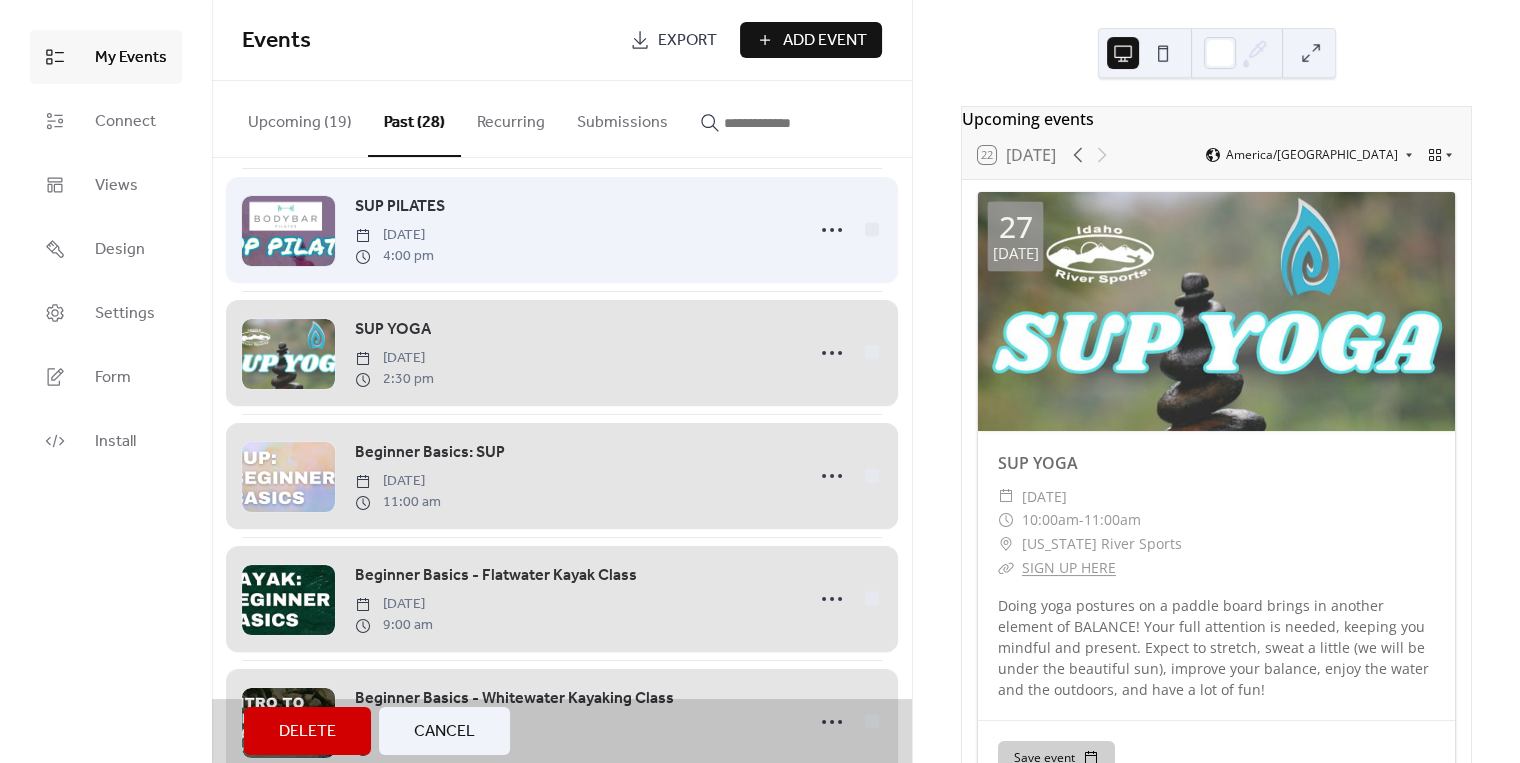 click on "SUP PILATES [DATE] 4:00 pm" at bounding box center (562, 229) 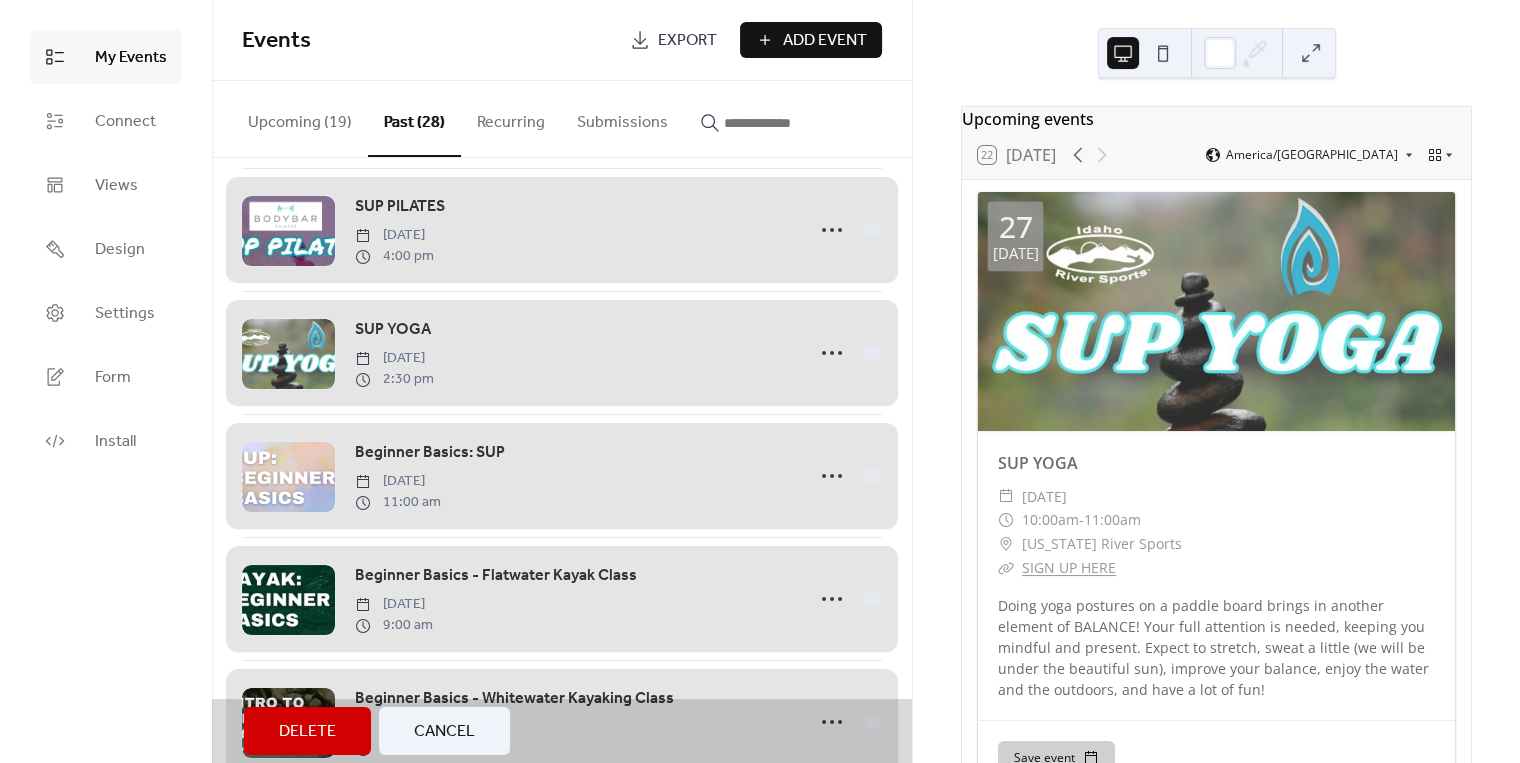 click on "Delete" at bounding box center (307, 731) 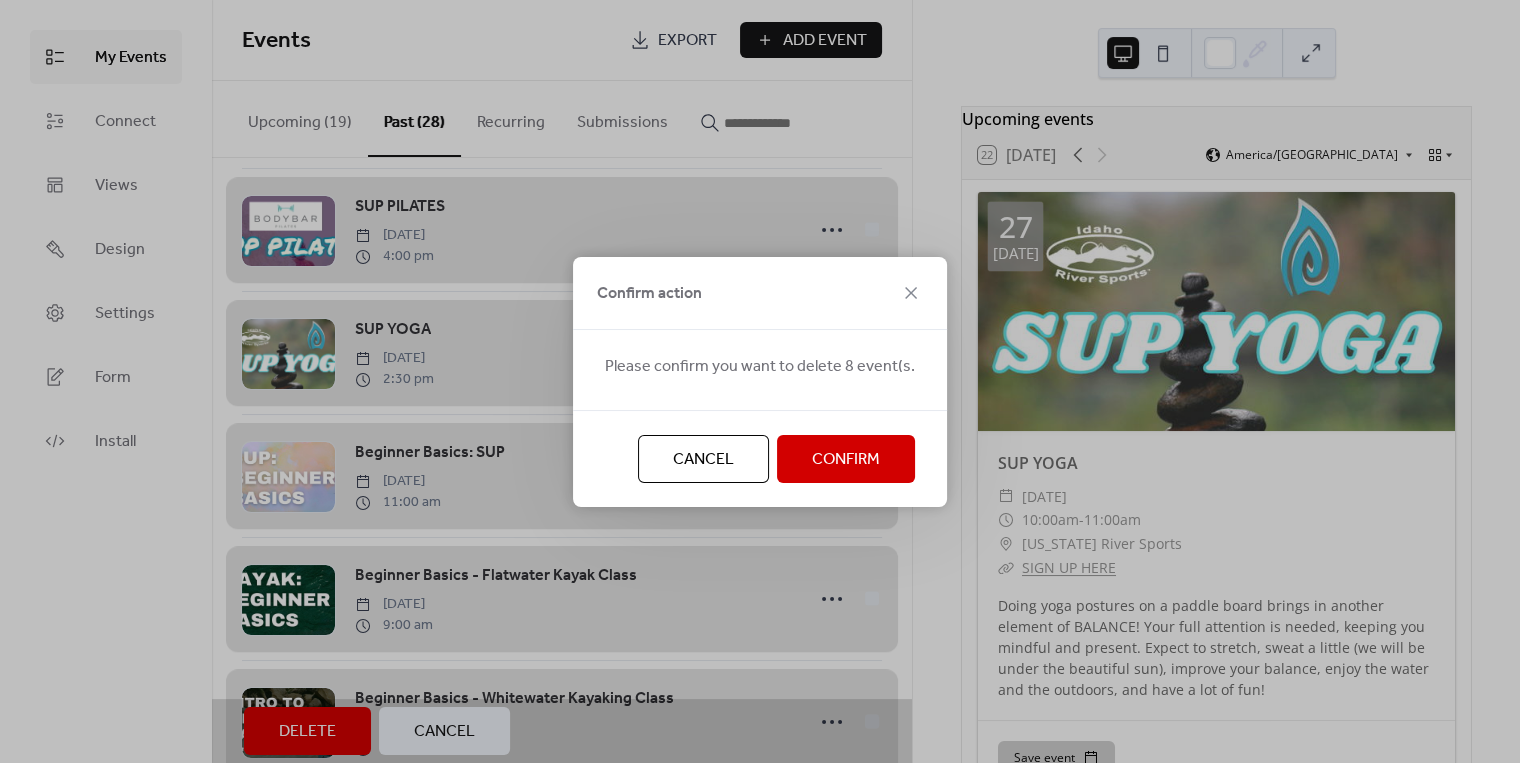 click on "Confirm" at bounding box center [846, 460] 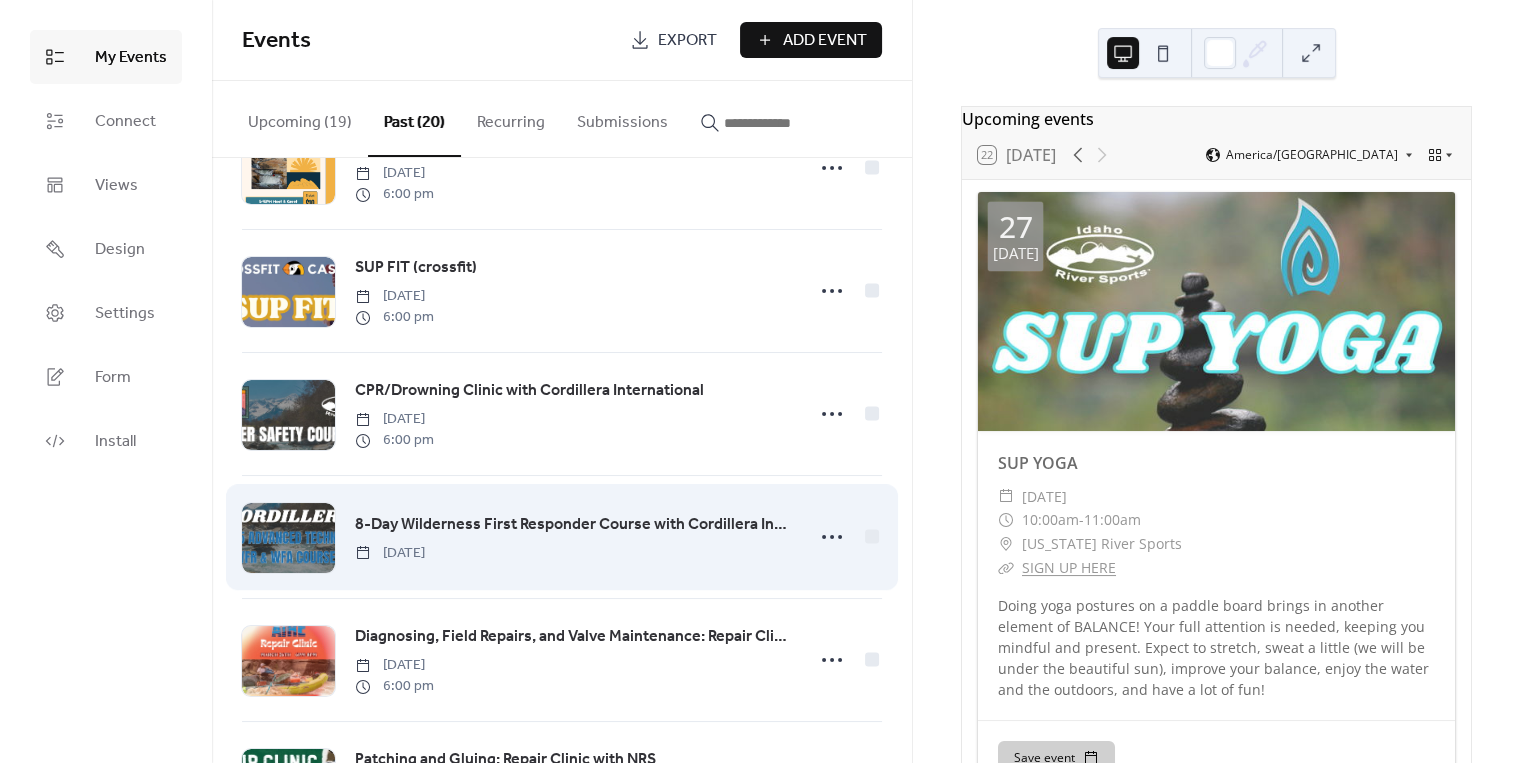 scroll, scrollTop: 1785, scrollLeft: 0, axis: vertical 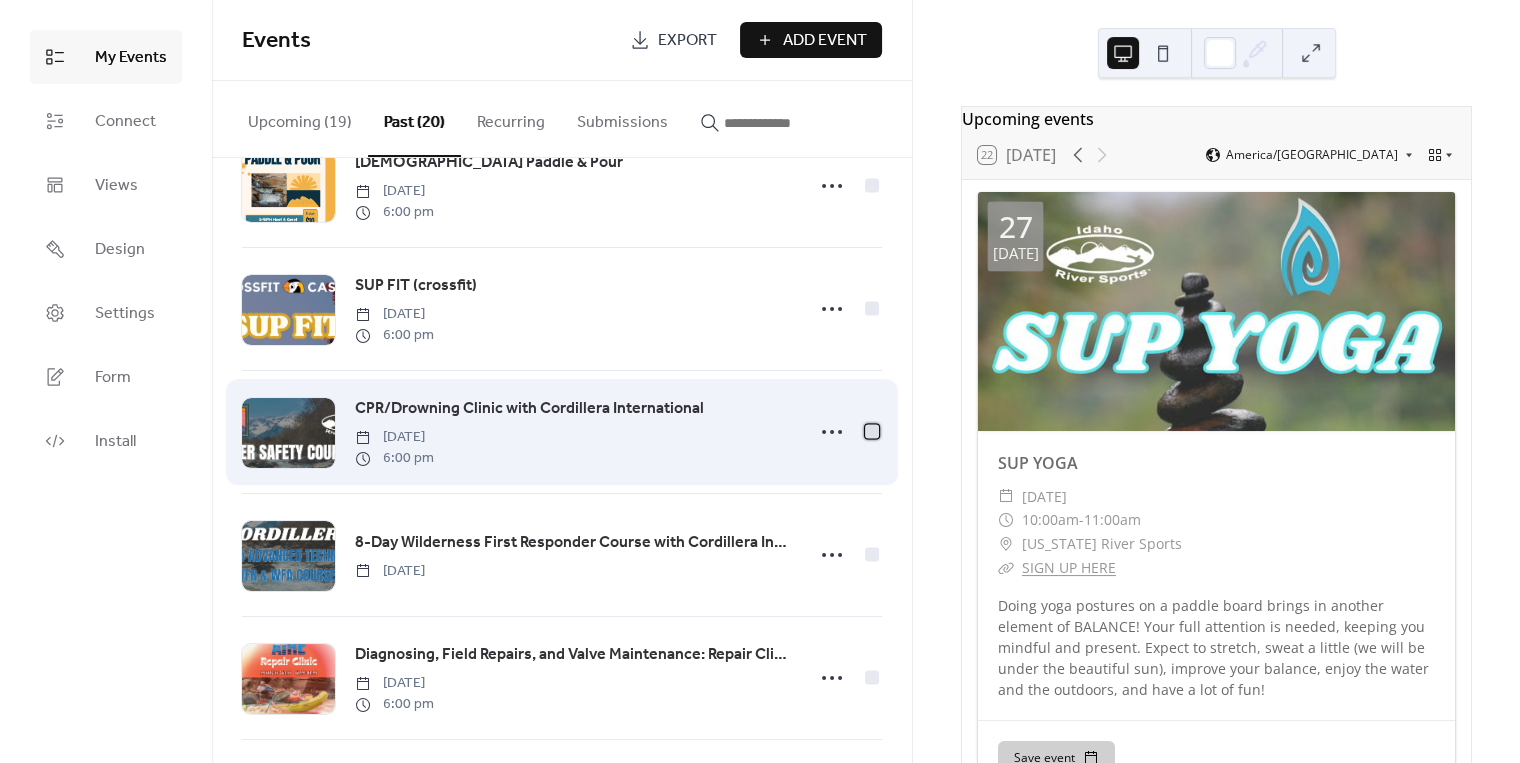 click at bounding box center (872, 431) 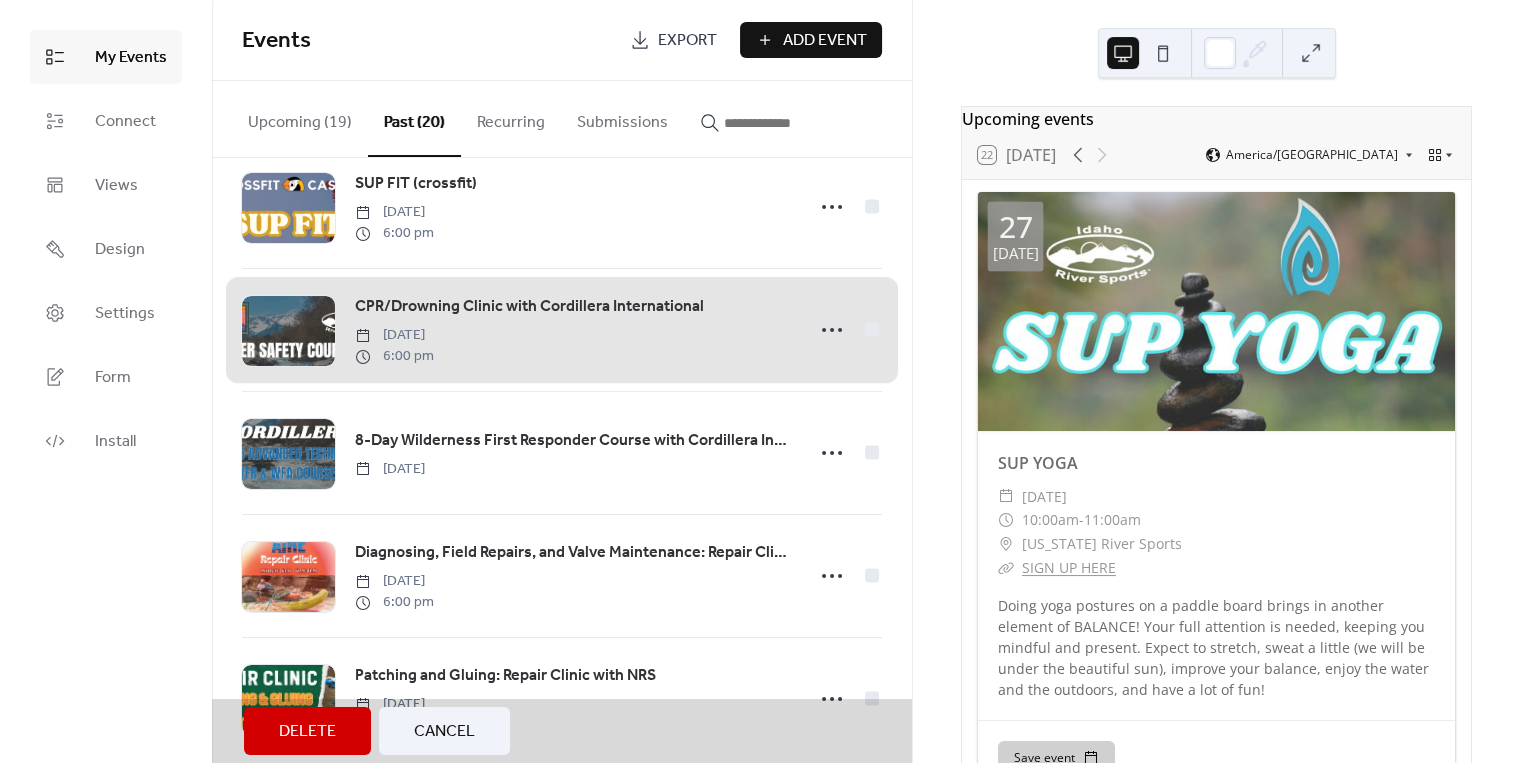 scroll, scrollTop: 1928, scrollLeft: 0, axis: vertical 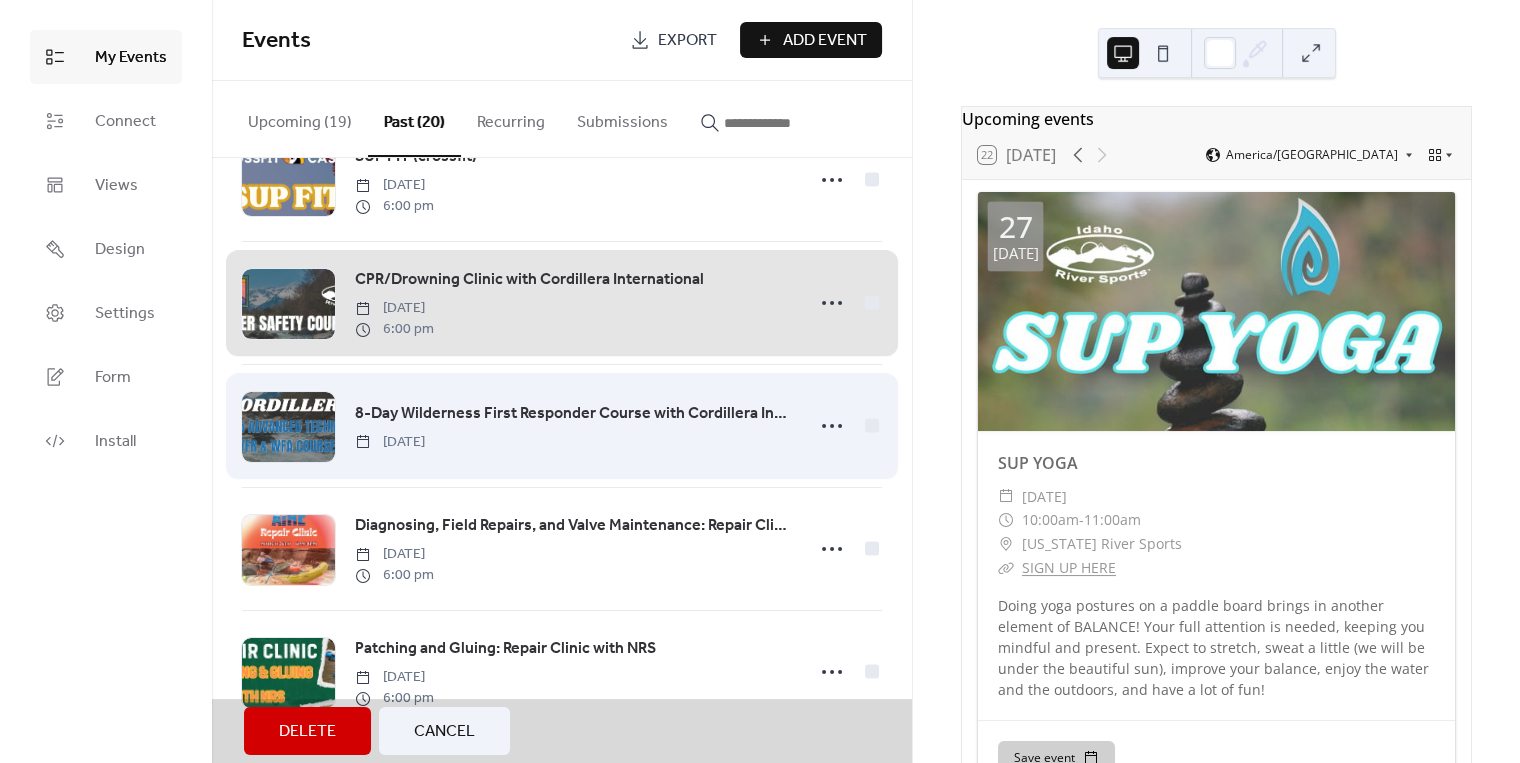 click on "8-Day Wilderness First Responder Course with Cordillera International [DATE]" at bounding box center (562, 425) 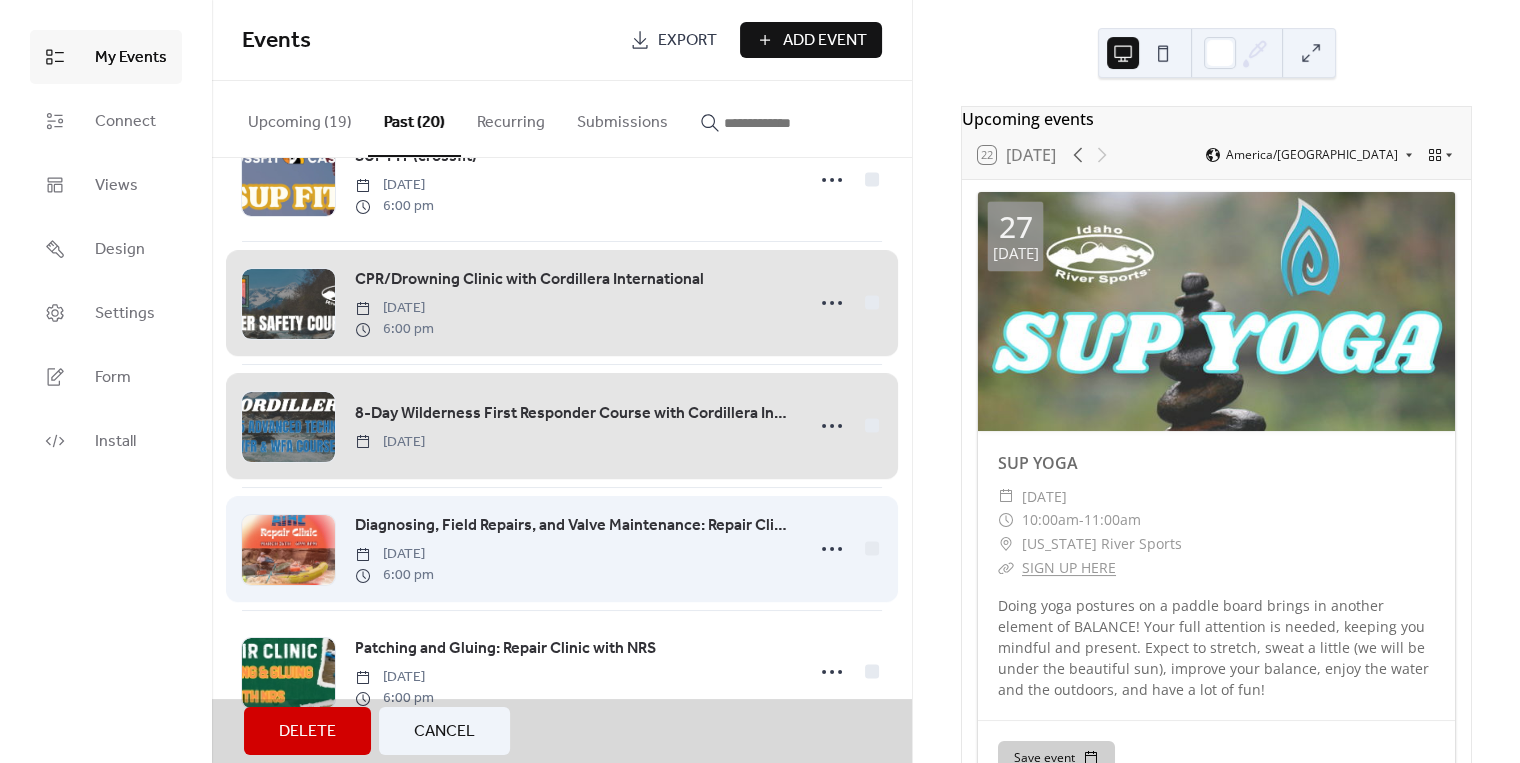 click on "Diagnosing, Field Repairs, and Valve Maintenance: Repair Clinic with AIRE [DATE] 6:00 pm" at bounding box center [562, 548] 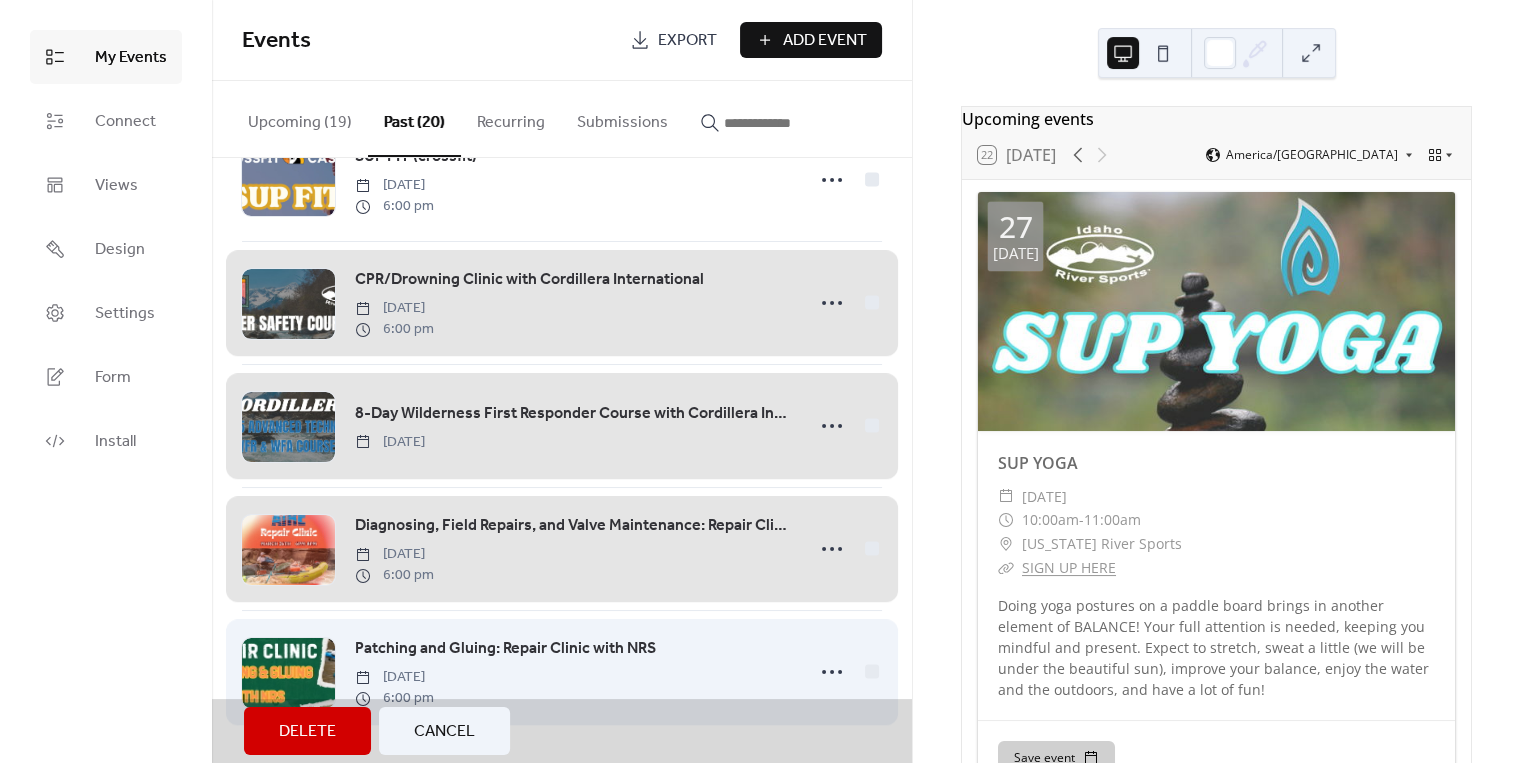 click on "Patching and Gluing: Repair Clinic with NRS [DATE] 6:00 pm" at bounding box center (562, 671) 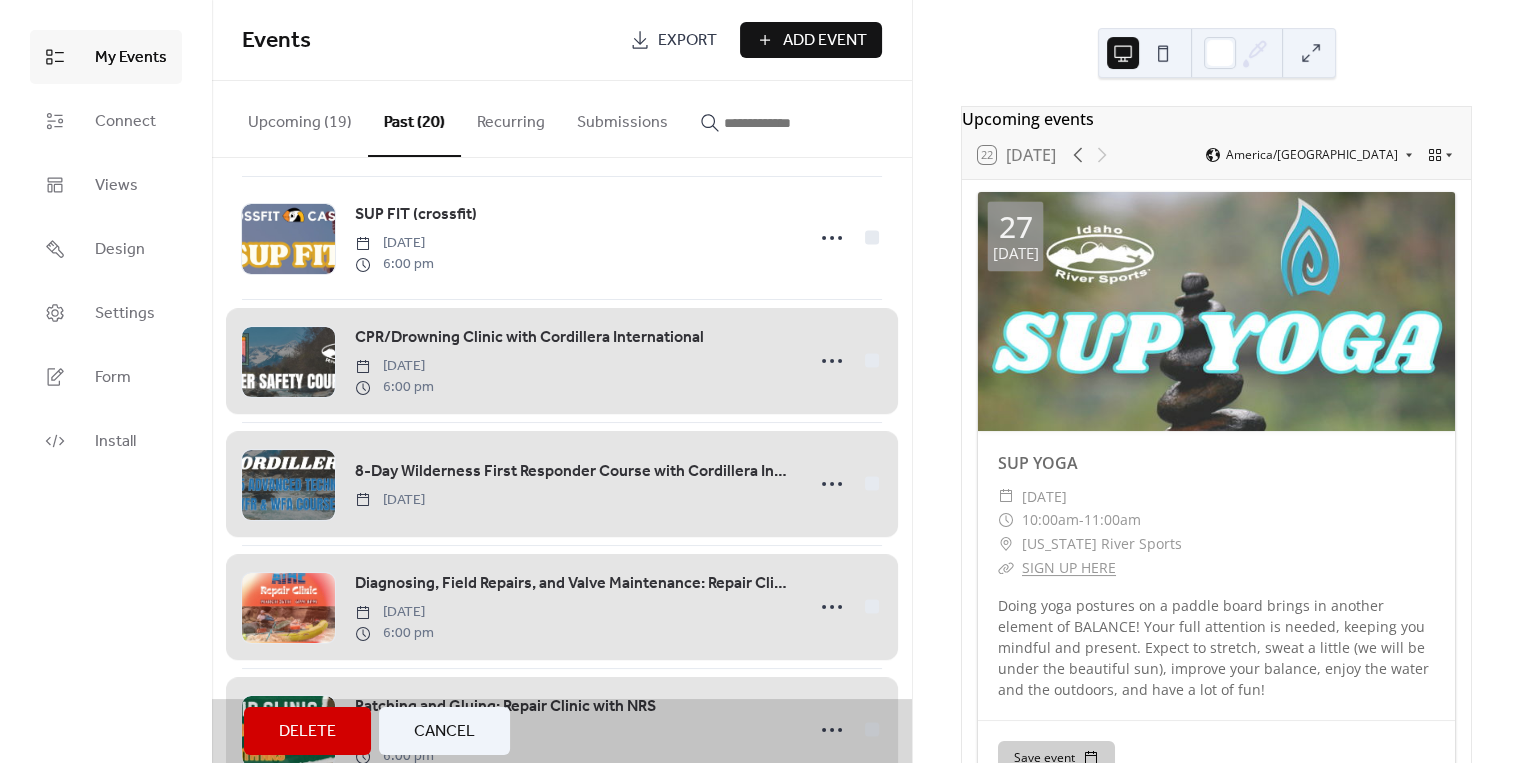 scroll, scrollTop: 1785, scrollLeft: 0, axis: vertical 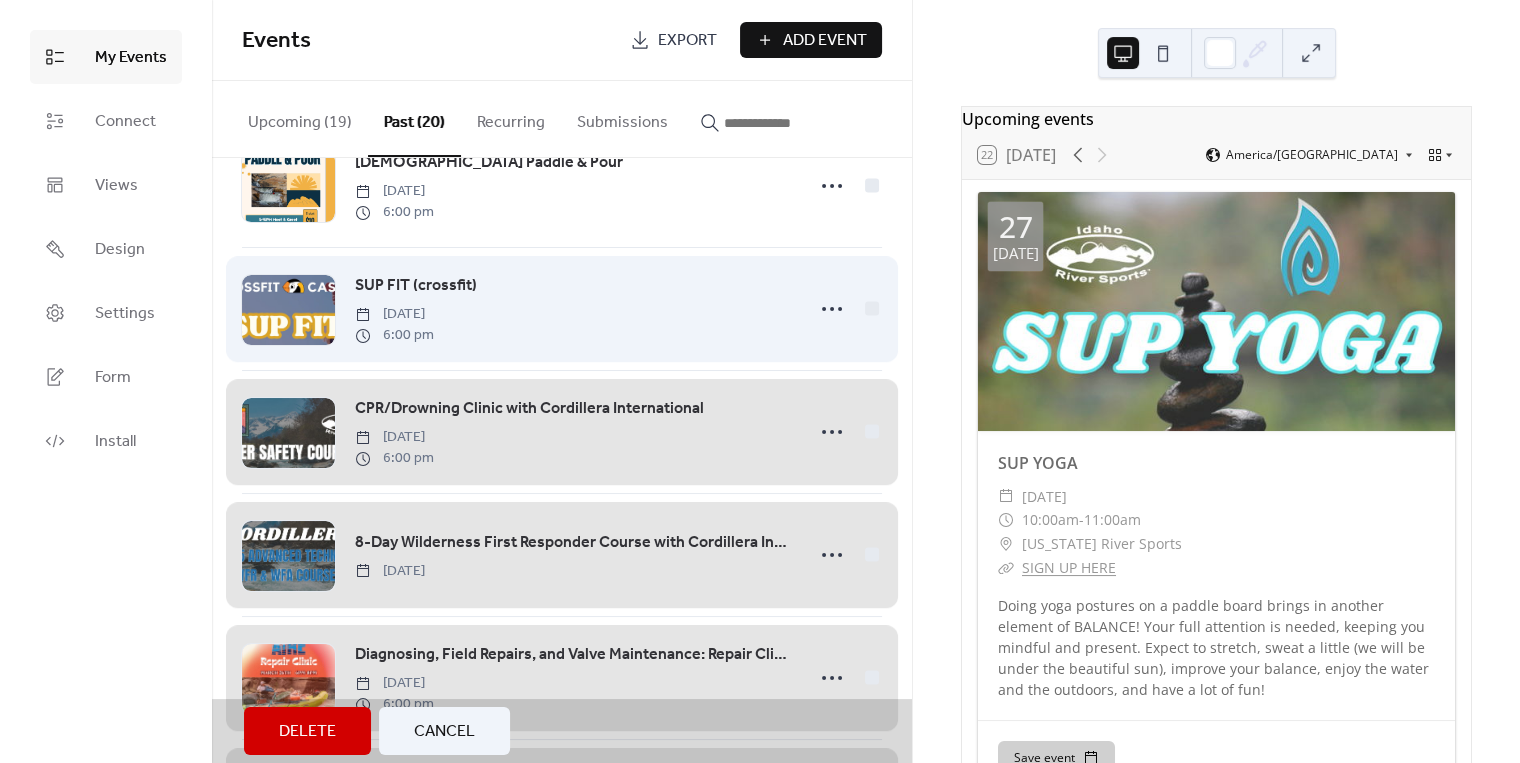 click on "SUP FIT (crossfit) [DATE] 6:00 pm" at bounding box center [562, 308] 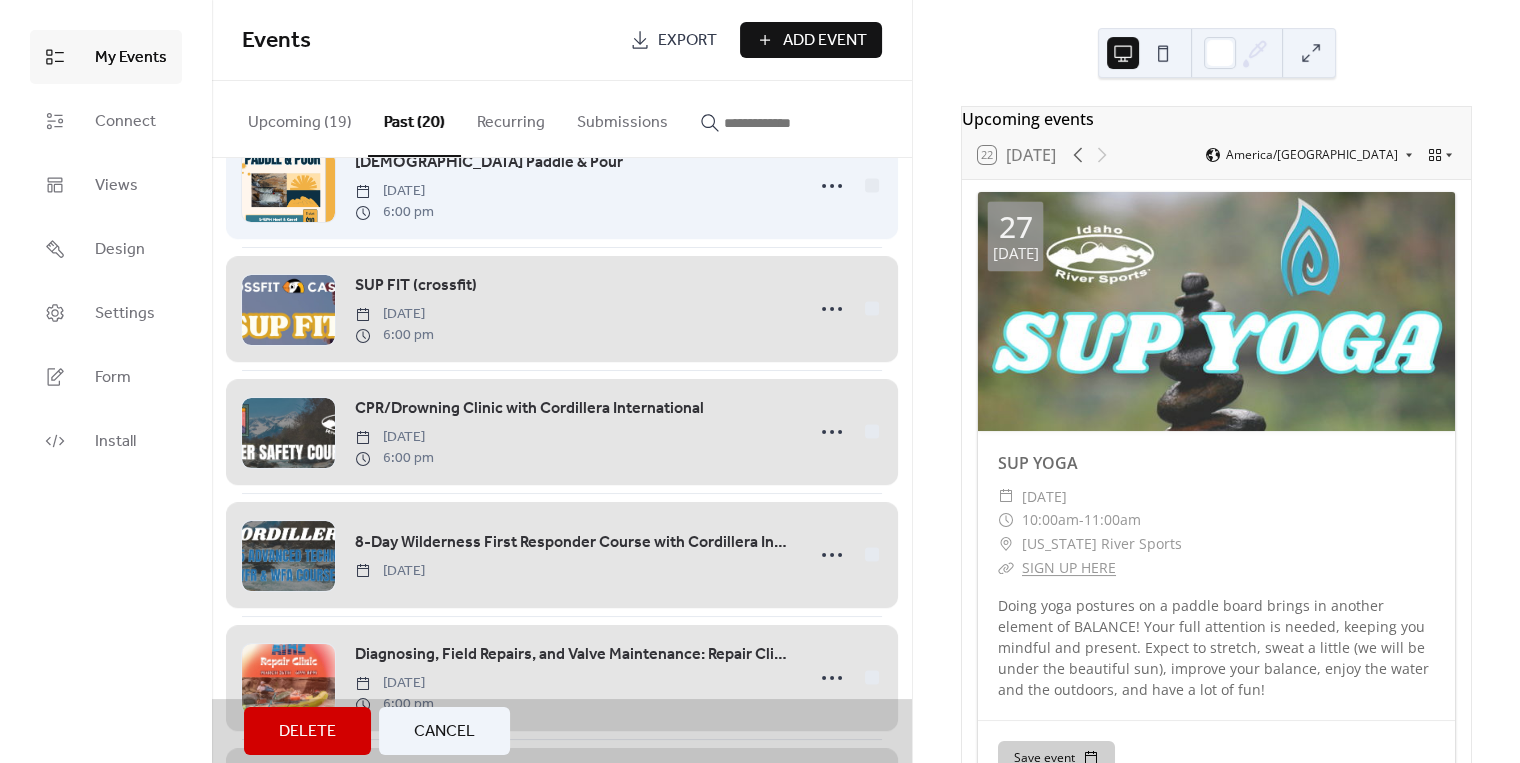click on "[DEMOGRAPHIC_DATA] Paddle & Pour [DATE] 6:00 pm" at bounding box center [562, 185] 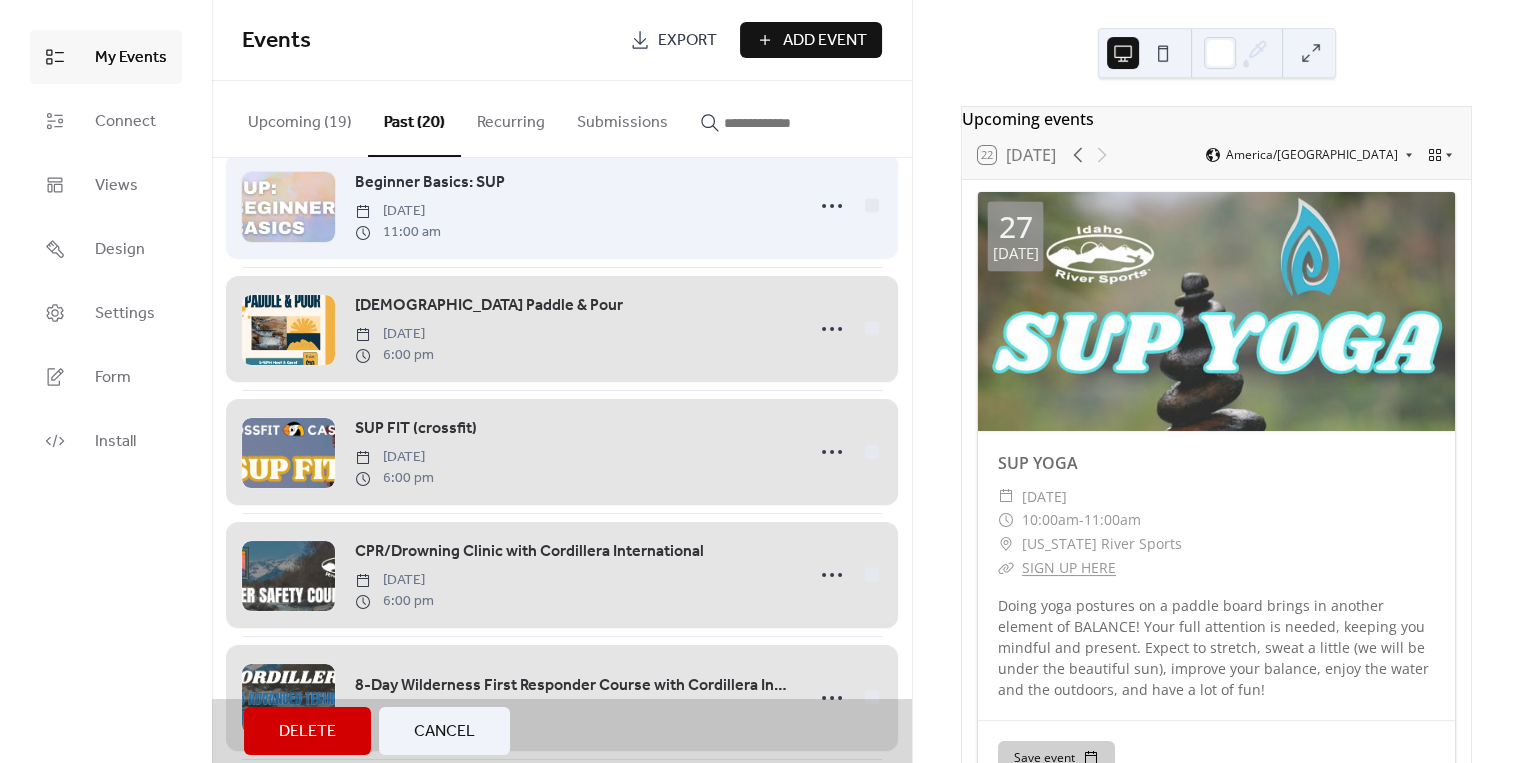 click on "Beginner Basics: SUP [DATE] 11:00 am" at bounding box center (562, 205) 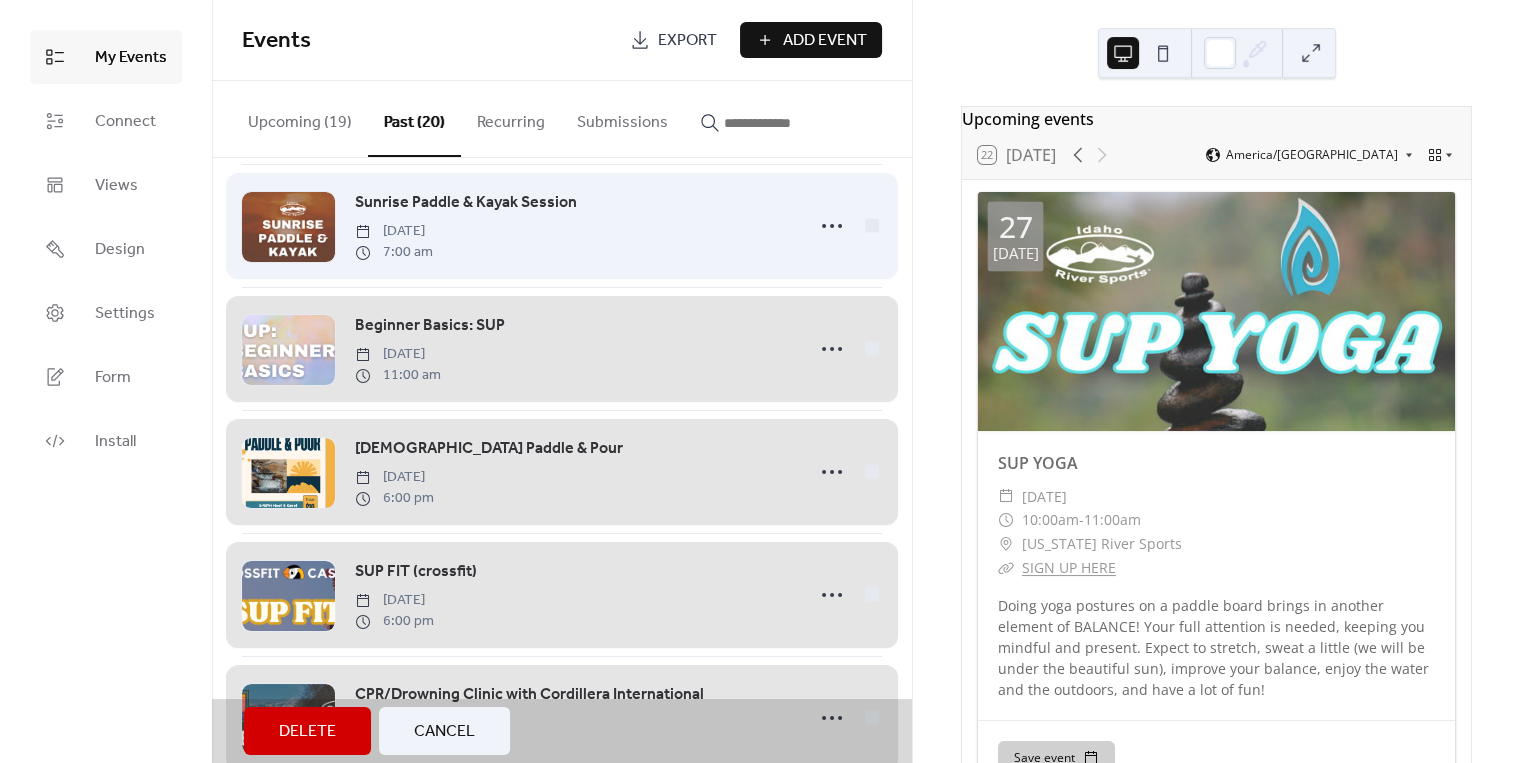 click on "Sunrise Paddle & Kayak Session [DATE] 7:00 am" at bounding box center [562, 225] 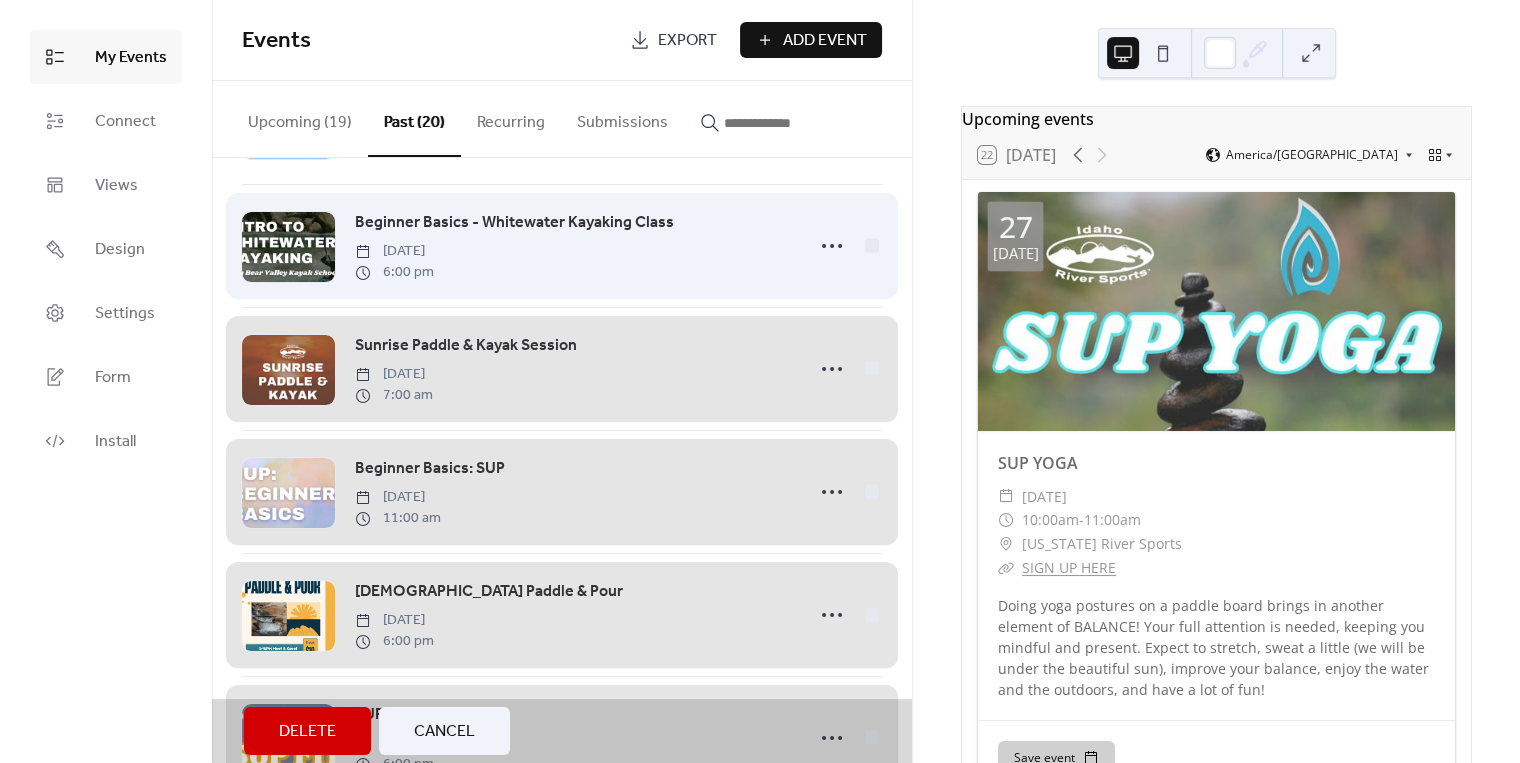 click on "Beginner Basics - Whitewater Kayaking Class [DATE] 6:00 pm" at bounding box center [562, 245] 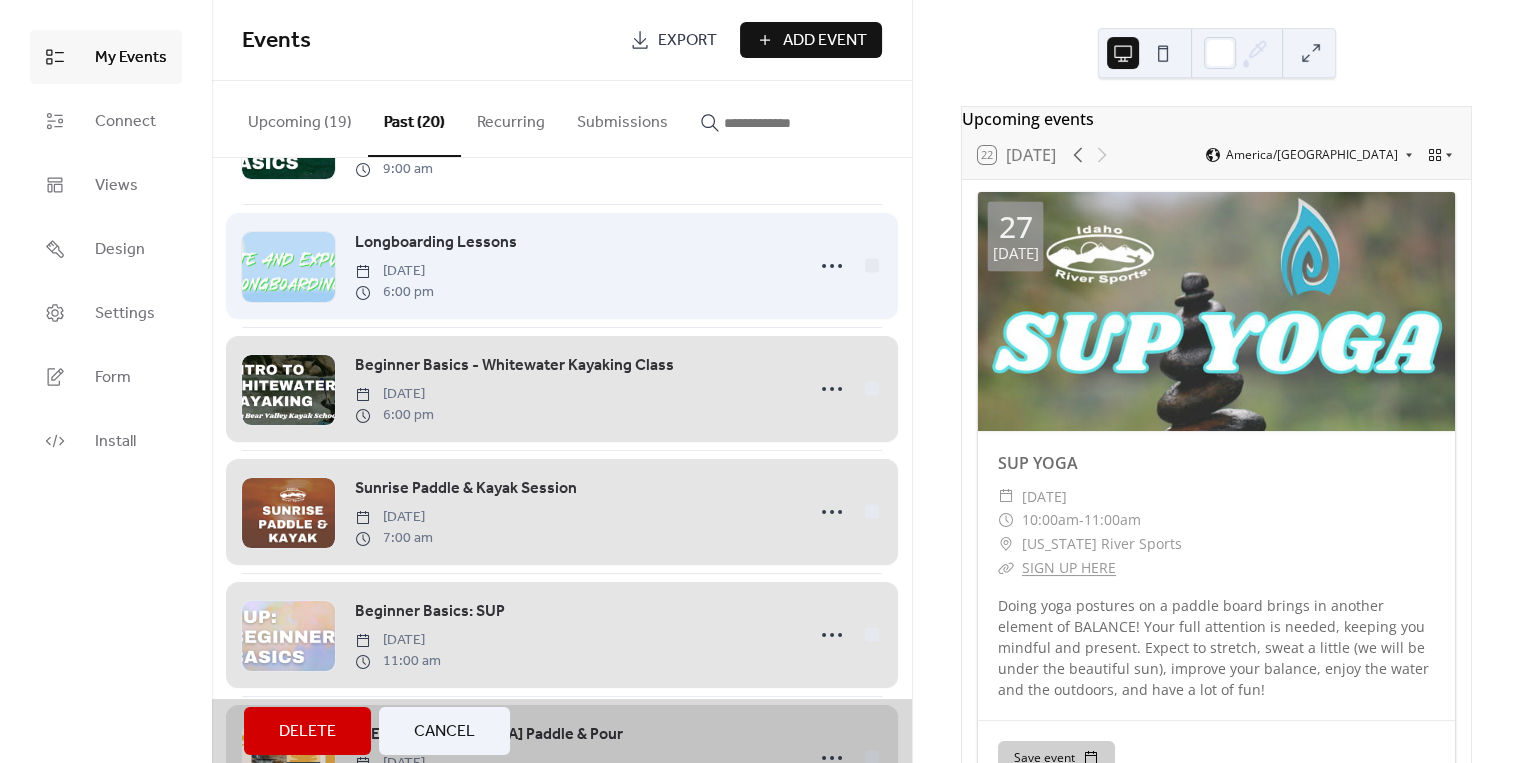 click on "Longboarding Lessons [DATE] 6:00 pm" at bounding box center [562, 265] 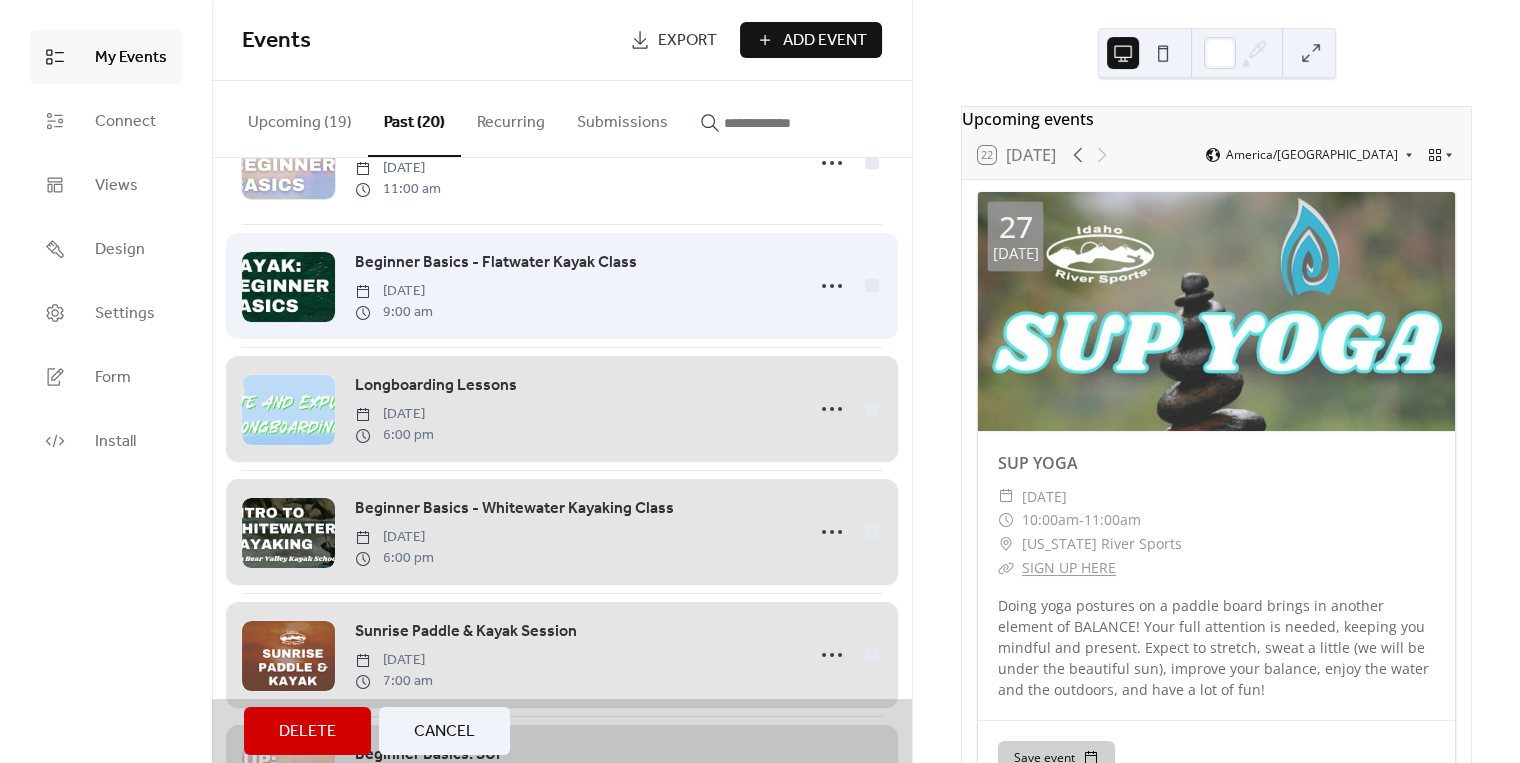 click on "Beginner Basics - Flatwater Kayak Class [DATE] 9:00 am" at bounding box center [562, 285] 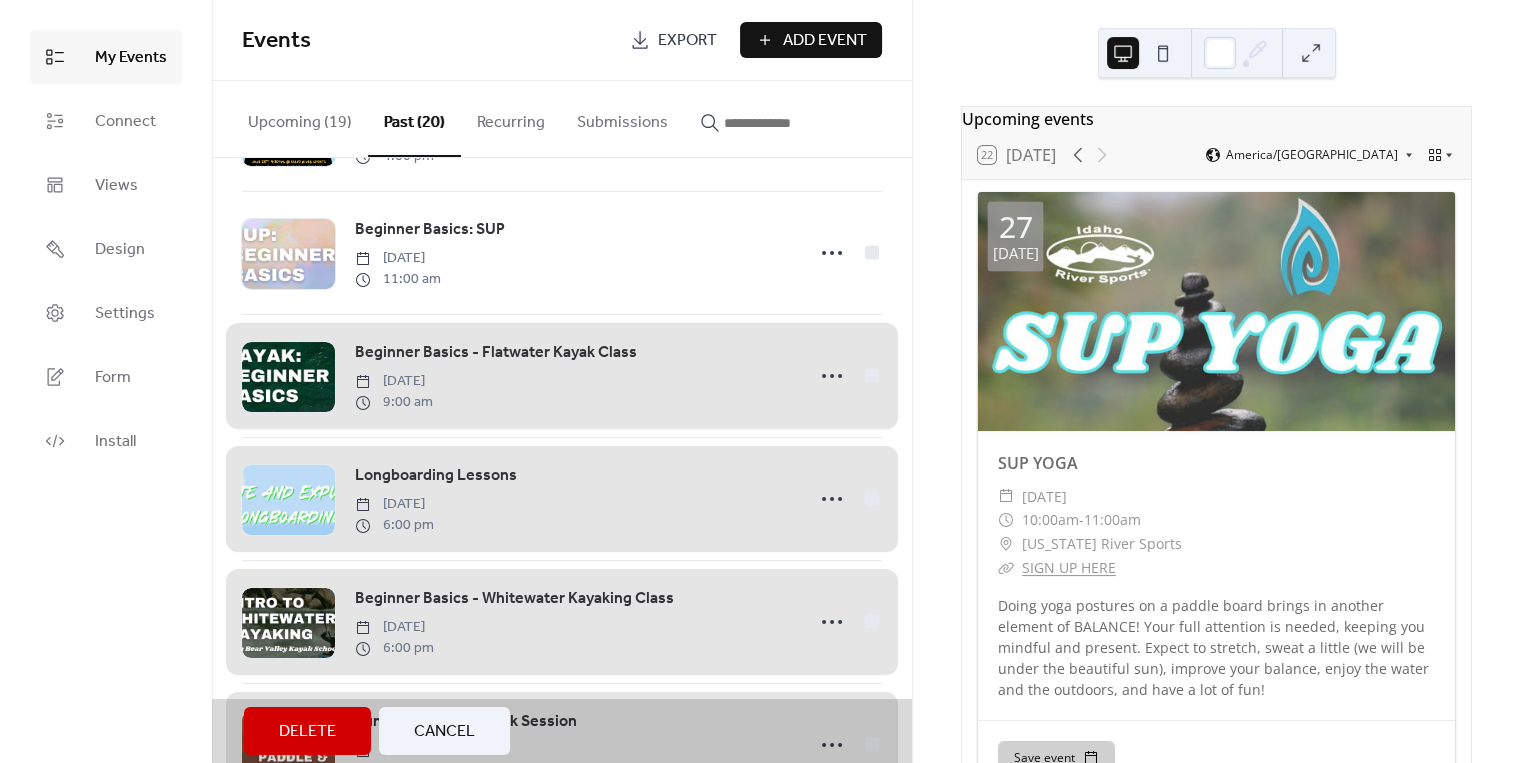scroll, scrollTop: 927, scrollLeft: 0, axis: vertical 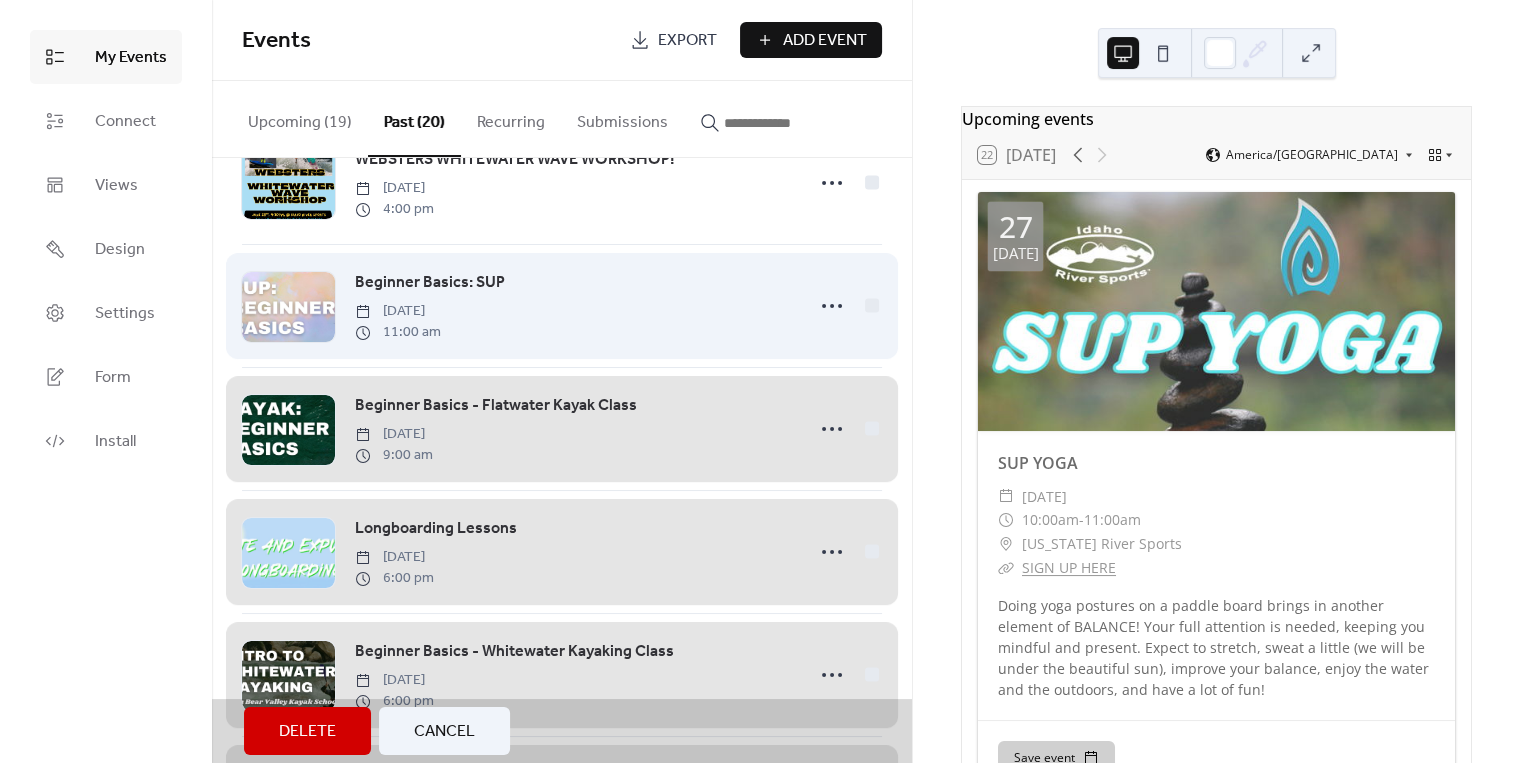 click on "Beginner Basics: SUP [DATE] 11:00 am" at bounding box center [562, 305] 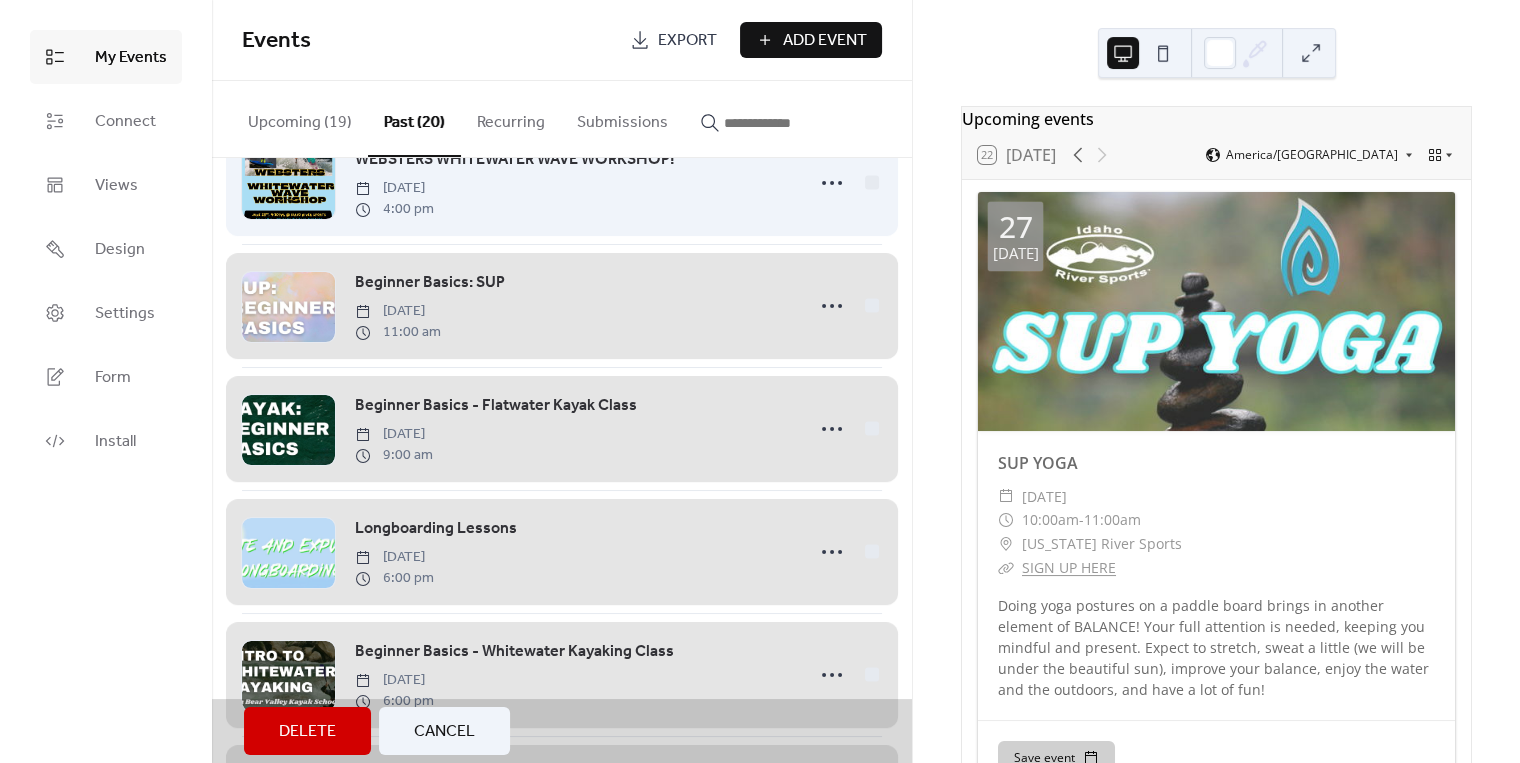click on "WEBSTERS WHITEWATER WAVE WORKSHOP! [DATE] 4:00 pm" at bounding box center (562, 182) 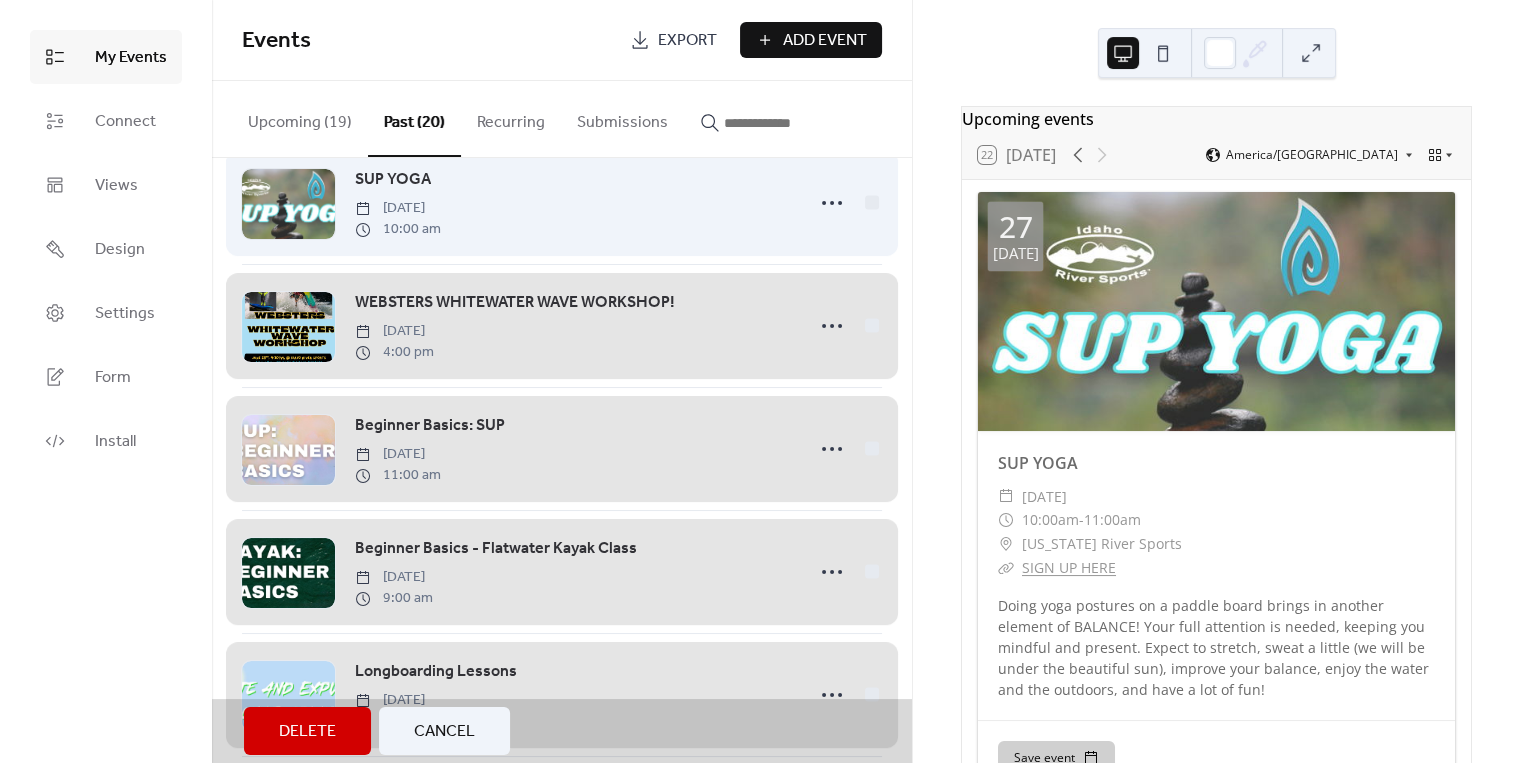 click on "SUP YOGA [DATE] 10:00 am" at bounding box center [562, 202] 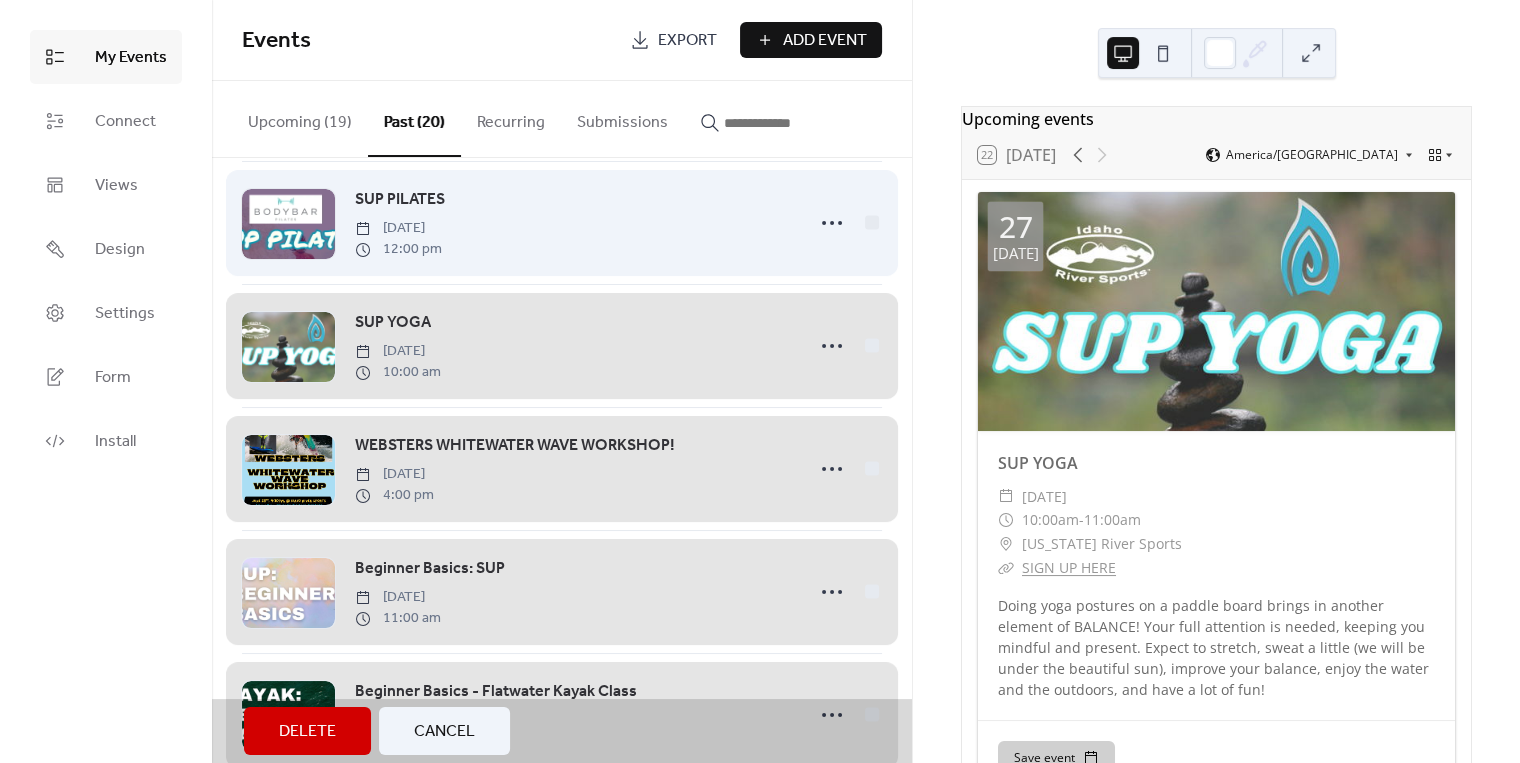 click on "SUP PILATES [DATE] 12:00 pm" at bounding box center (562, 222) 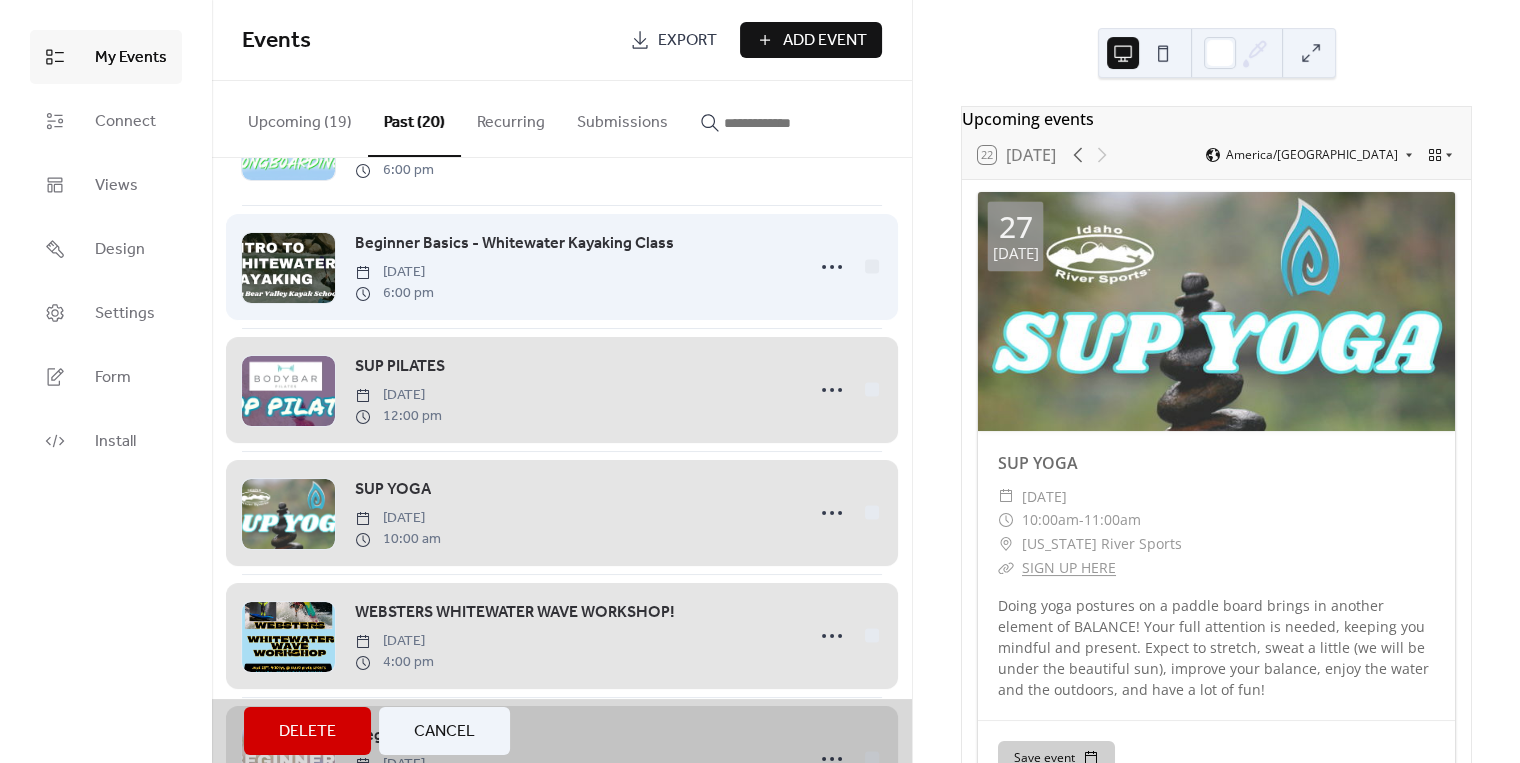 scroll, scrollTop: 426, scrollLeft: 0, axis: vertical 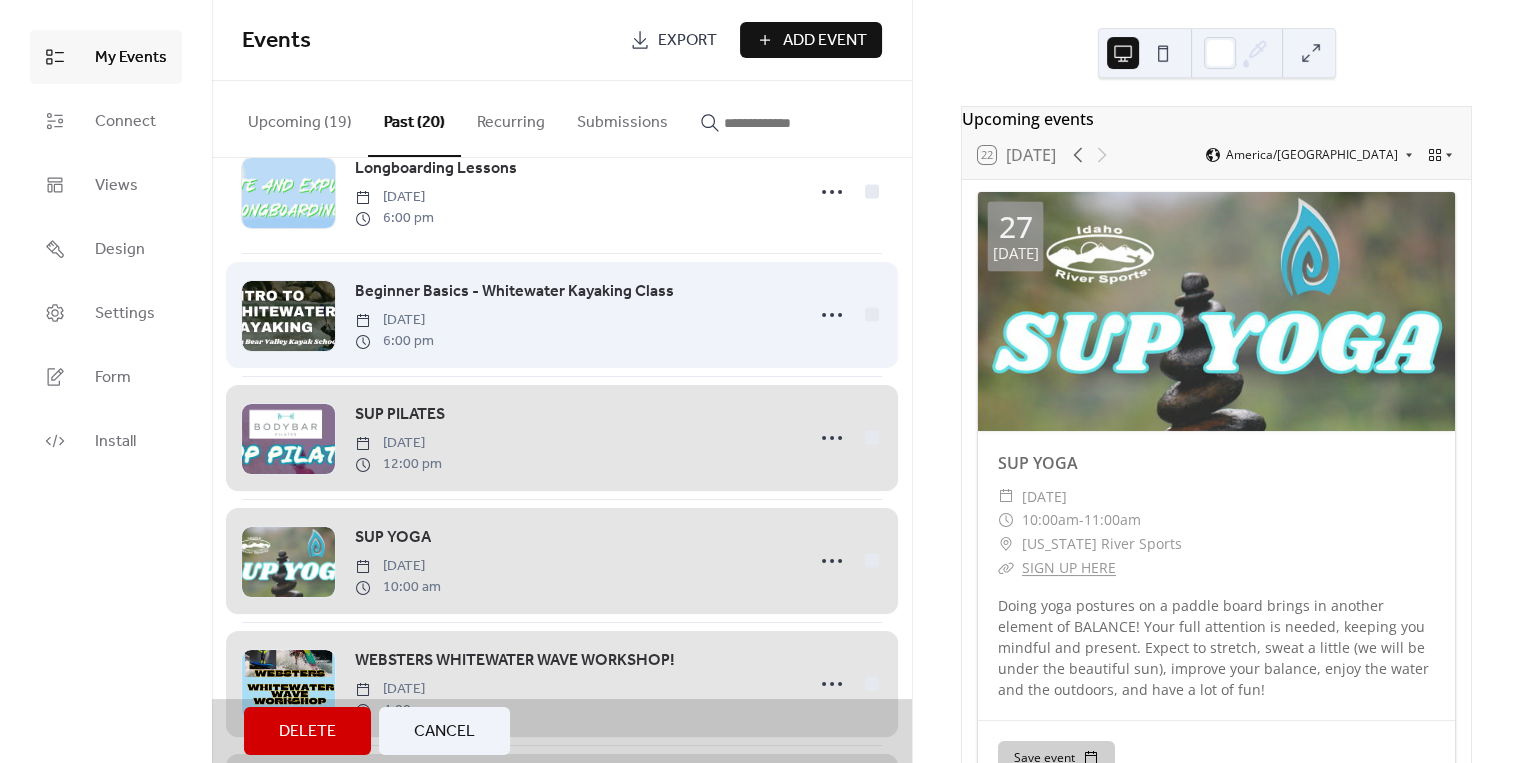 click on "Beginner Basics - Whitewater Kayaking Class [DATE] 6:00 pm" at bounding box center (562, 314) 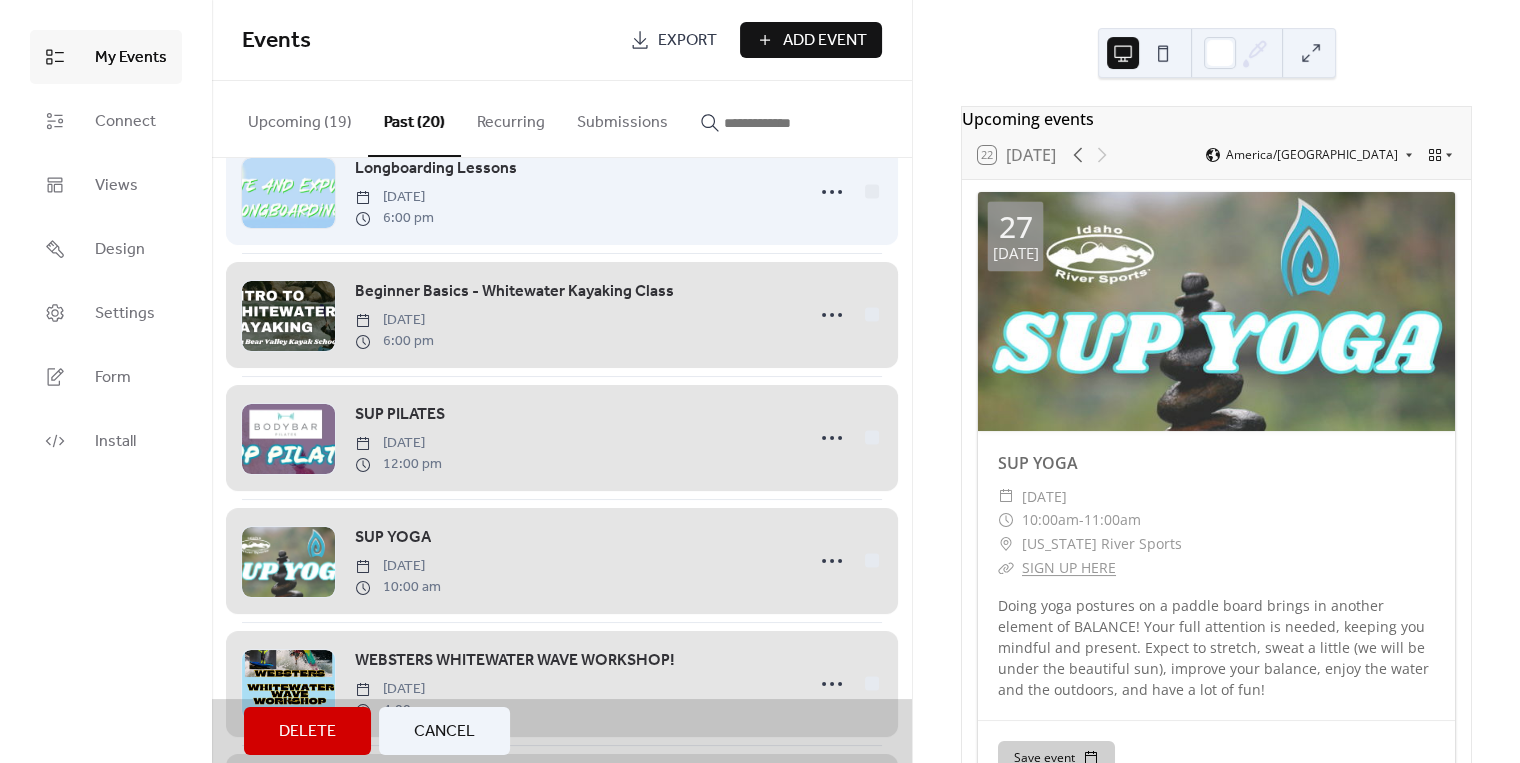 click on "Longboarding Lessons [DATE] 6:00 pm" at bounding box center (562, 191) 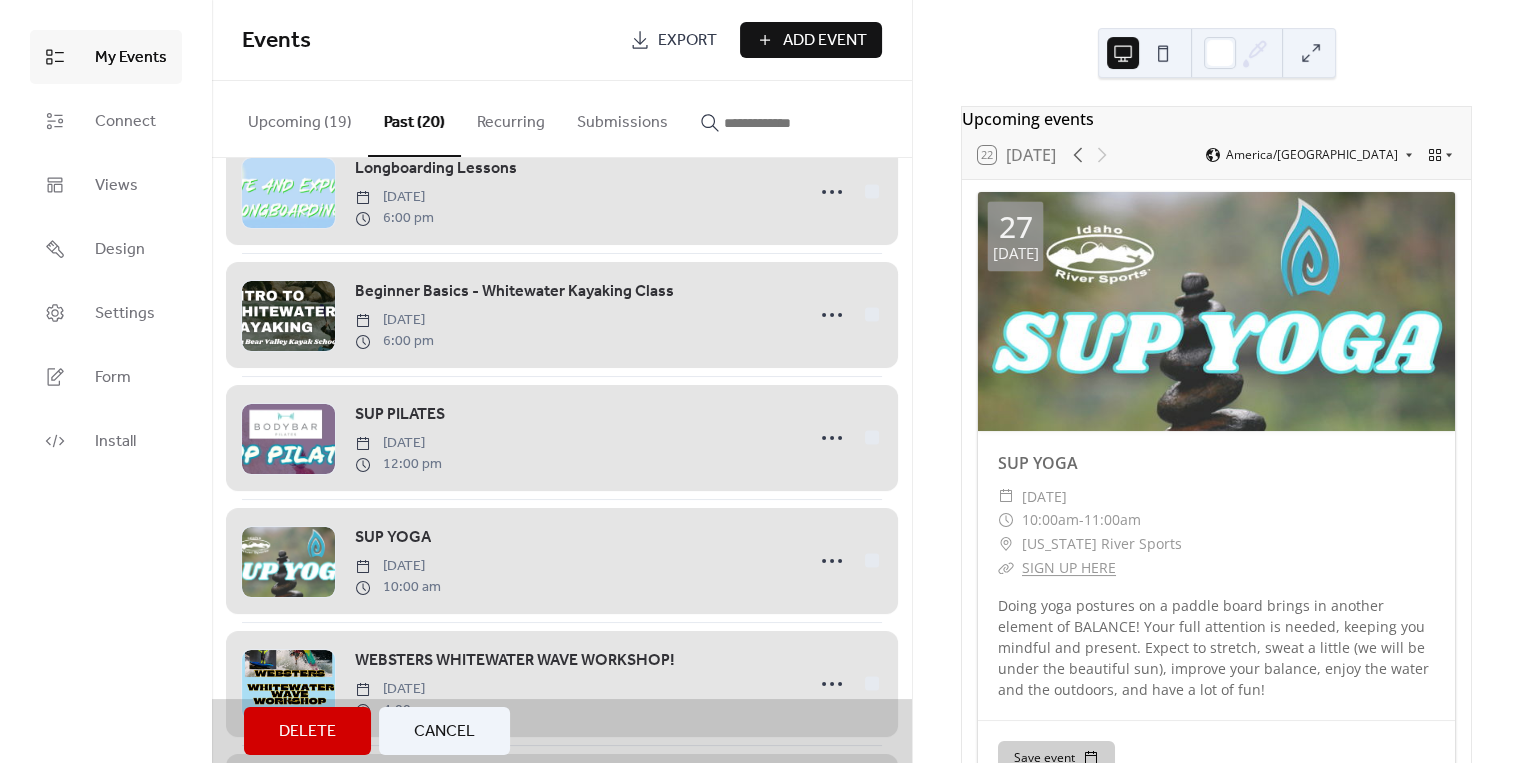 scroll, scrollTop: 212, scrollLeft: 0, axis: vertical 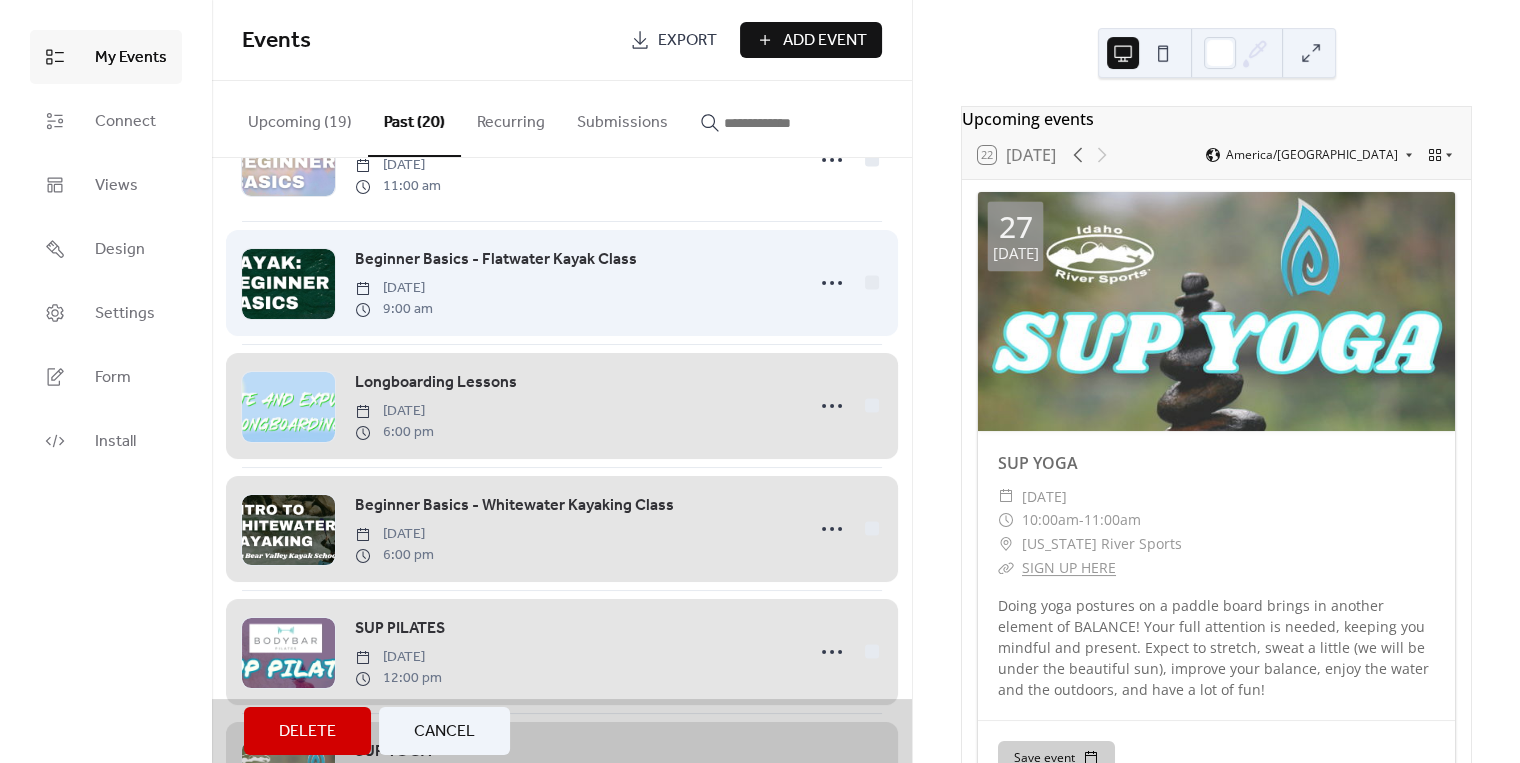 click on "Beginner Basics - Flatwater Kayak Class [DATE] 9:00 am" at bounding box center [562, 282] 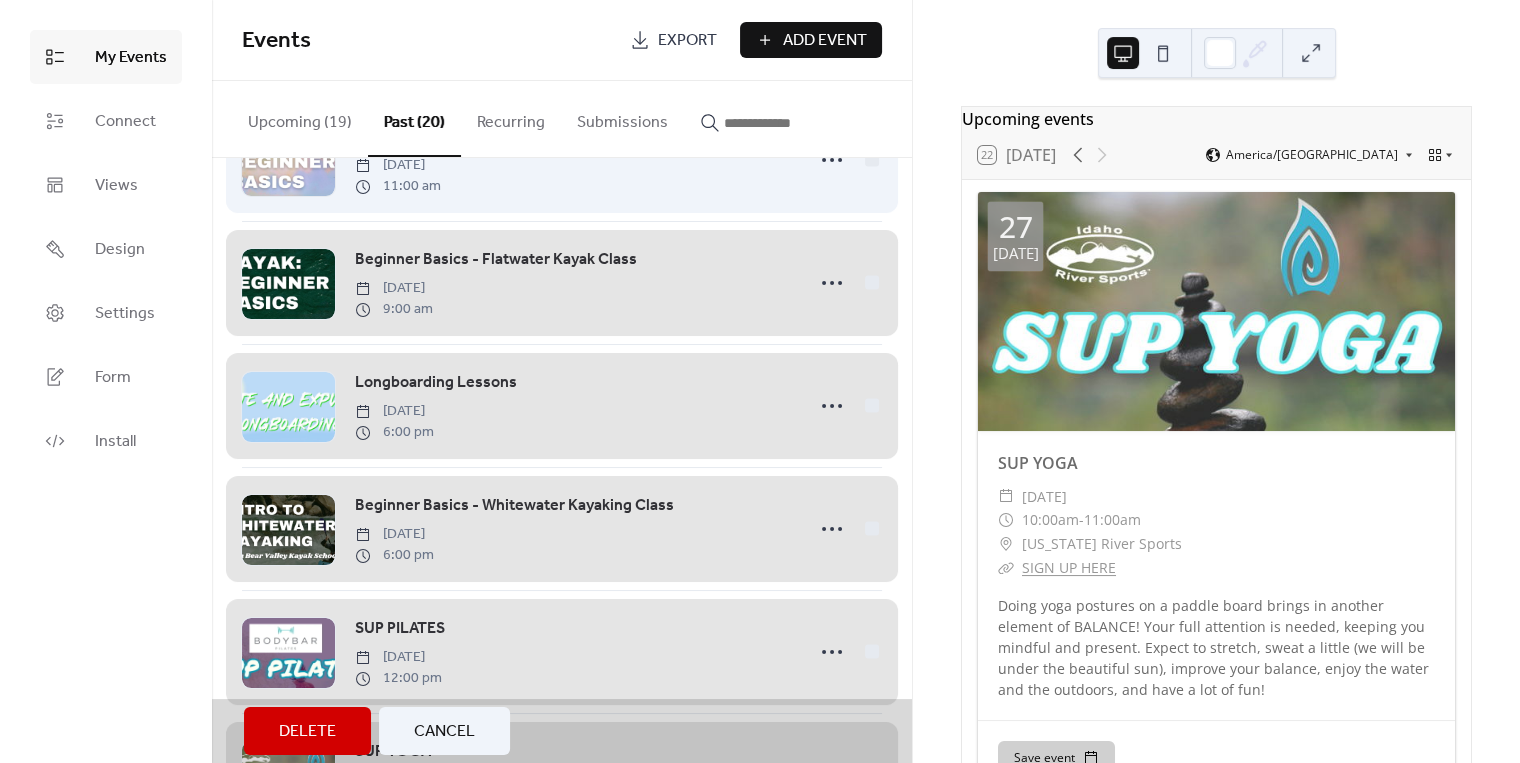 click on "Beginner Basics: SUP [DATE] 11:00 am" at bounding box center (562, 159) 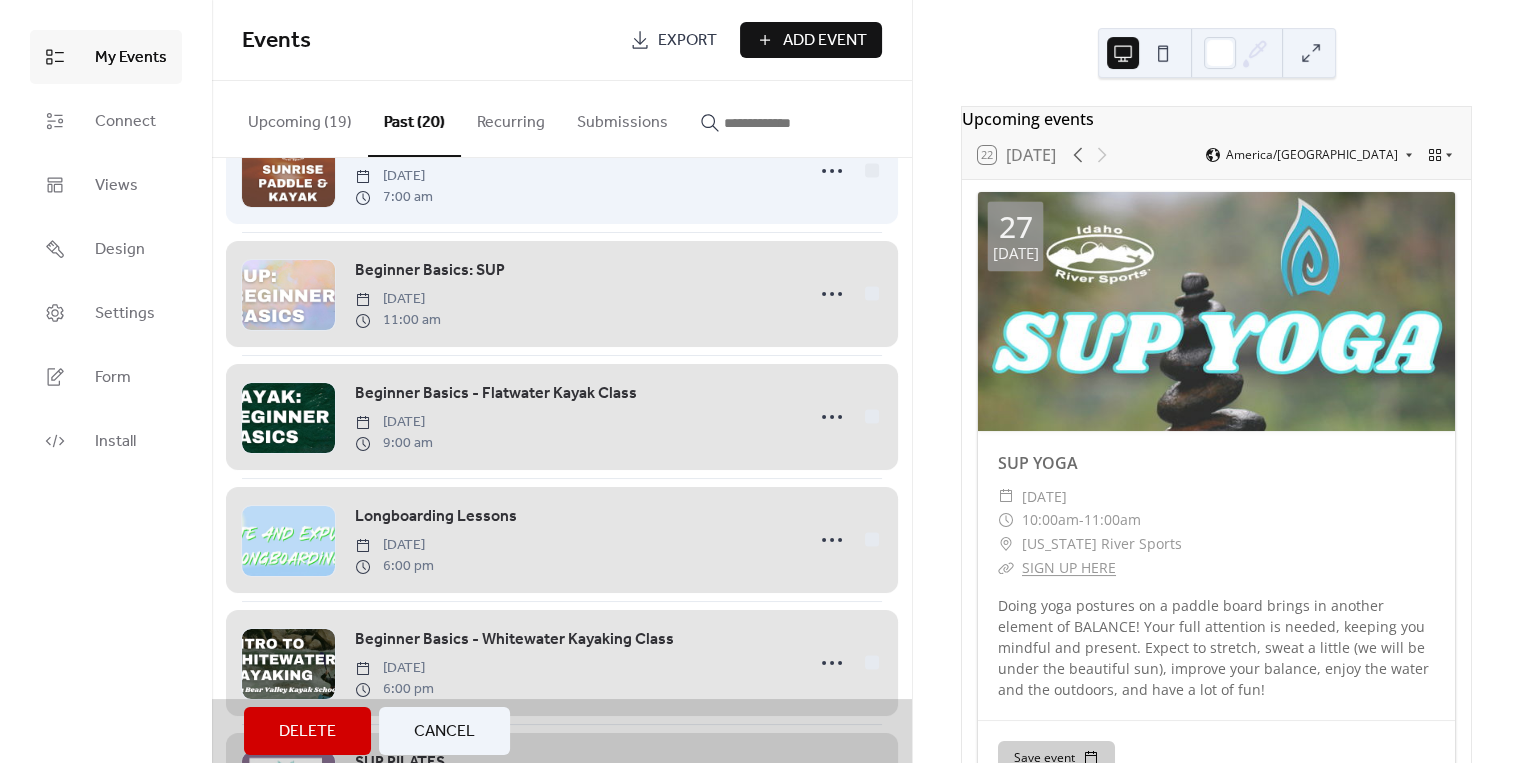 scroll, scrollTop: 0, scrollLeft: 0, axis: both 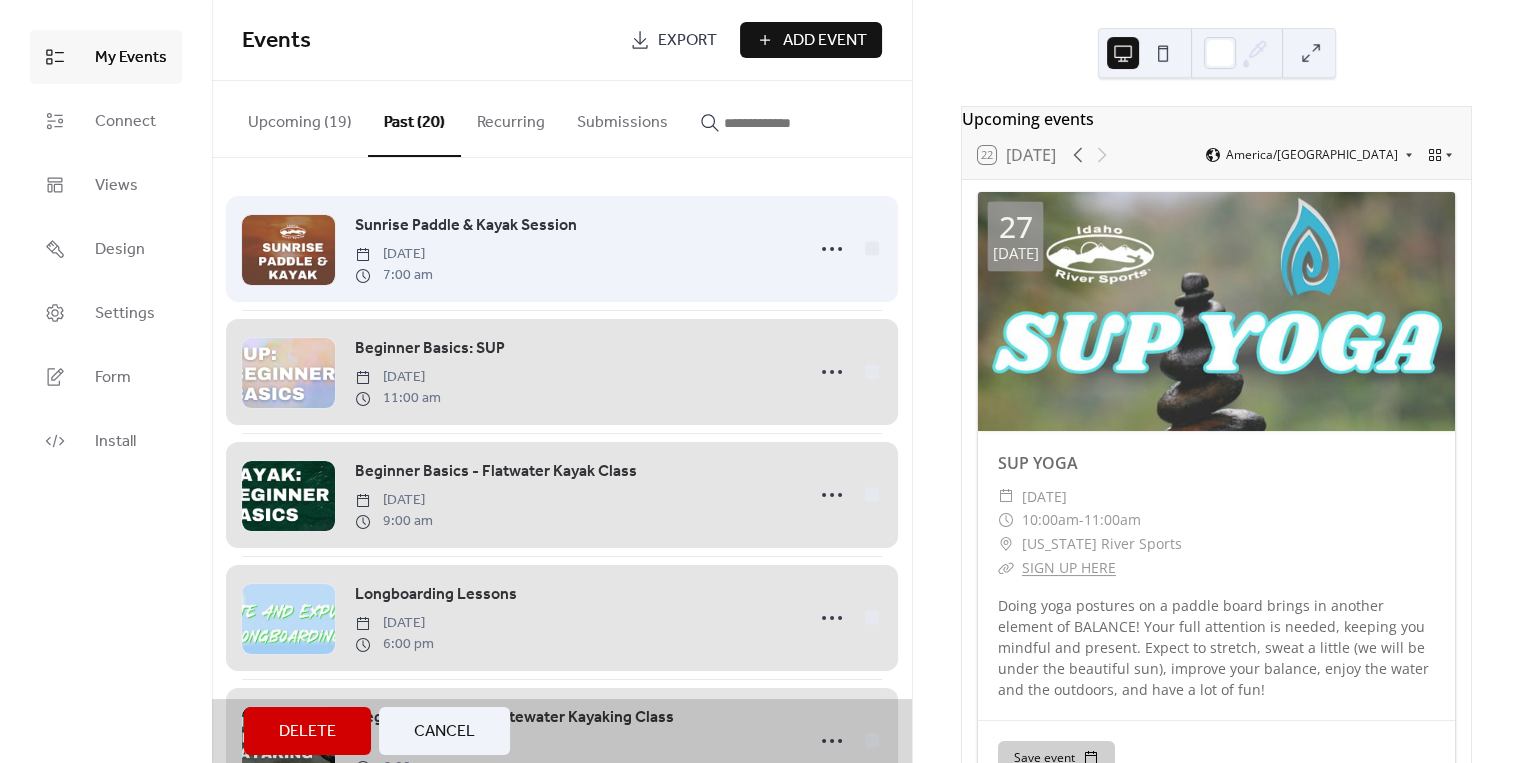 click on "Sunrise Paddle & Kayak Session [DATE] 7:00 am" at bounding box center [562, 249] 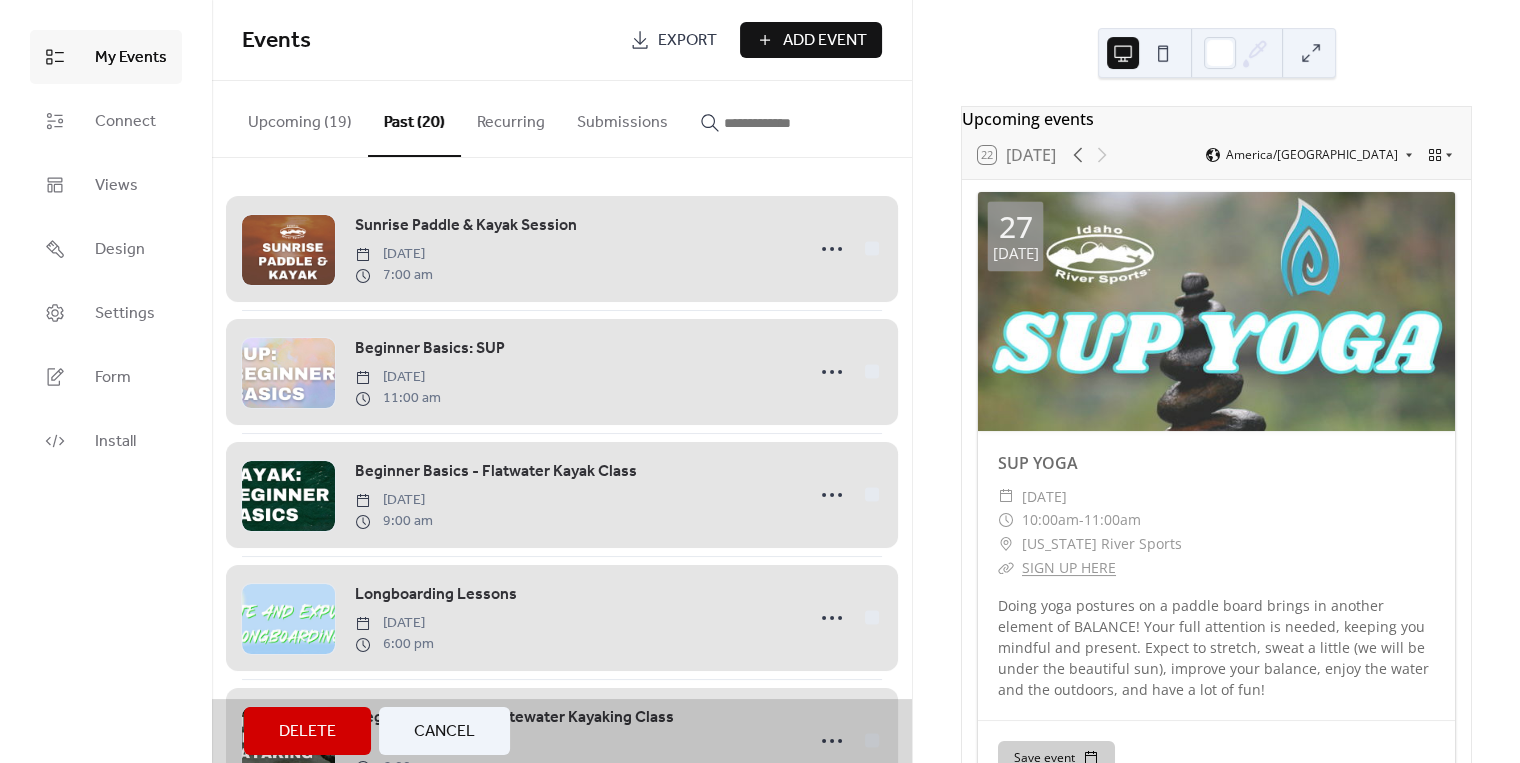 click on "Delete" at bounding box center (307, 731) 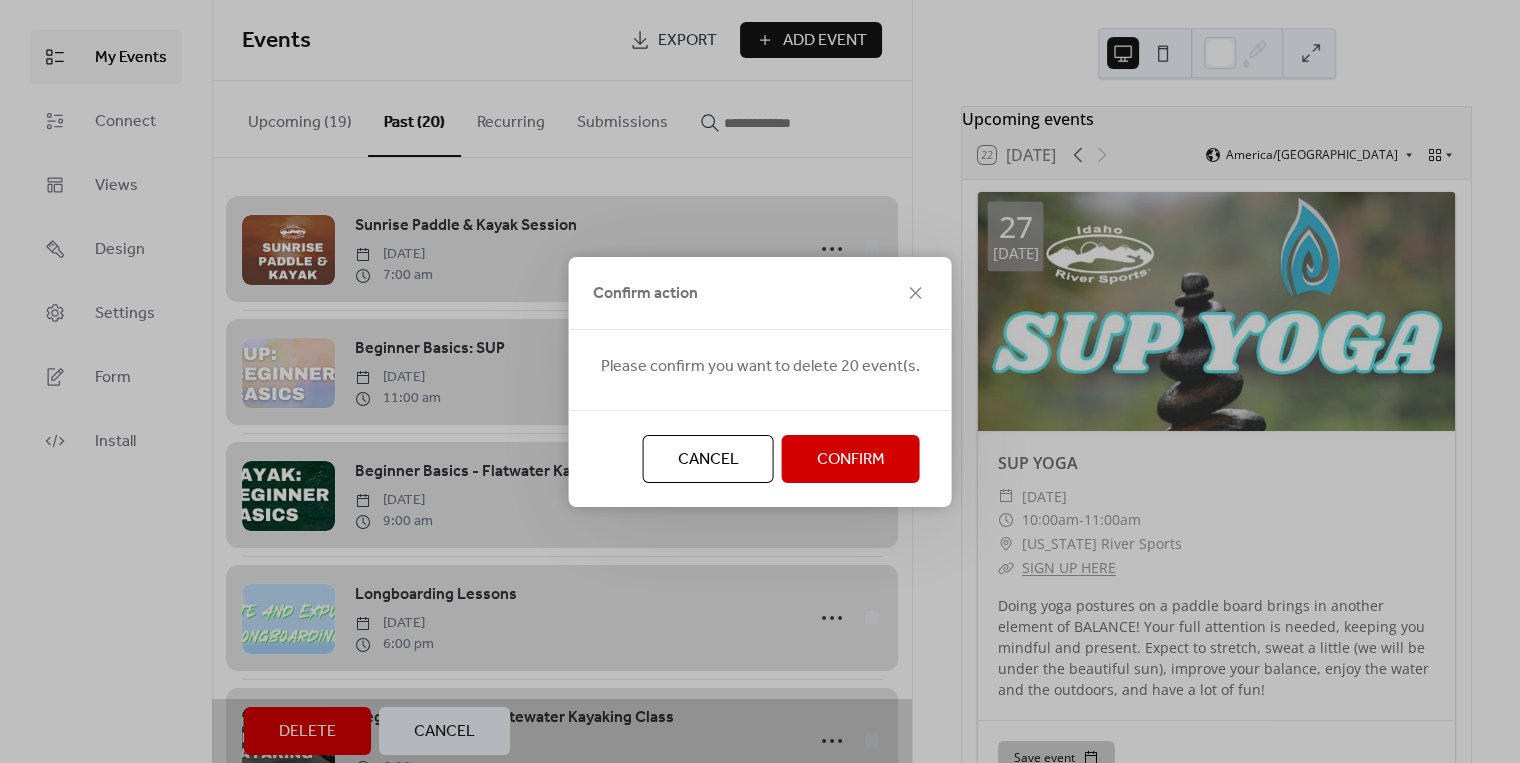 click on "Confirm" at bounding box center (851, 459) 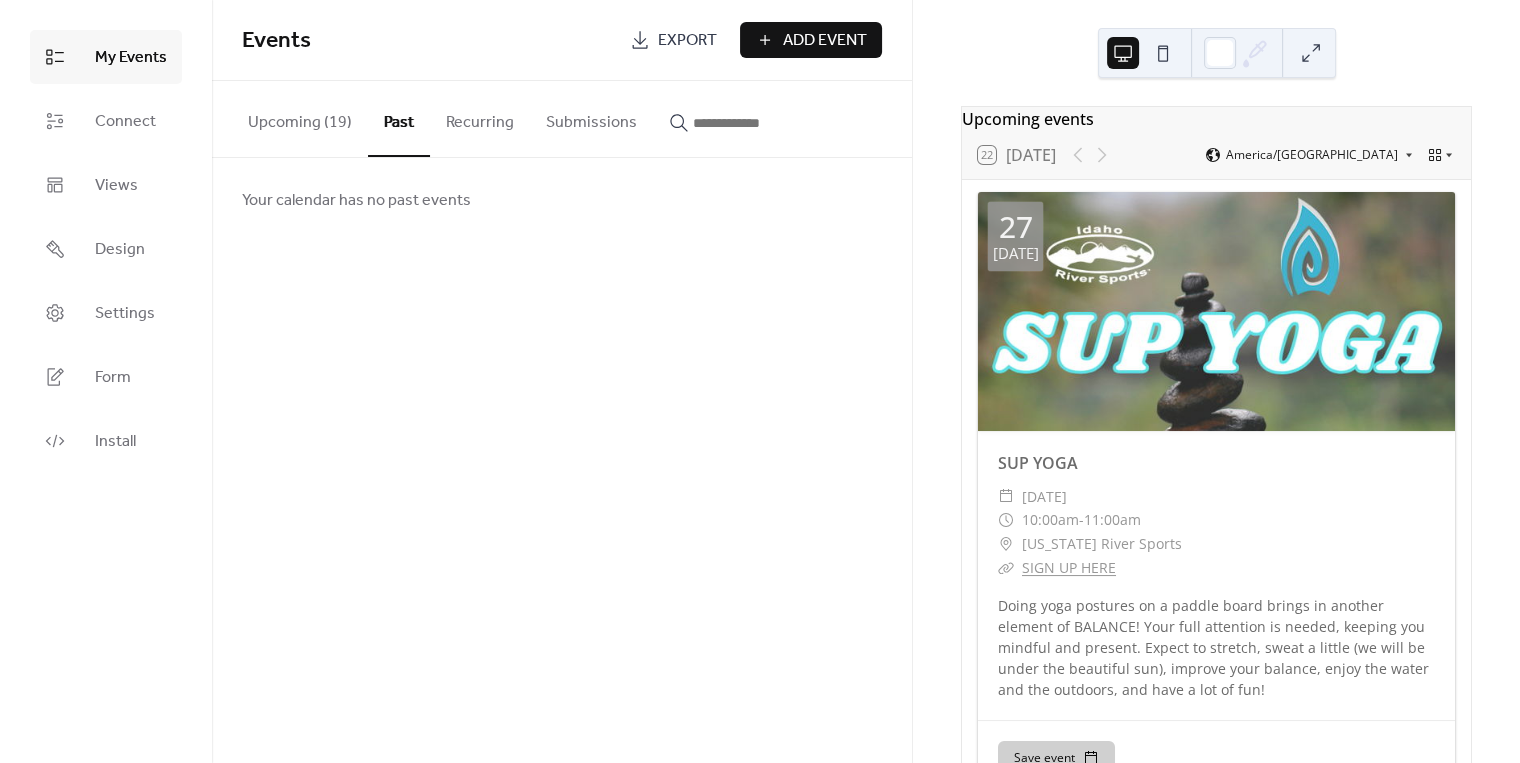click on "Upcoming (19)" at bounding box center [300, 118] 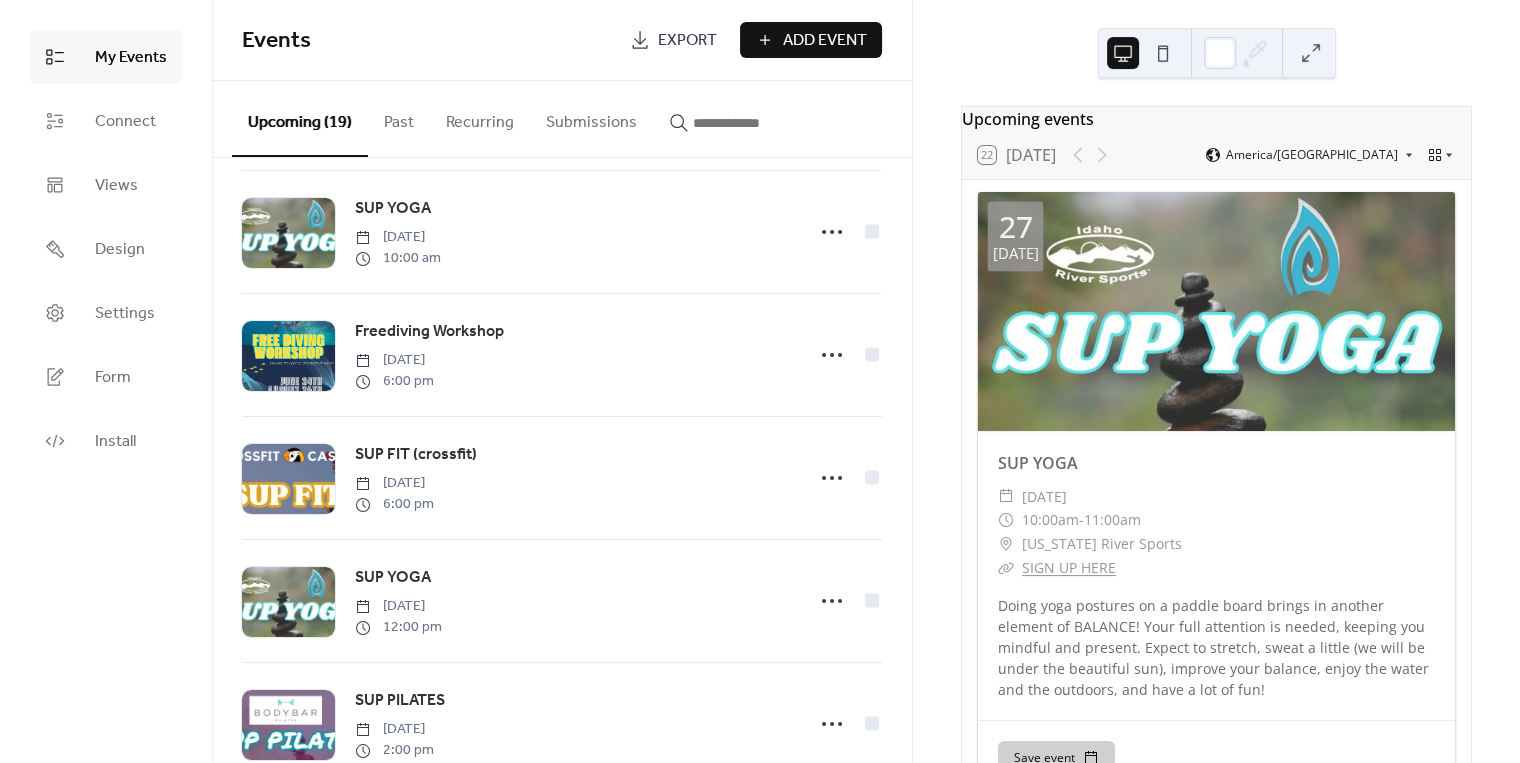 scroll, scrollTop: 1573, scrollLeft: 0, axis: vertical 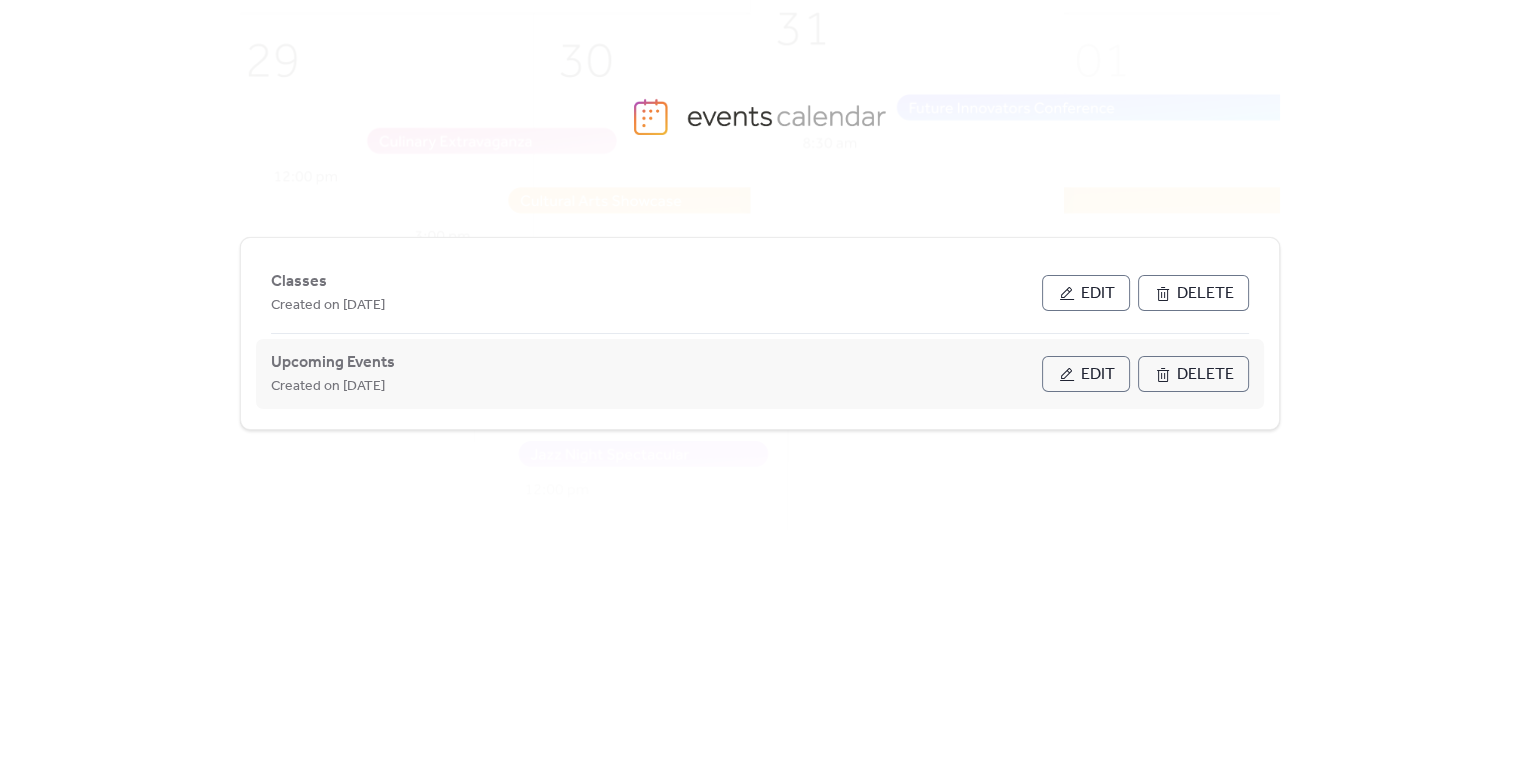 click on "Edit" at bounding box center (1098, 375) 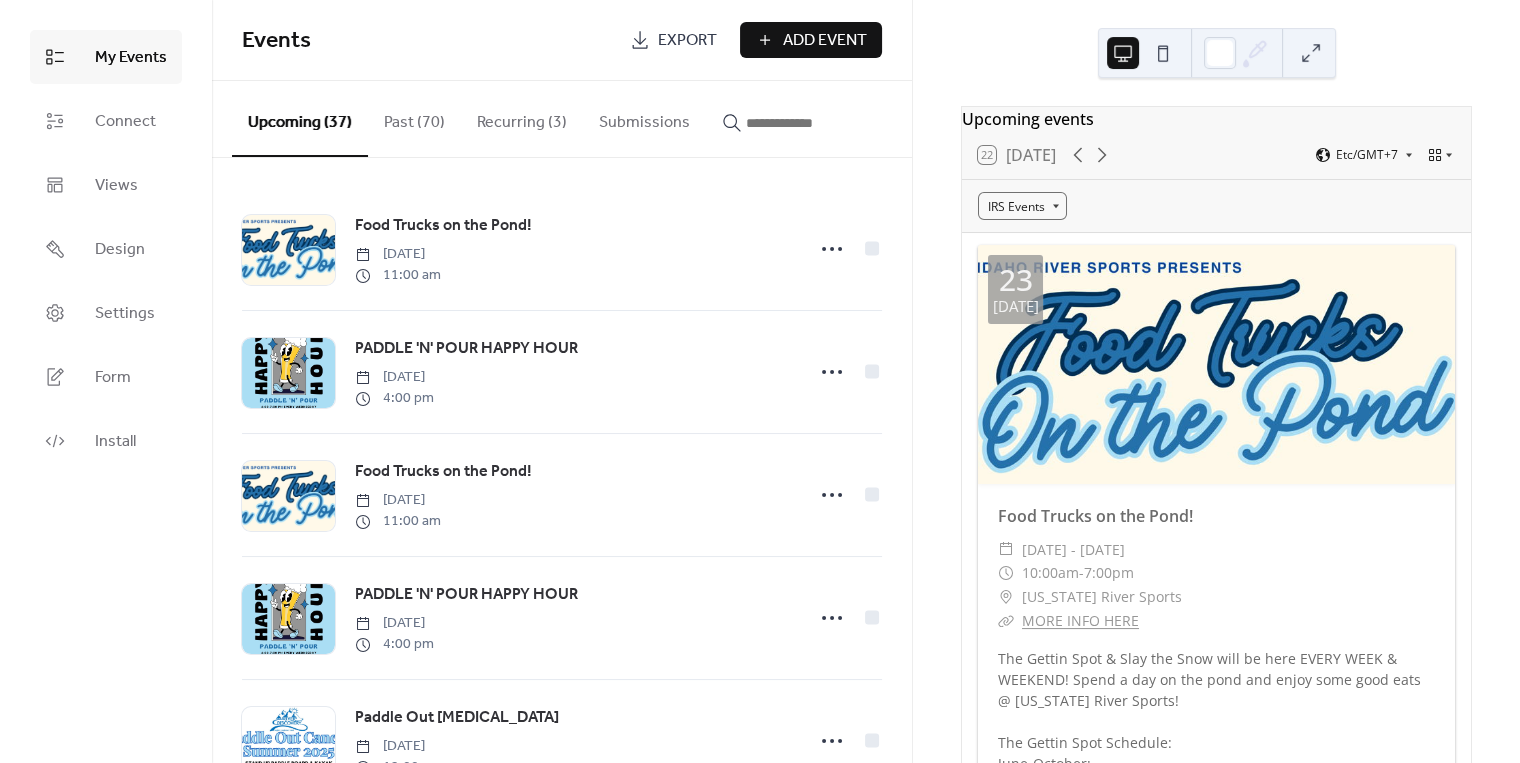 click on "Past (70)" at bounding box center (414, 118) 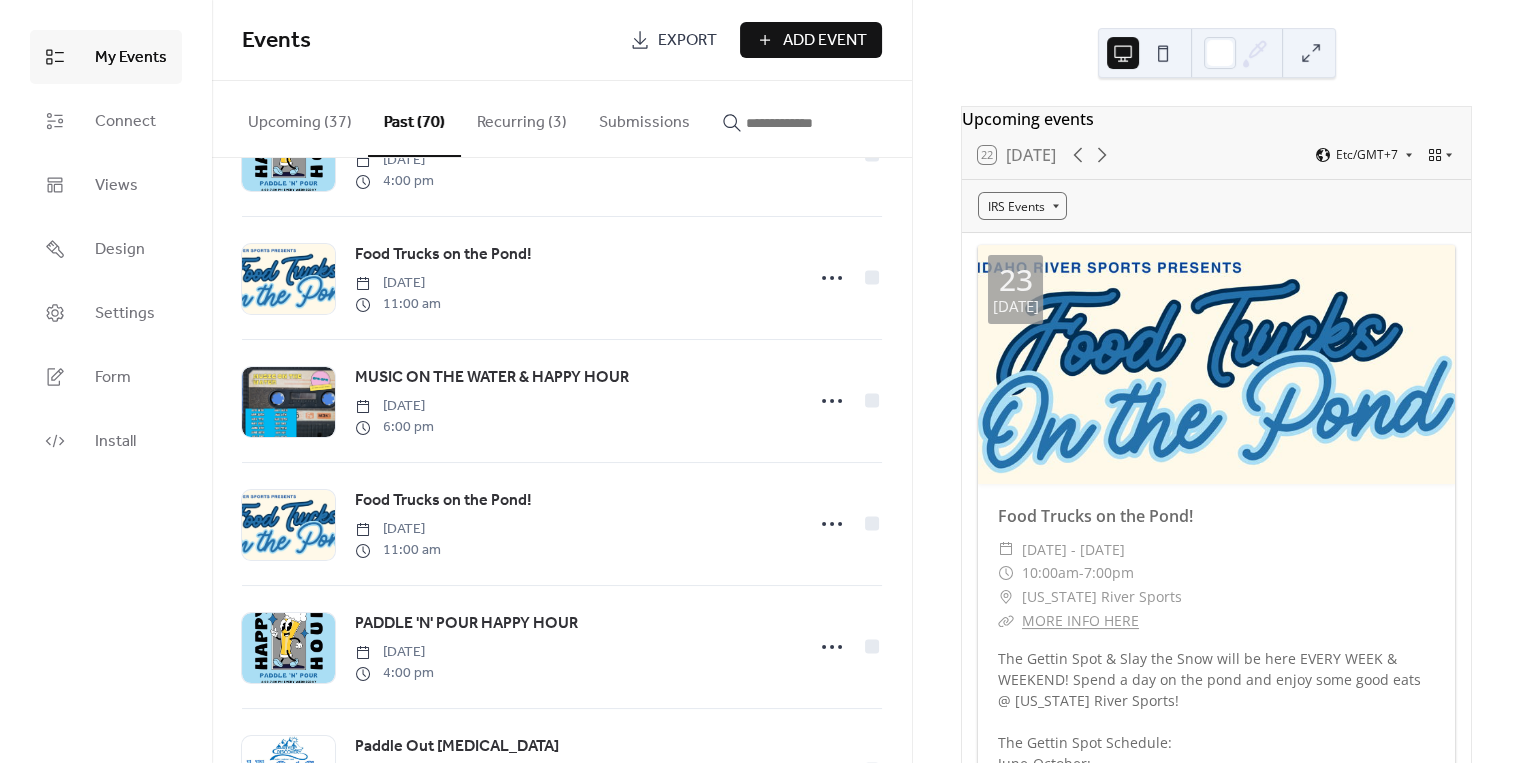 scroll, scrollTop: 2717, scrollLeft: 0, axis: vertical 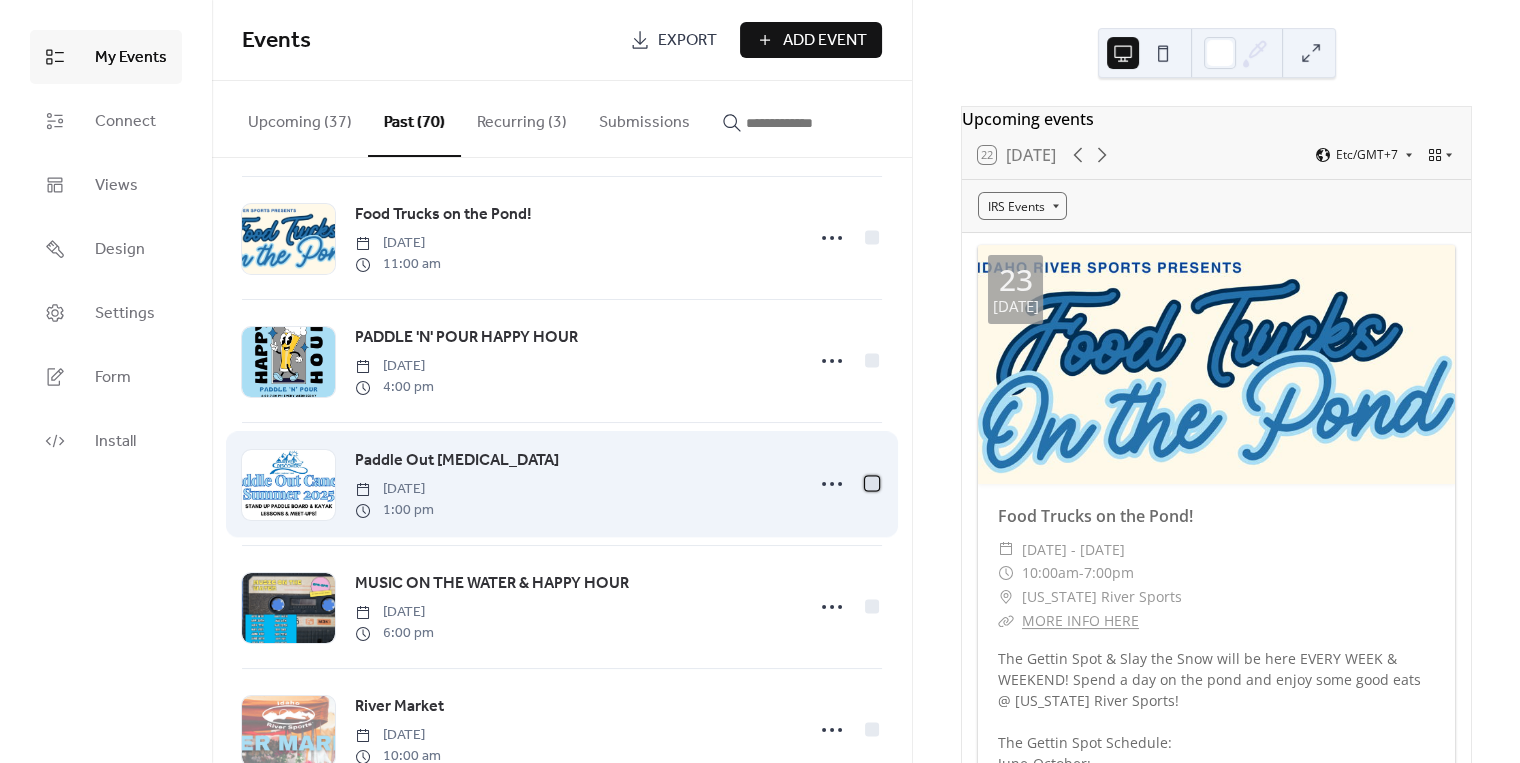 click at bounding box center [872, 483] 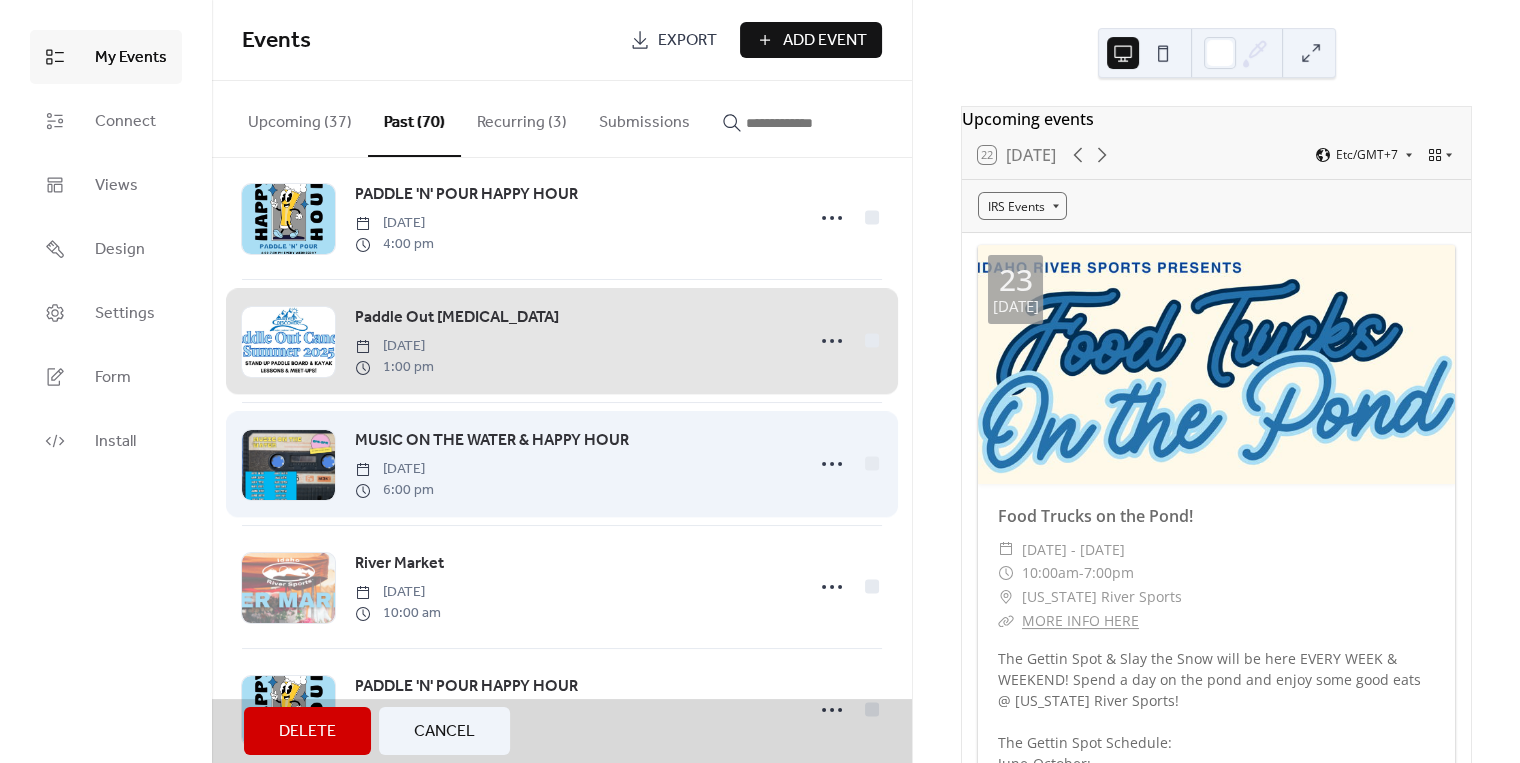 click on "MUSIC ON THE WATER & HAPPY HOUR Wednesday, May 21, 2025 6:00 pm" at bounding box center [562, 463] 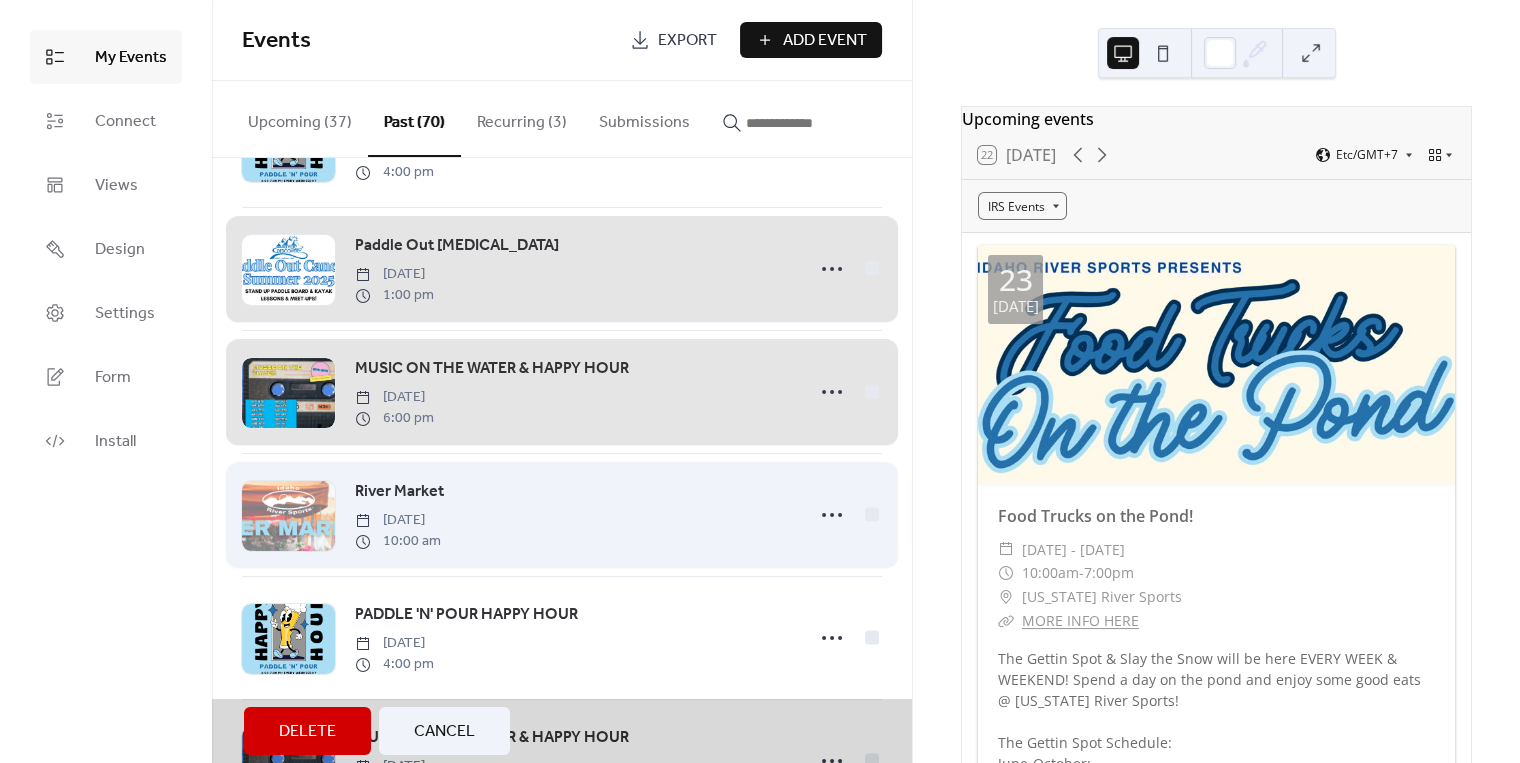 click on "River Market Saturday, May 17, 2025 10:00 am" at bounding box center (562, 514) 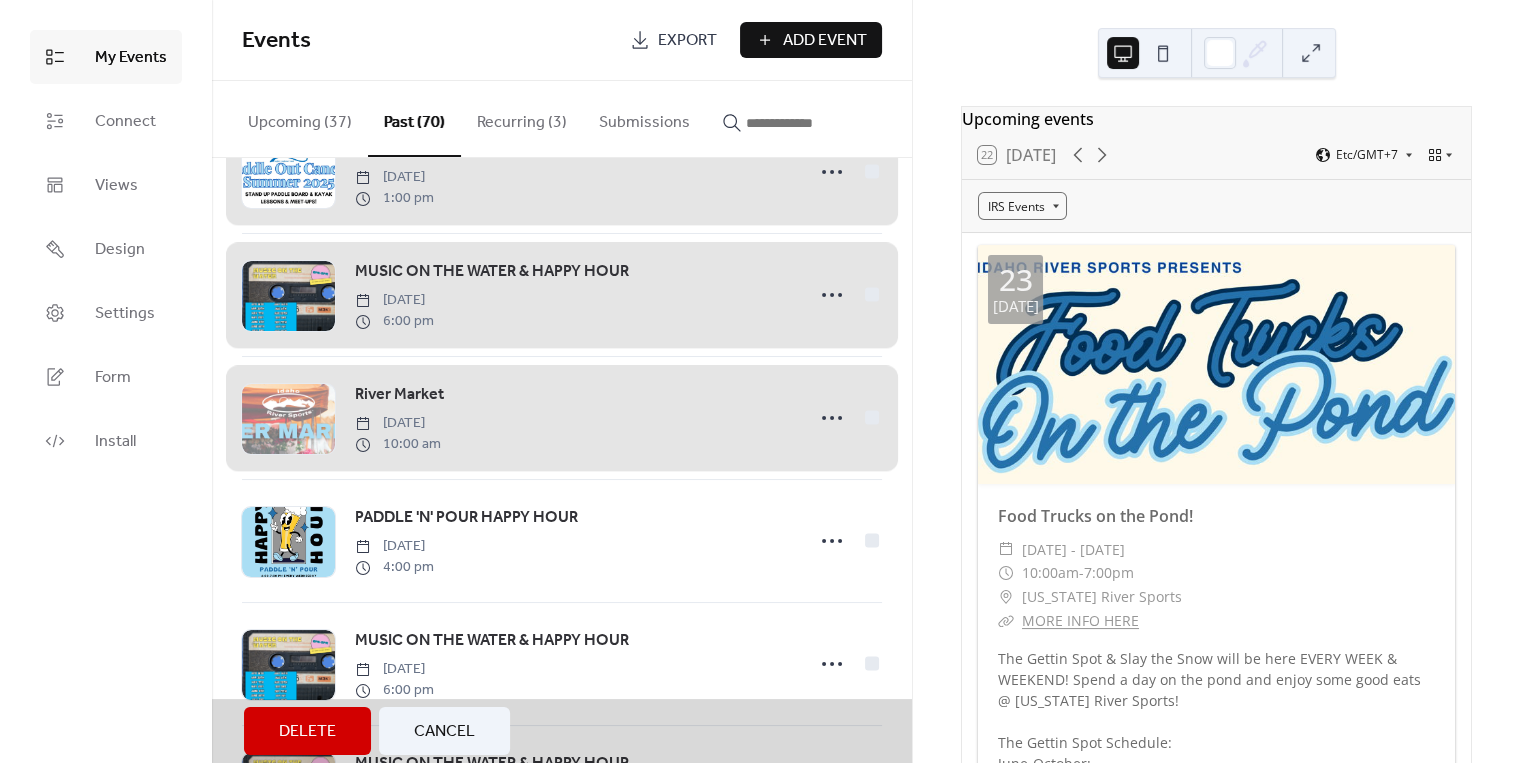 scroll, scrollTop: 3075, scrollLeft: 0, axis: vertical 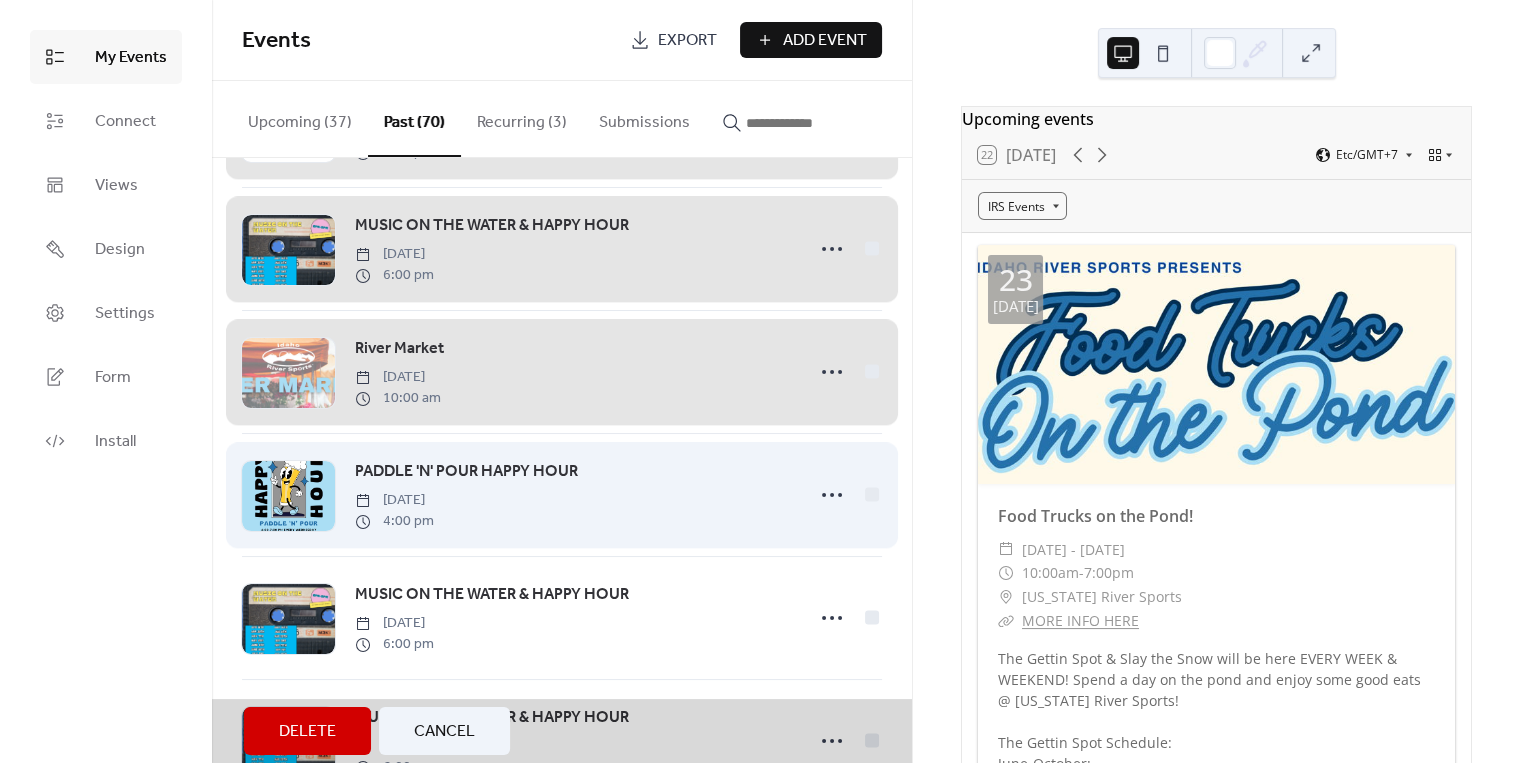 click on "PADDLE 'N' POUR HAPPY HOUR Wednesday, May 14, 2025 4:00 pm" at bounding box center (562, 494) 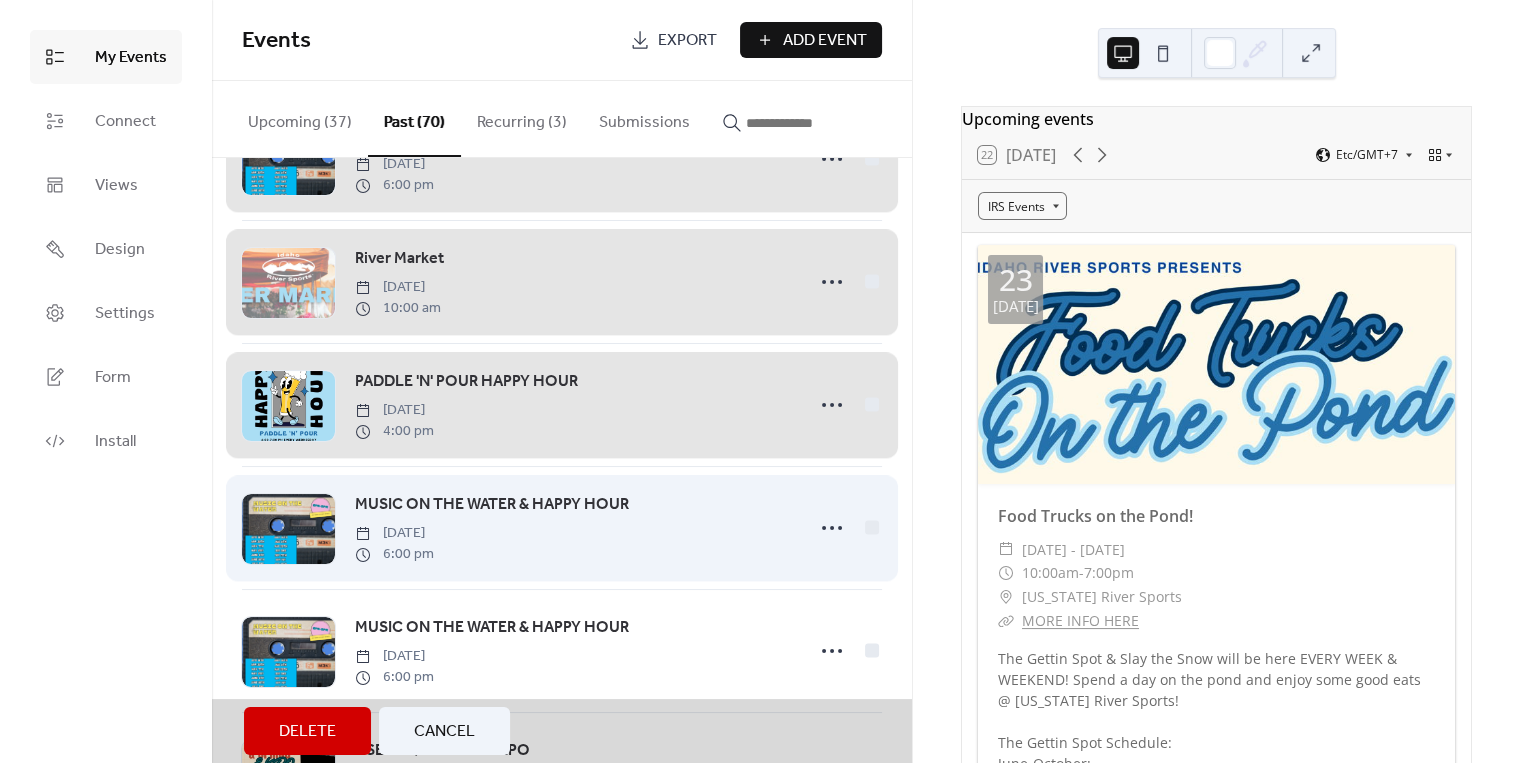 click on "MUSIC ON THE WATER & HAPPY HOUR Wednesday, May 7, 2025 6:00 pm" at bounding box center [562, 527] 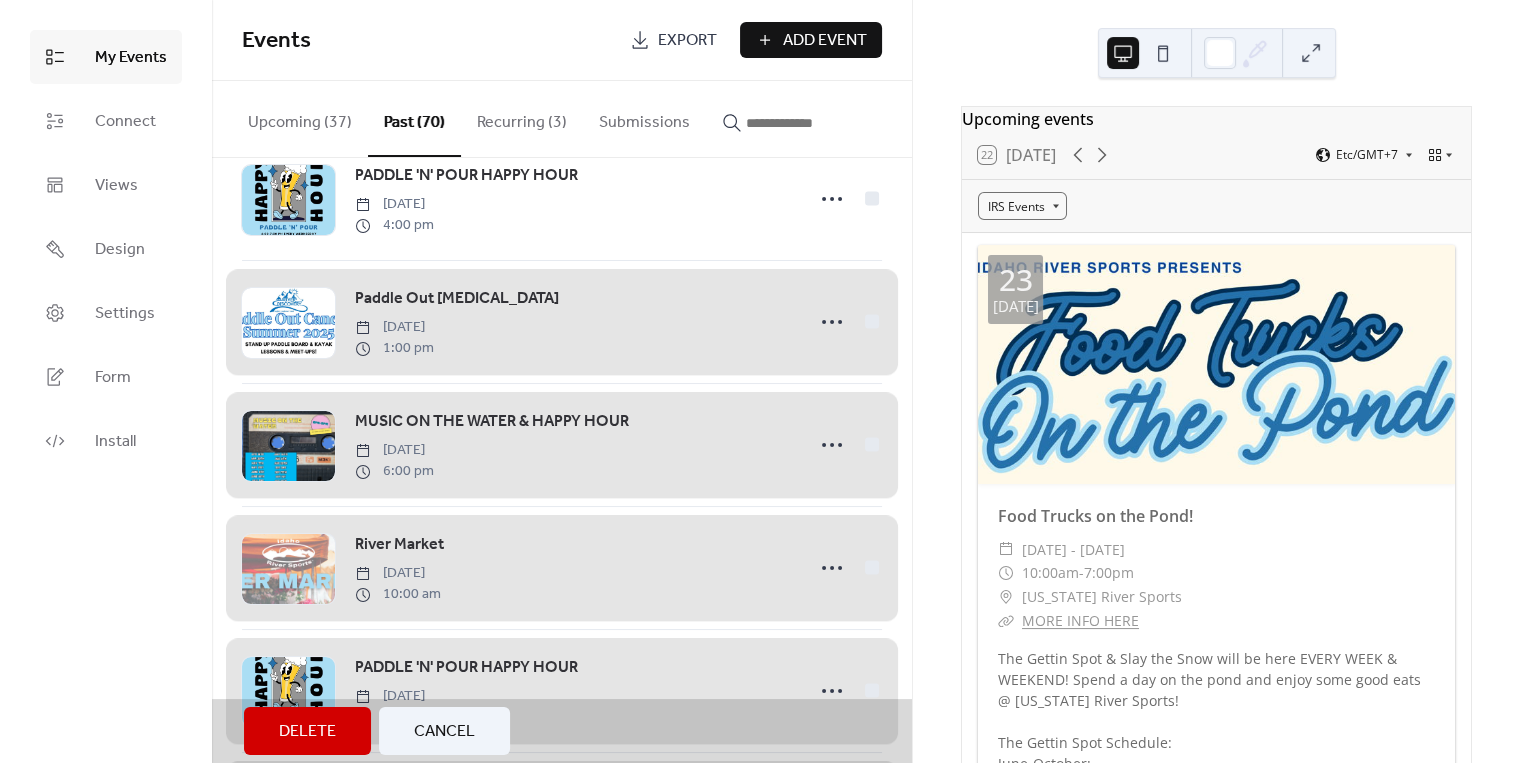 scroll, scrollTop: 2736, scrollLeft: 0, axis: vertical 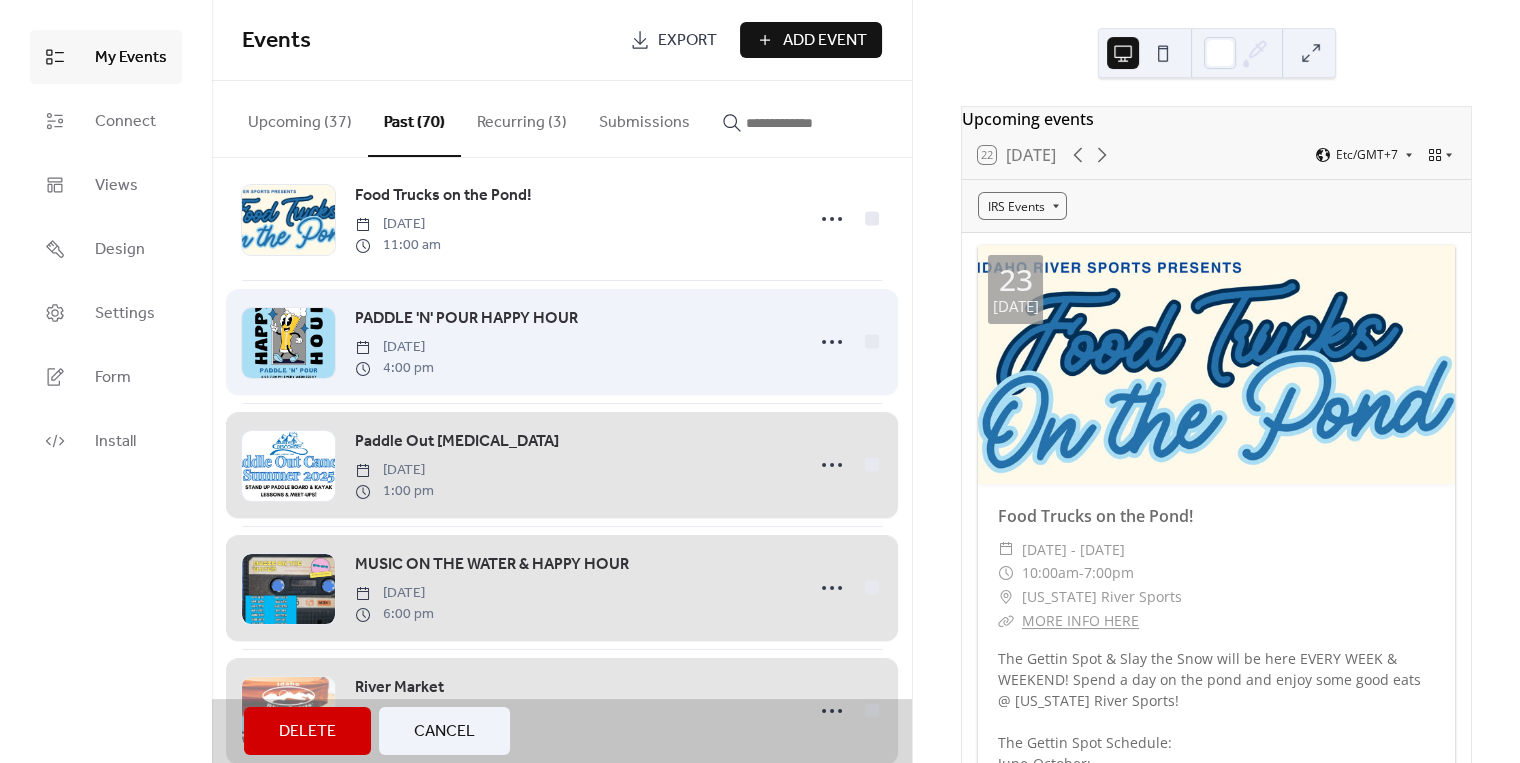 click on "PADDLE 'N' POUR HAPPY HOUR Wednesday, May 28, 2025 4:00 pm" at bounding box center [562, 341] 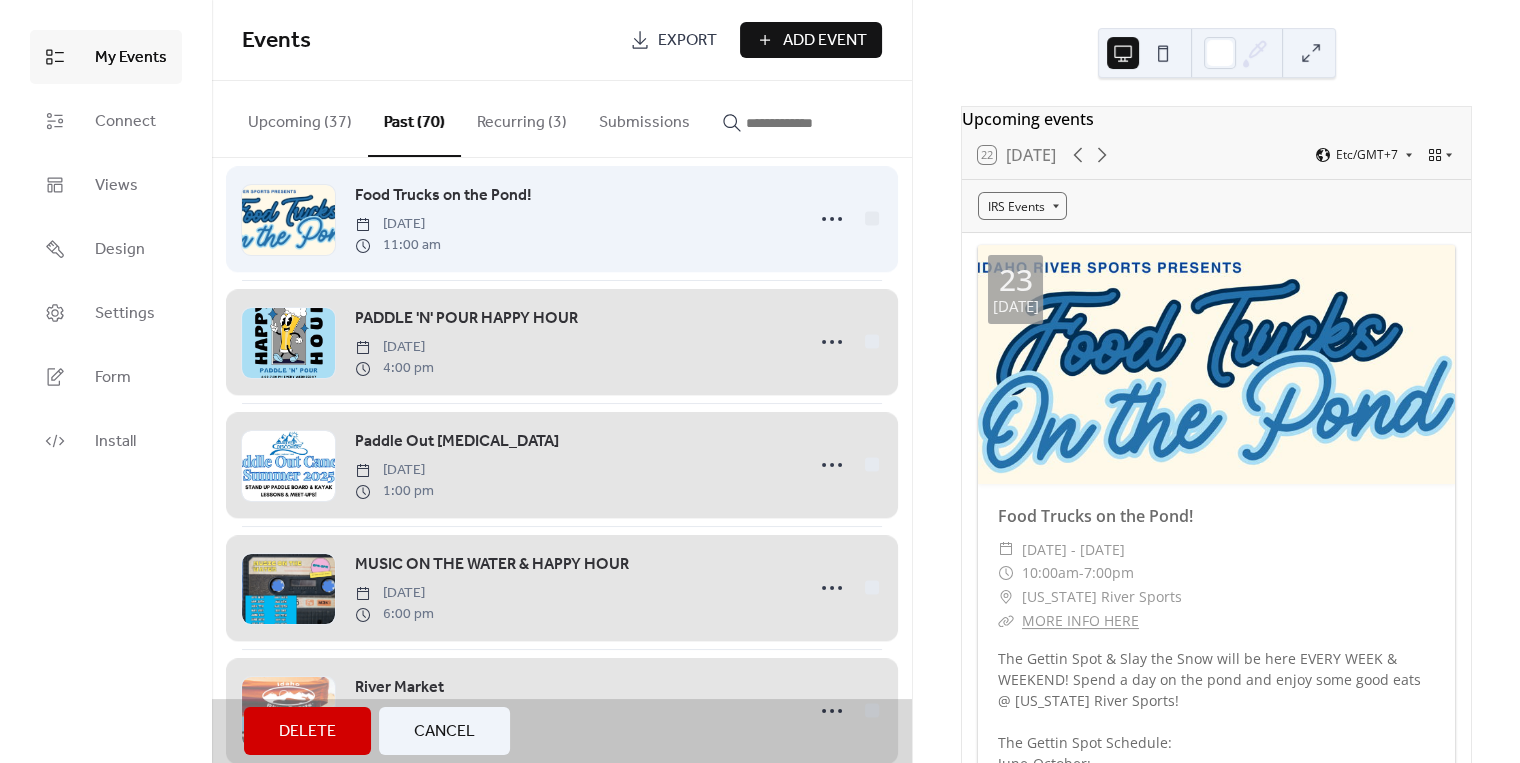 click on "Food Trucks on the Pond! Wednesday, June 4, 2025 11:00 am" at bounding box center (562, 218) 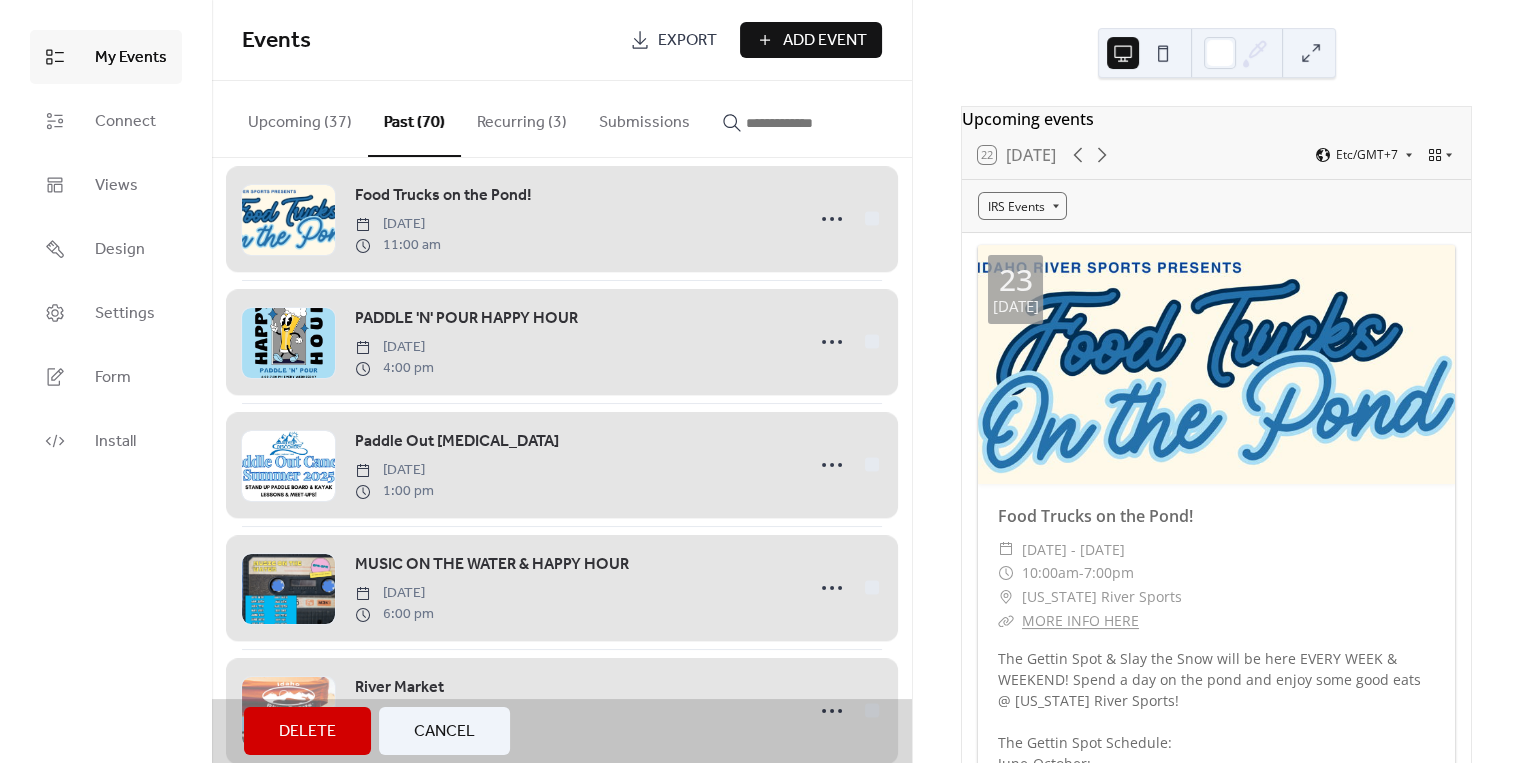 scroll, scrollTop: 2665, scrollLeft: 0, axis: vertical 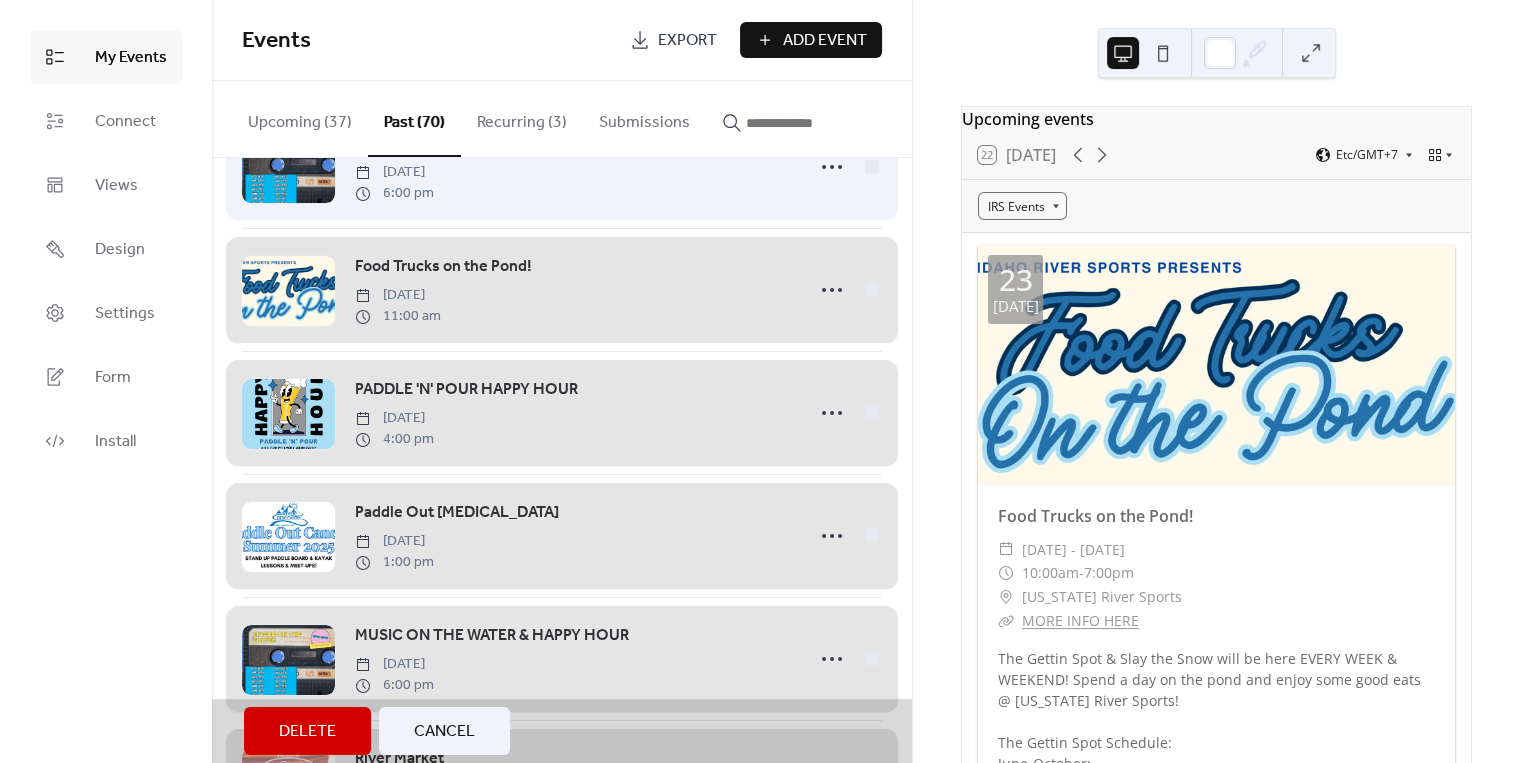 click on "MUSIC ON THE WATER & HAPPY HOUR Wednesday, June 4, 2025 6:00 pm" at bounding box center (562, 166) 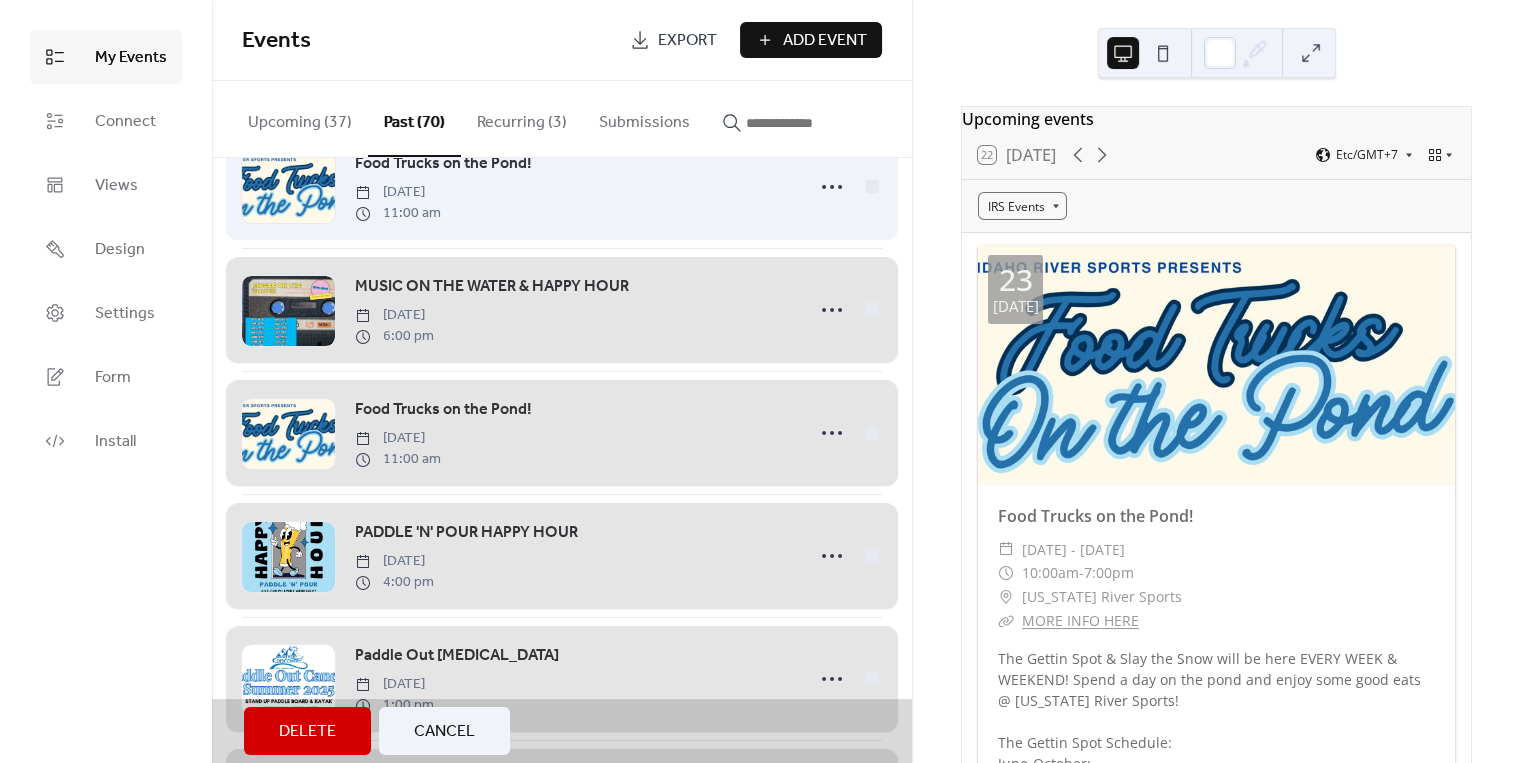 click on "Food Trucks on the Pond! Wednesday, June 11, 2025 11:00 am" at bounding box center [562, 186] 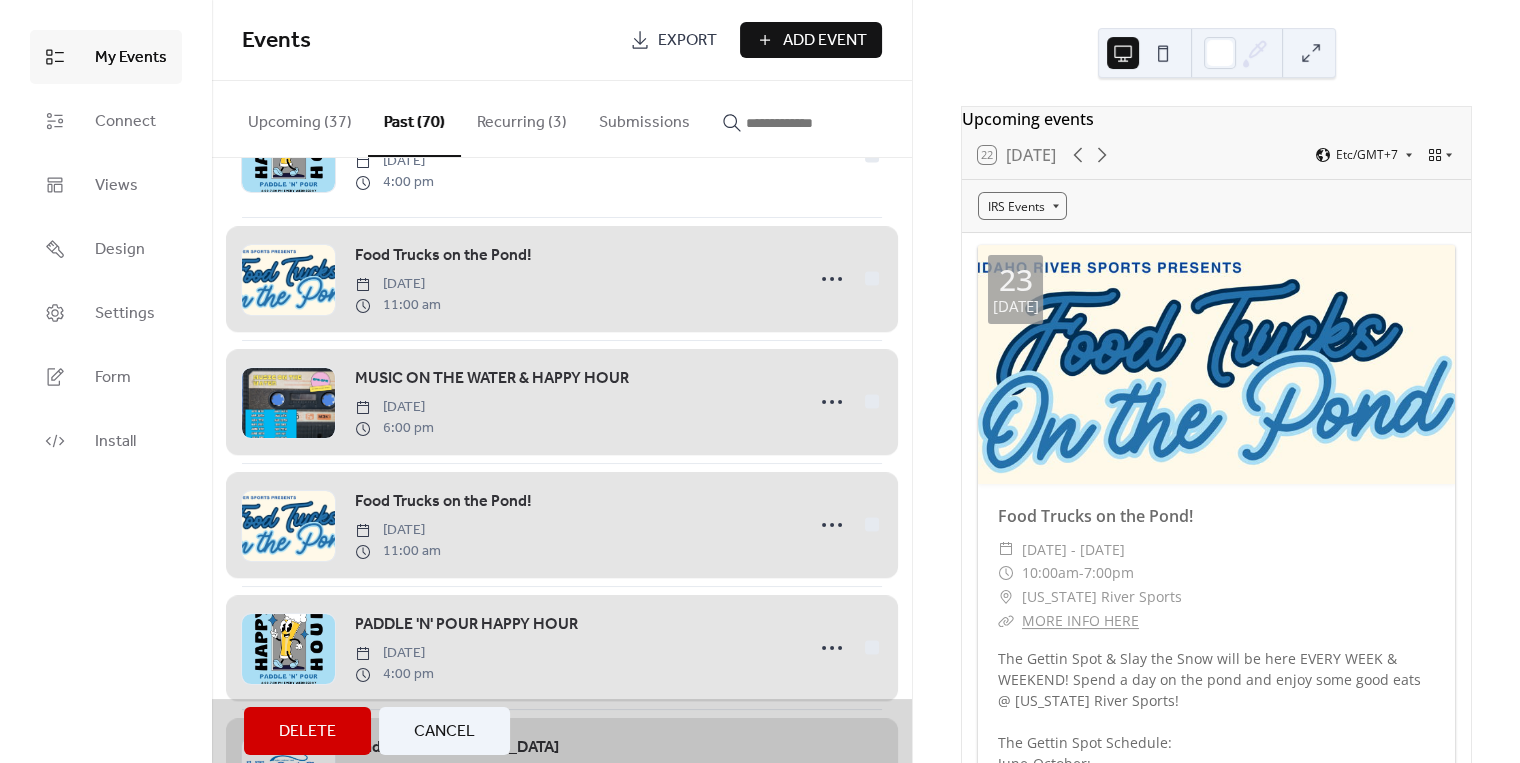 scroll, scrollTop: 2307, scrollLeft: 0, axis: vertical 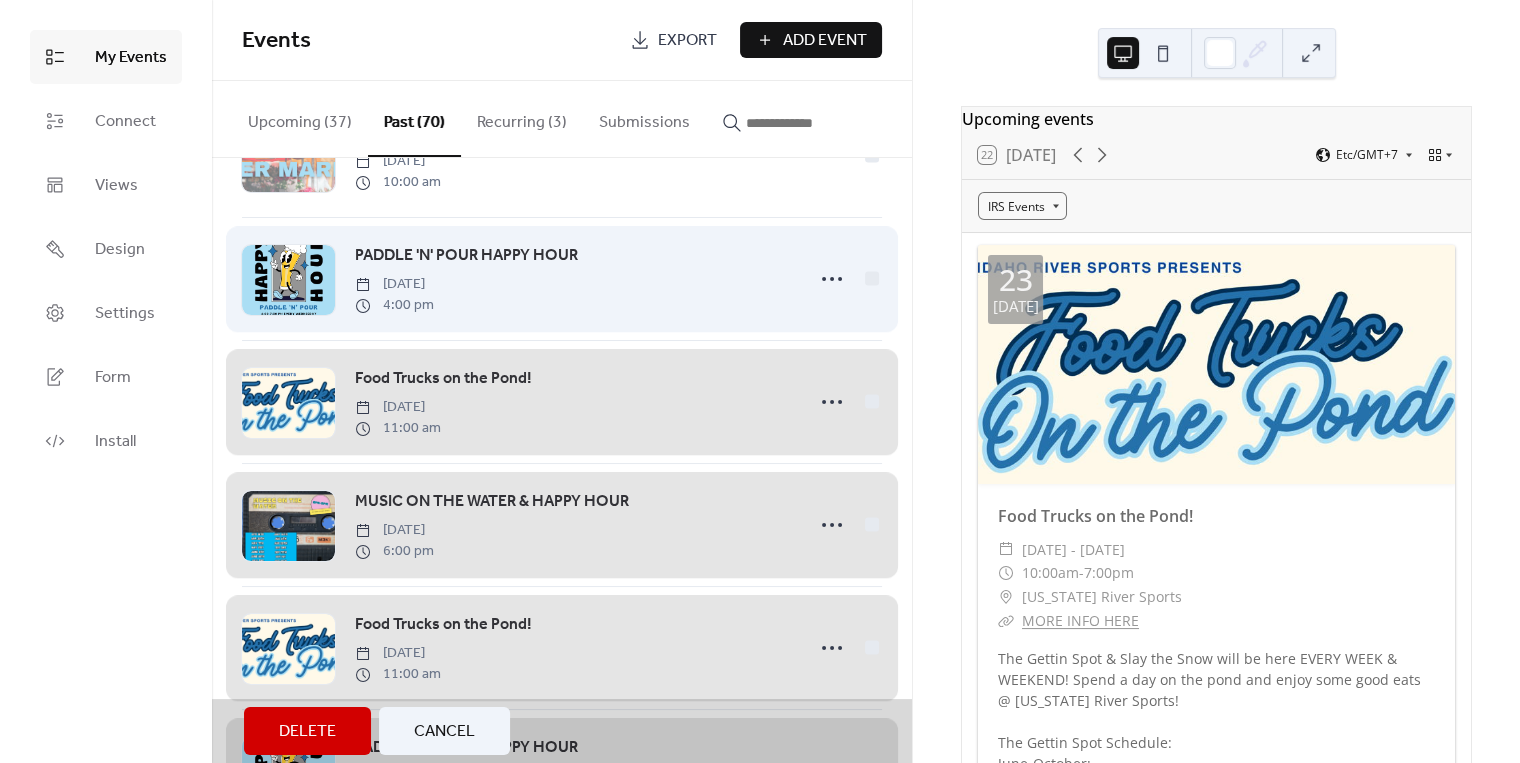 click on "PADDLE 'N' POUR HAPPY HOUR Wednesday, June 11, 2025 4:00 pm" at bounding box center [562, 278] 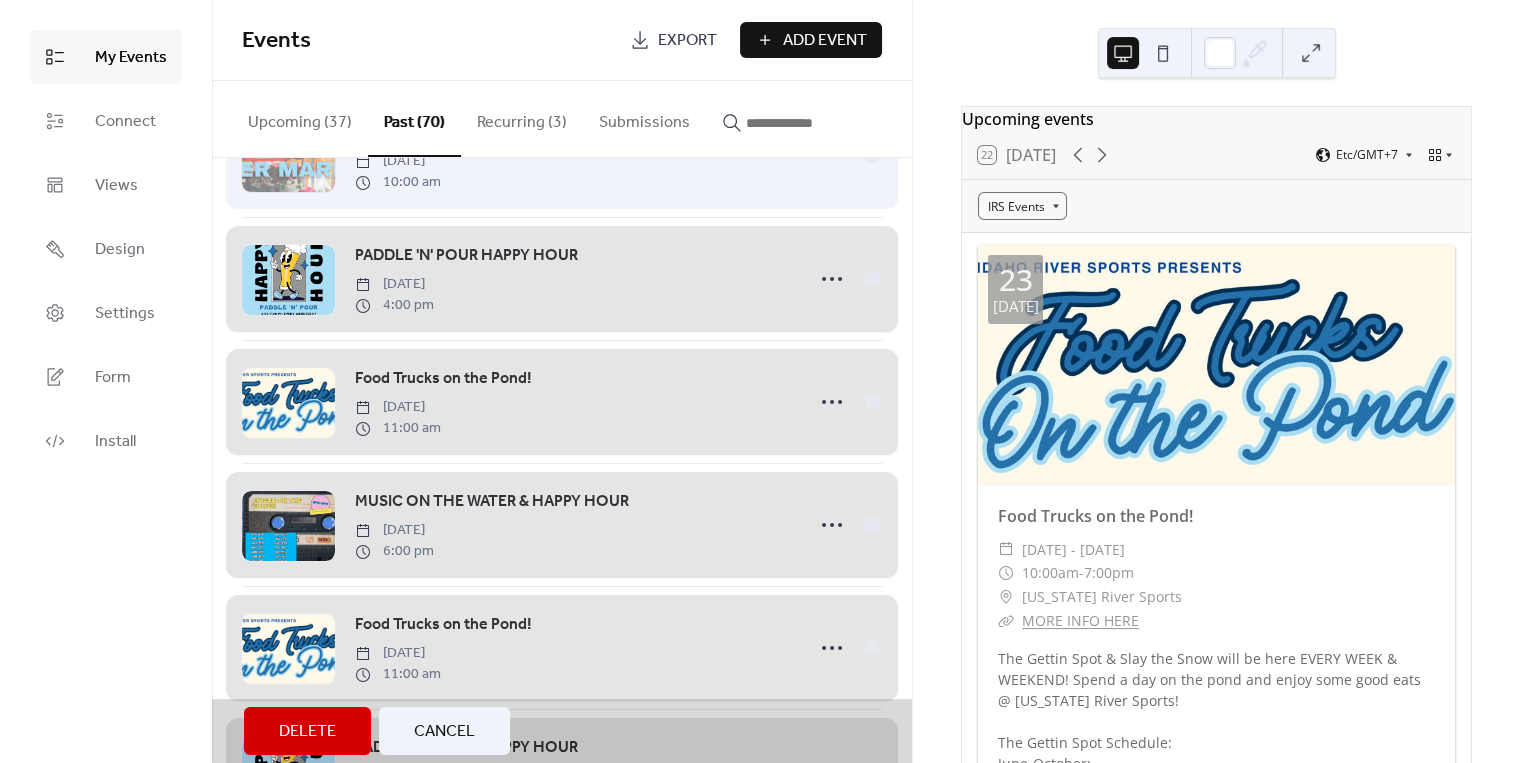 click on "River Market Saturday, June 14, 2025 10:00 am" at bounding box center (562, 155) 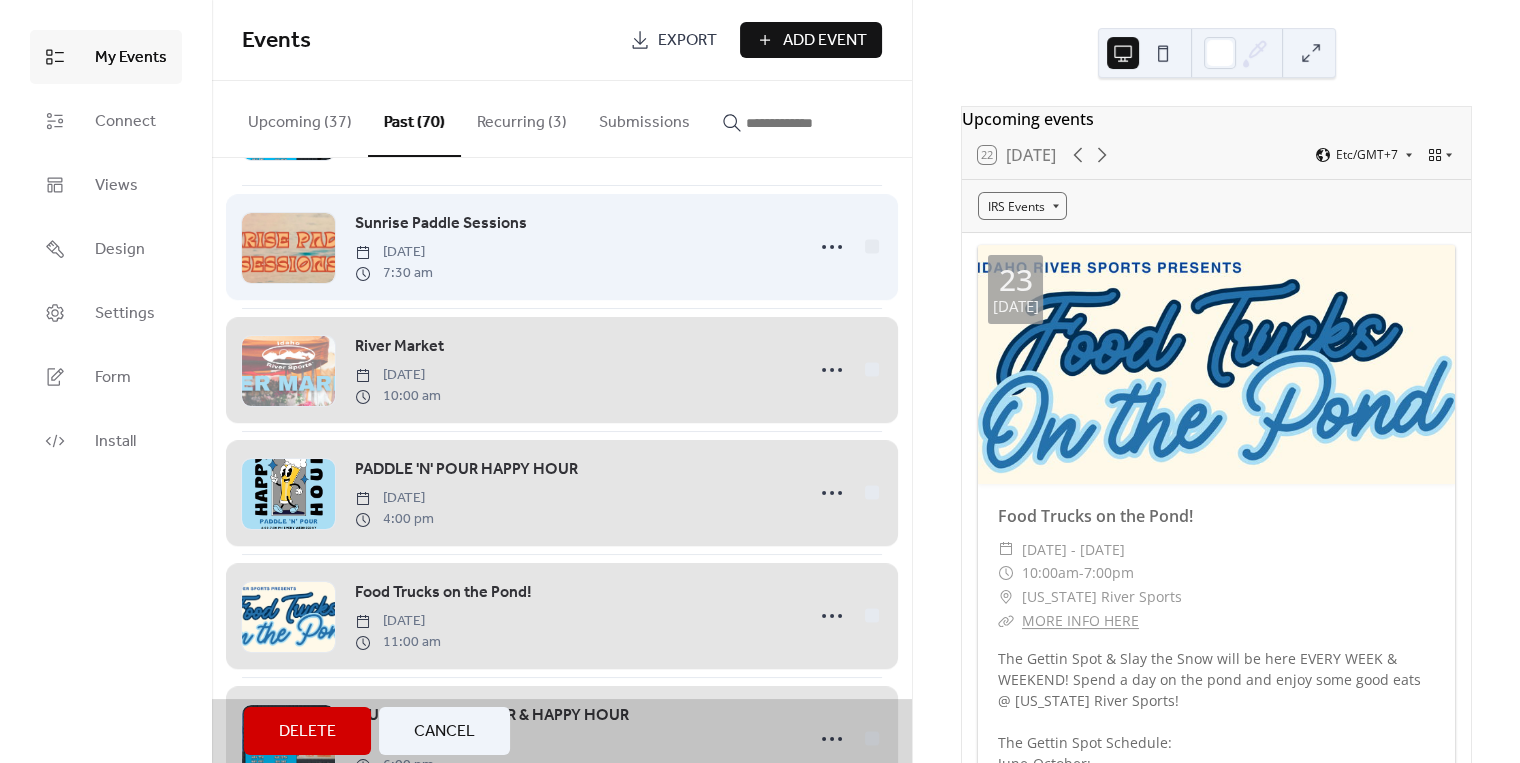 click on "Sunrise Paddle Sessions Sunday, June 15, 2025 7:30 am" at bounding box center (562, 246) 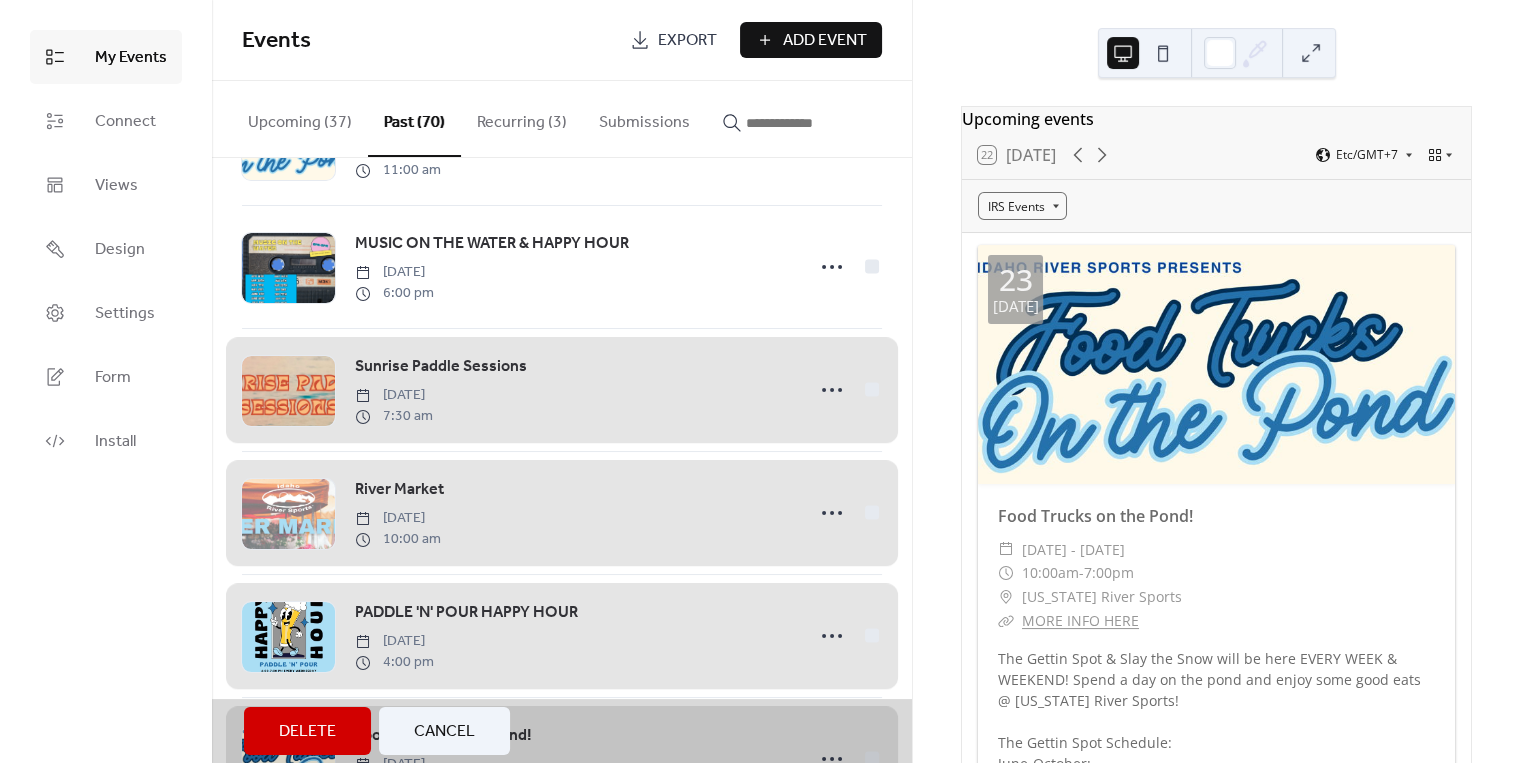 click on "MUSIC ON THE WATER & HAPPY HOUR Wednesday, June 18, 2025 6:00 pm" at bounding box center (562, 266) 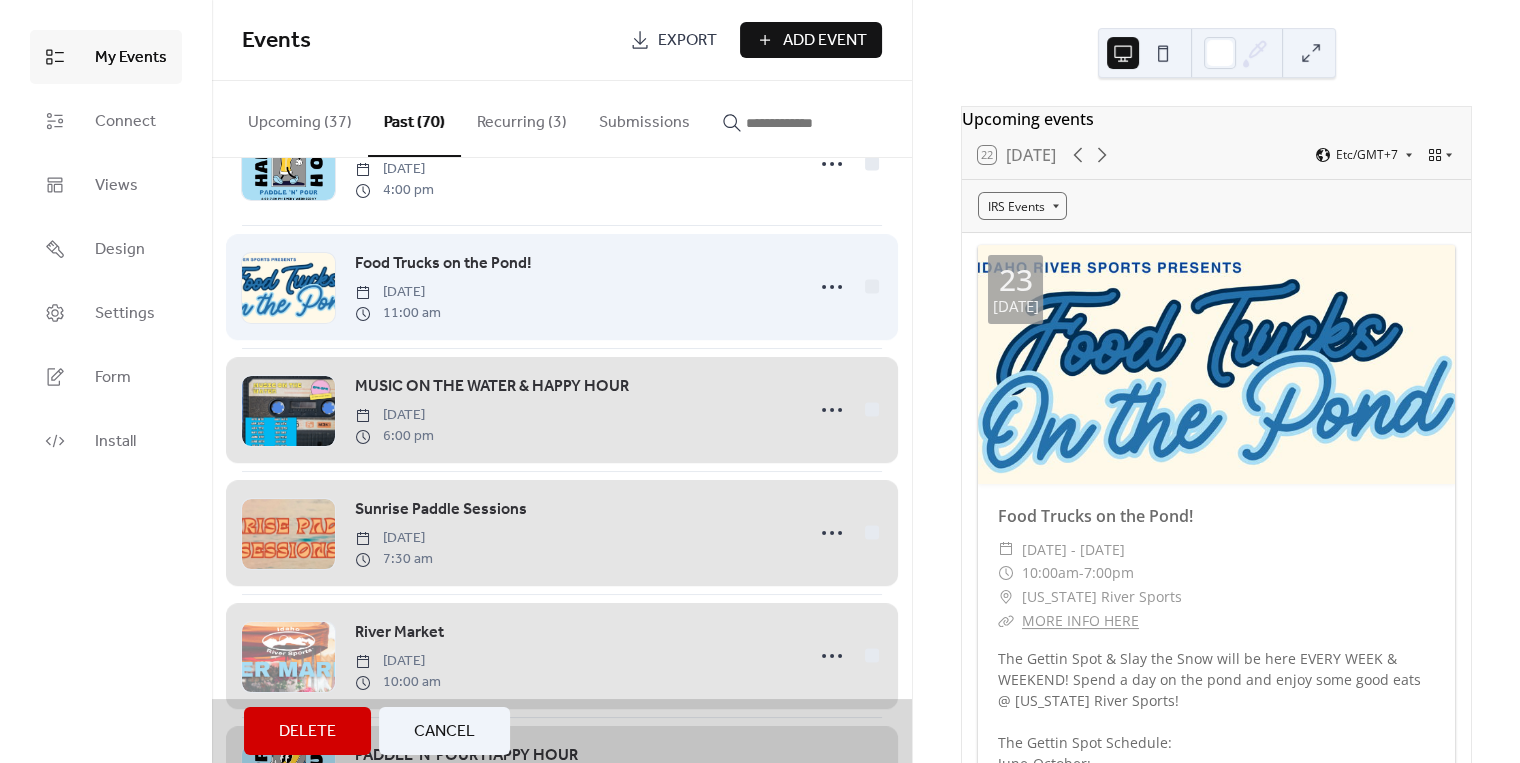 click on "Food Trucks on the Pond! Wednesday, June 25, 2025 11:00 am" at bounding box center [562, 286] 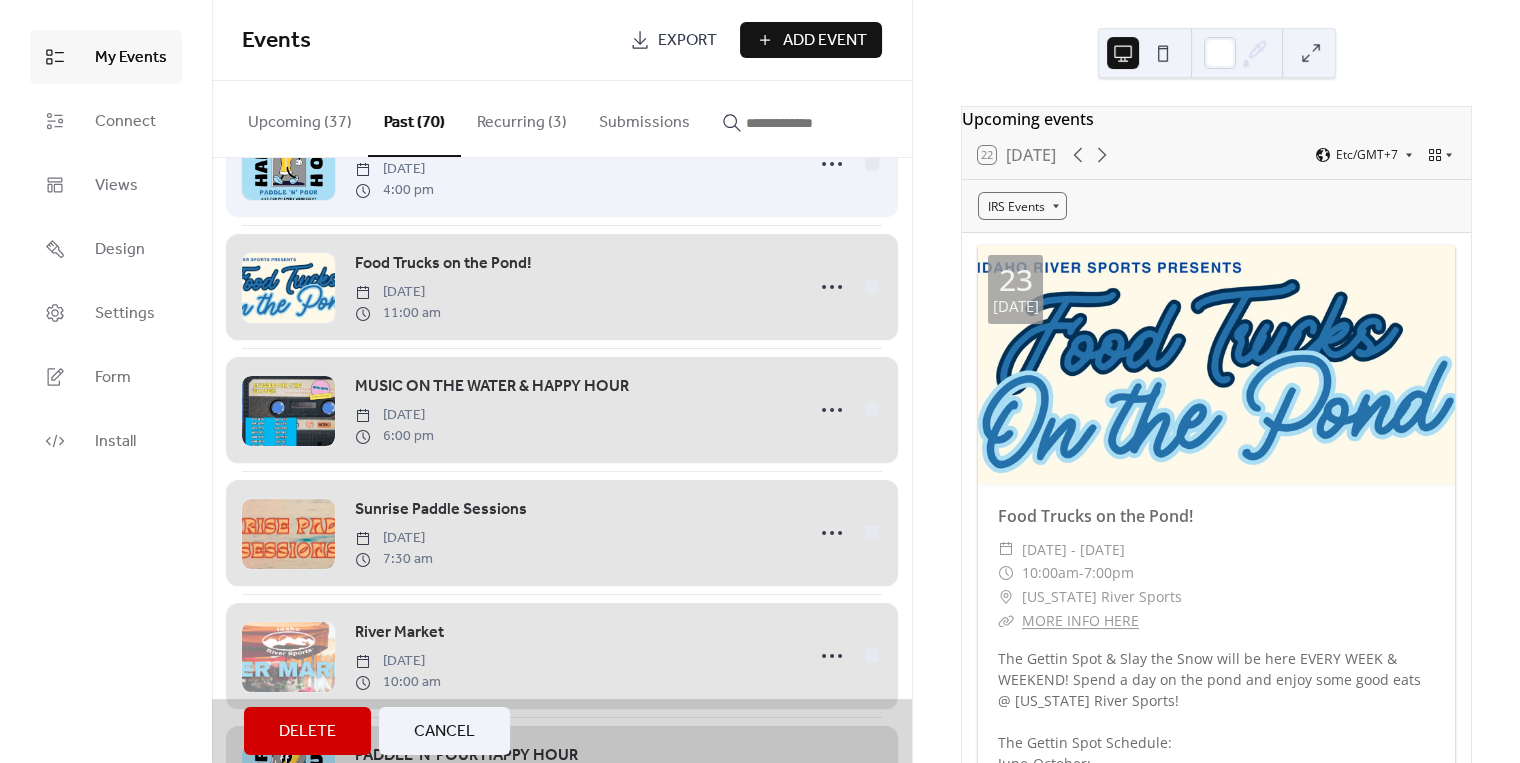 click on "PADDLE 'N' POUR HAPPY HOUR Wednesday, June 25, 2025 4:00 pm" at bounding box center [562, 163] 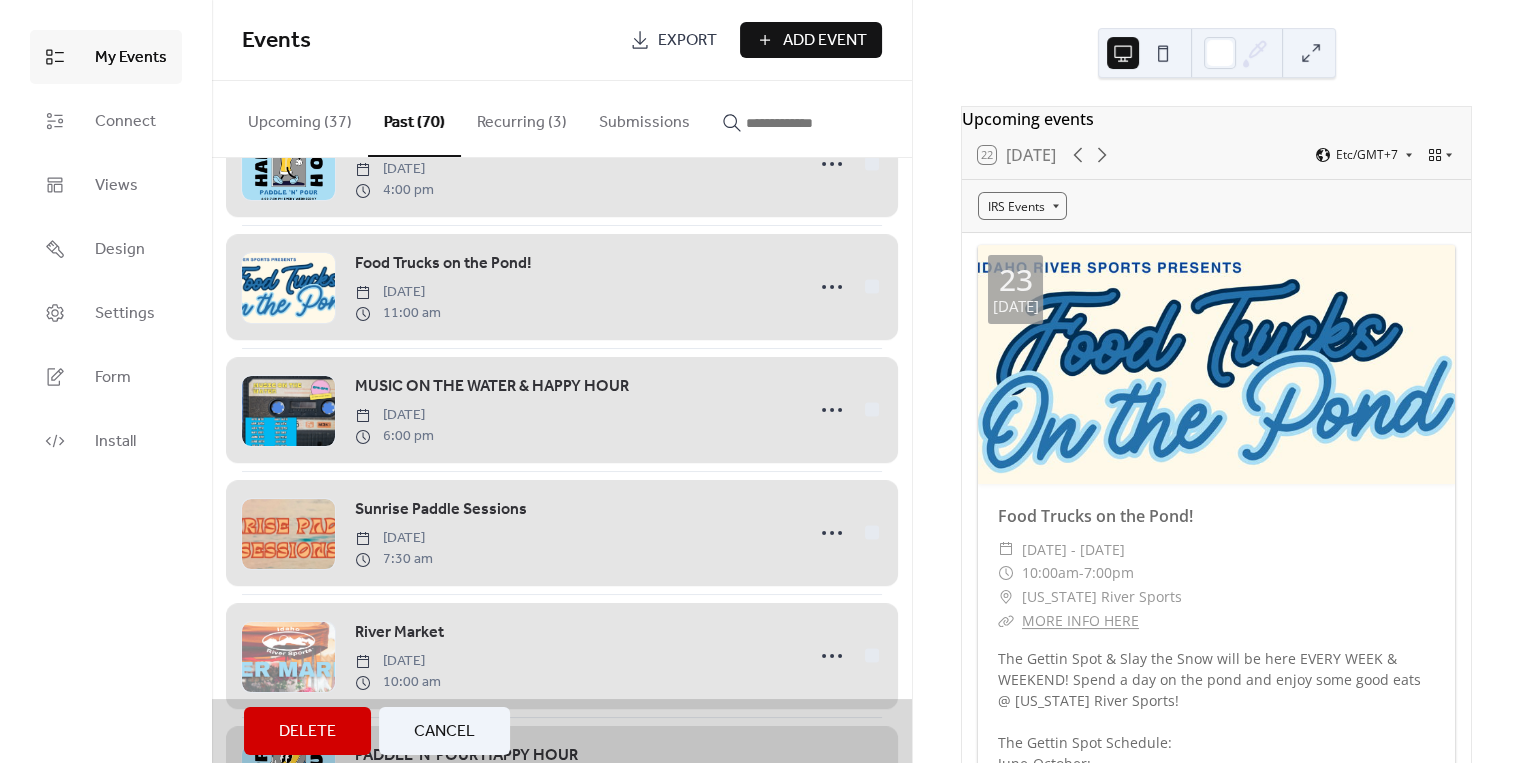 scroll, scrollTop: 1592, scrollLeft: 0, axis: vertical 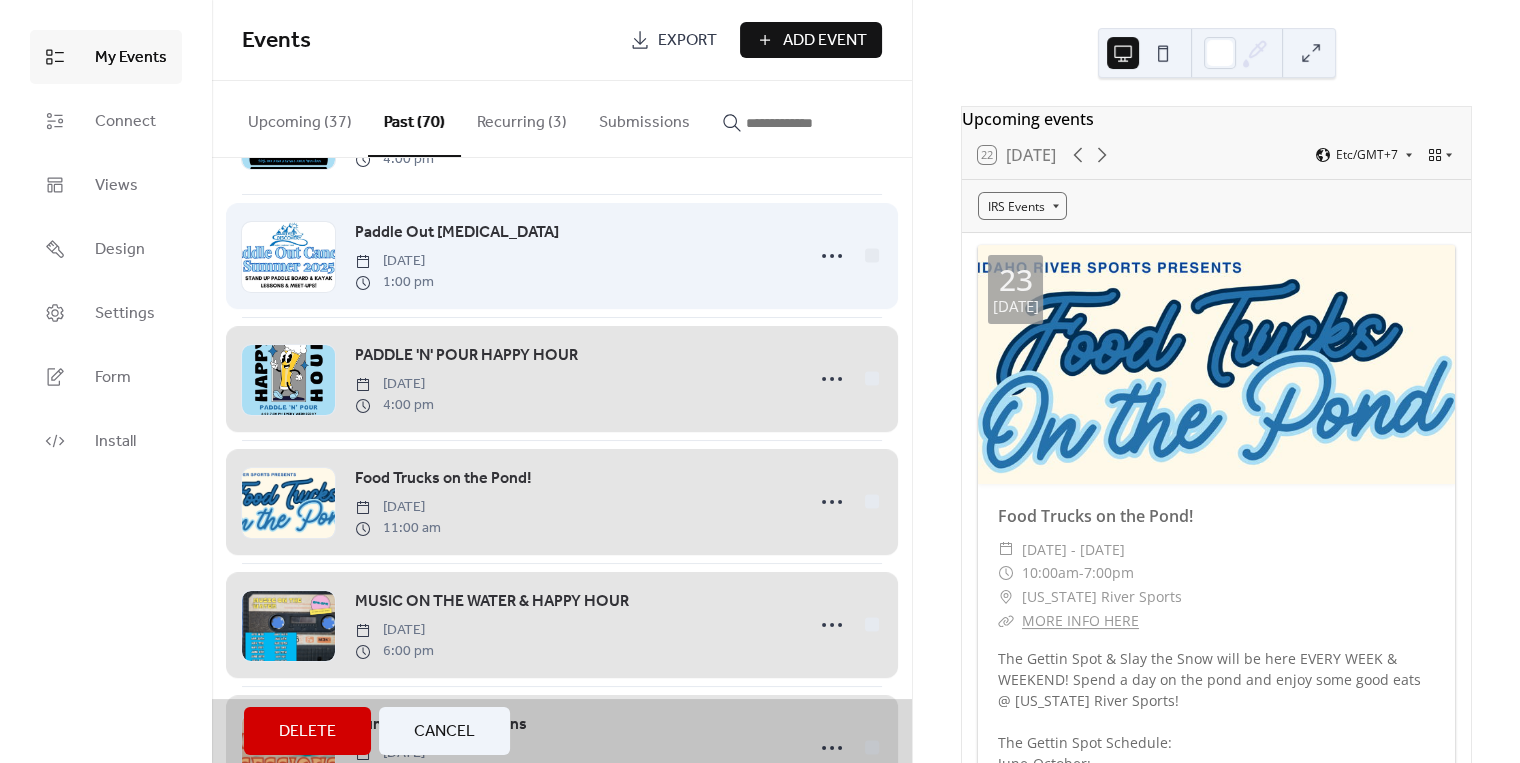 click on "Paddle Out Cancer Saturday, June 28, 2025 1:00 pm" at bounding box center (562, 255) 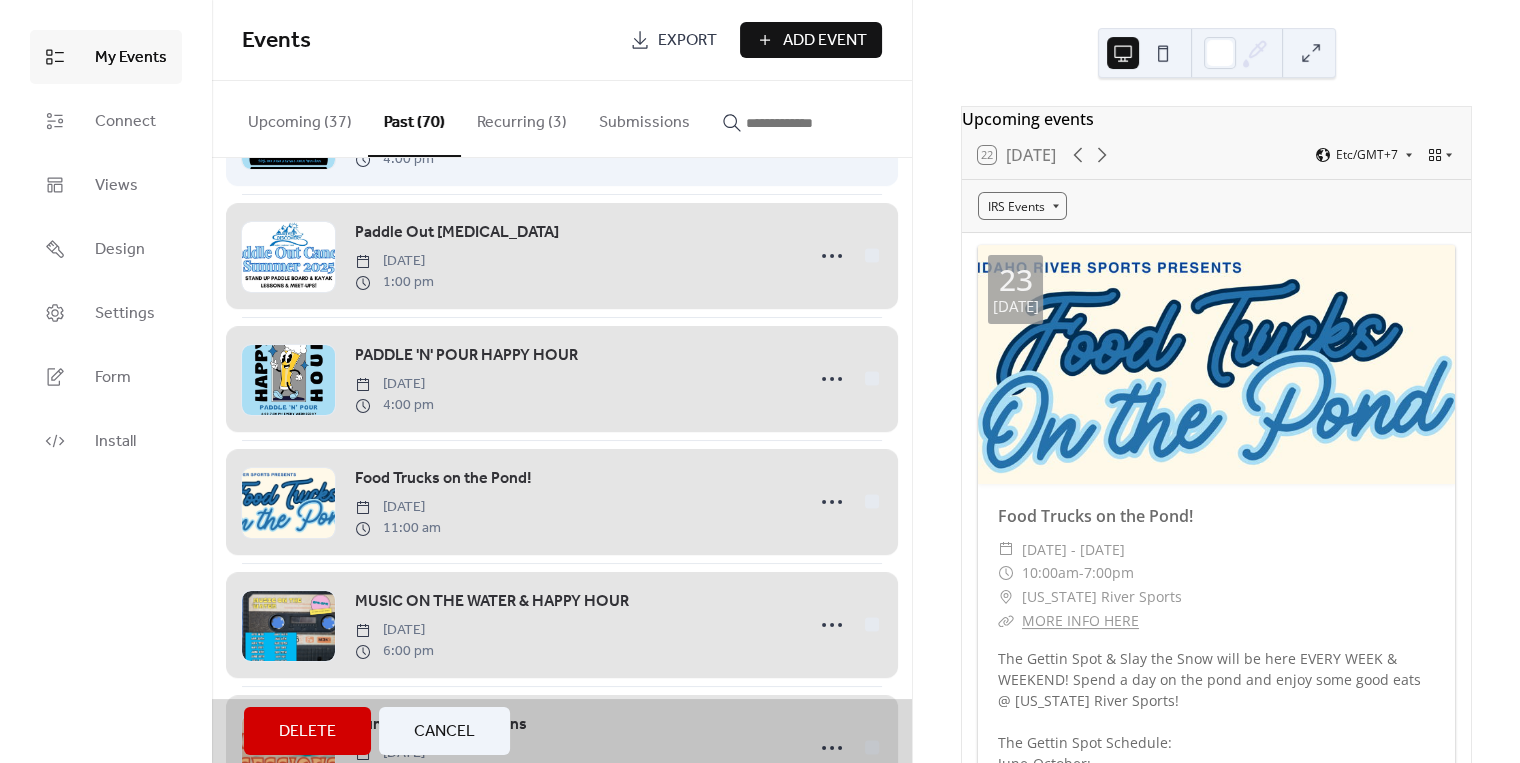 click on "DEMO DAY & PARTAY! Saturday, June 28, 2025 4:00 pm" at bounding box center [562, 132] 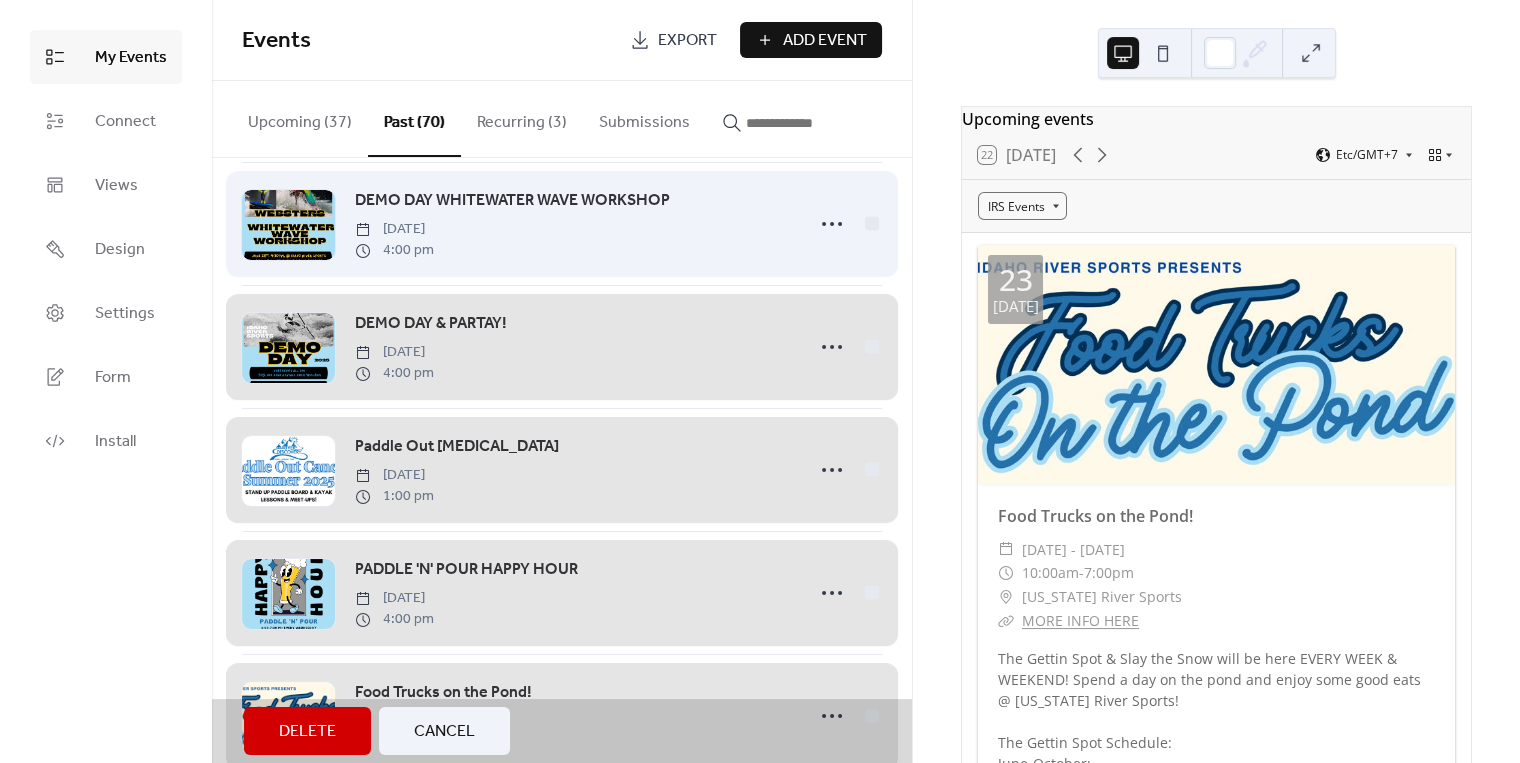 scroll, scrollTop: 1163, scrollLeft: 0, axis: vertical 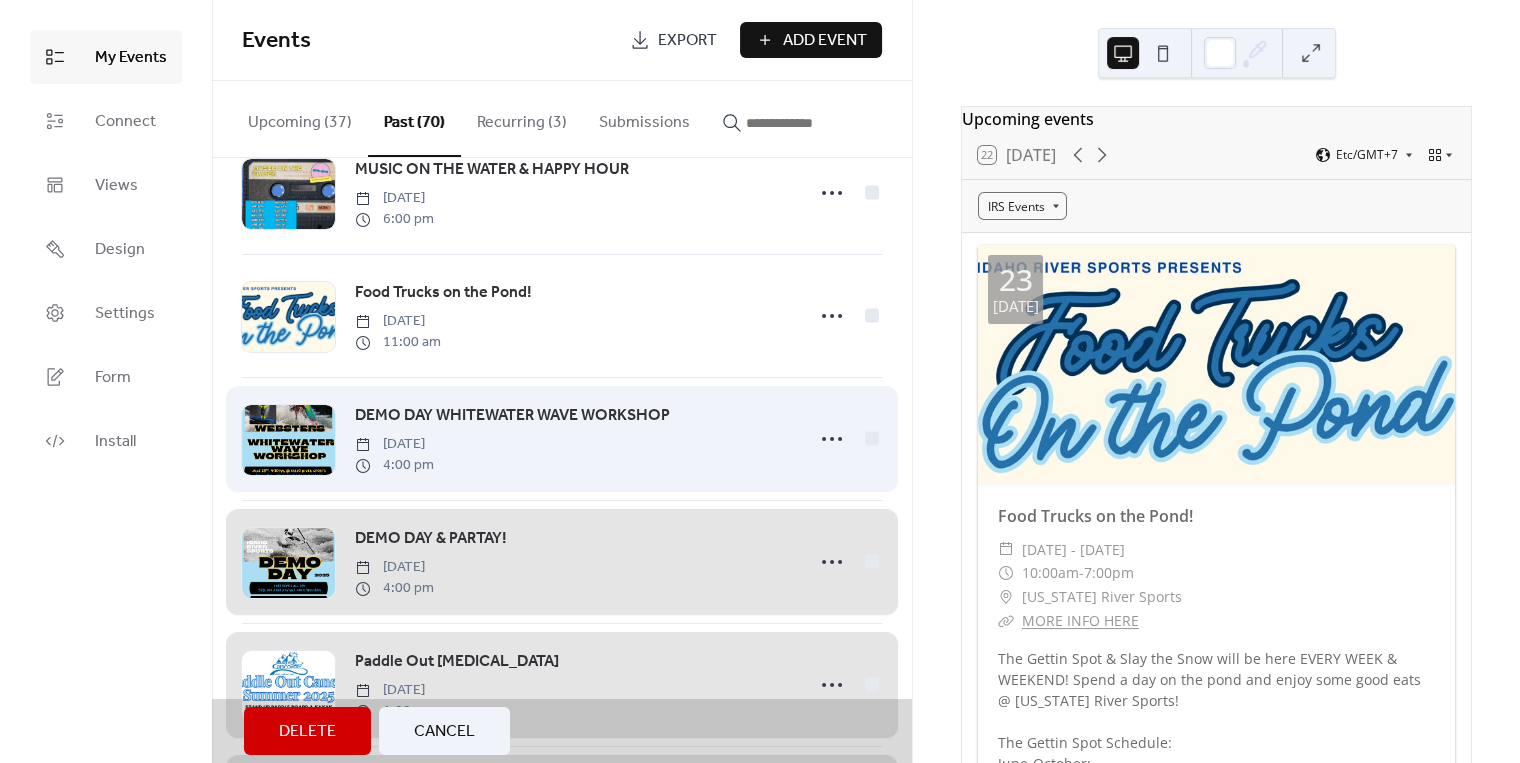 click on "DEMO DAY WHITEWATER WAVE WORKSHOP Saturday, June 28, 2025 4:00 pm" at bounding box center [562, 438] 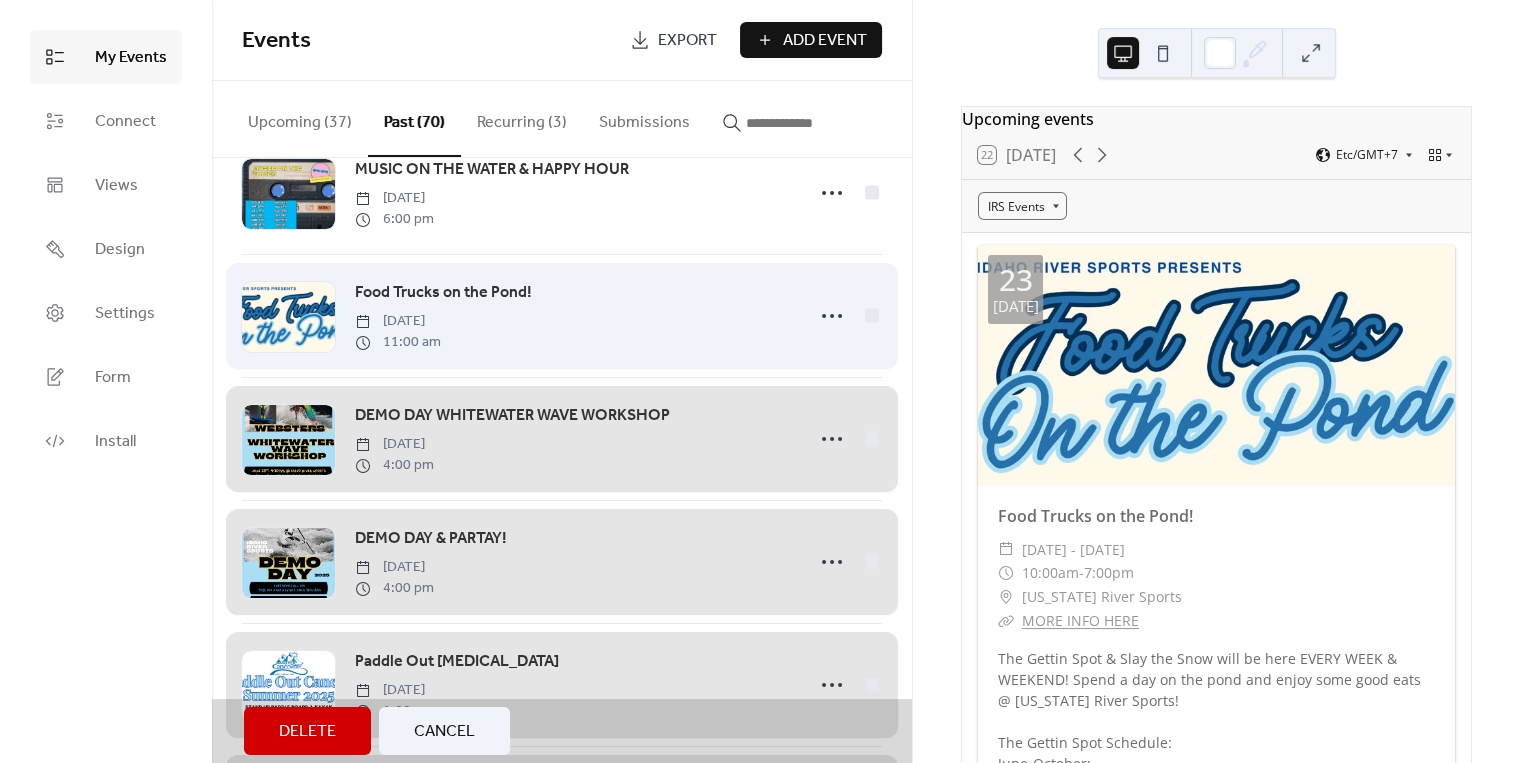 click on "Food Trucks on the Pond! Wednesday, July 2, 2025 11:00 am" at bounding box center (562, 315) 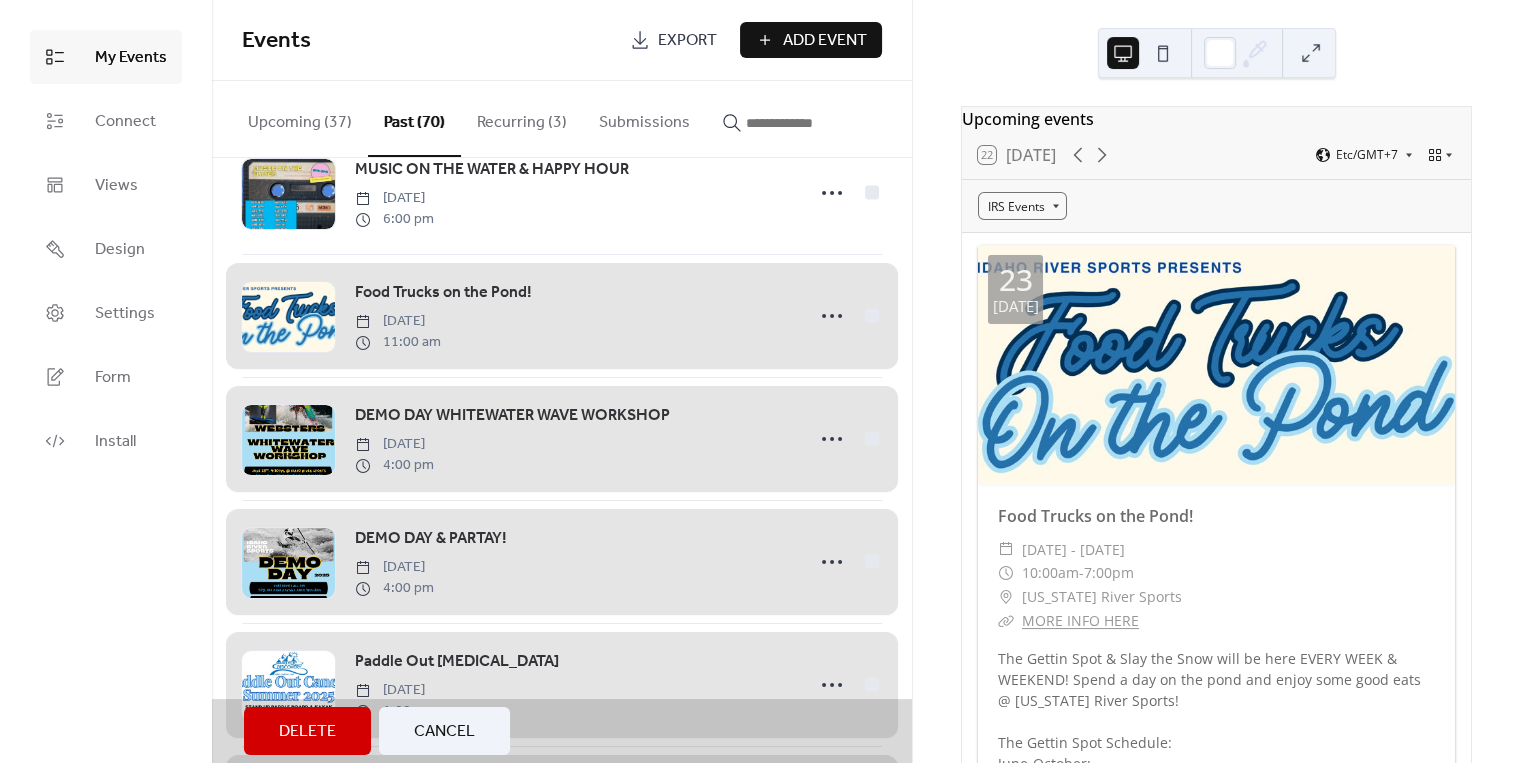drag, startPoint x: 787, startPoint y: 222, endPoint x: 802, endPoint y: 287, distance: 66.70832 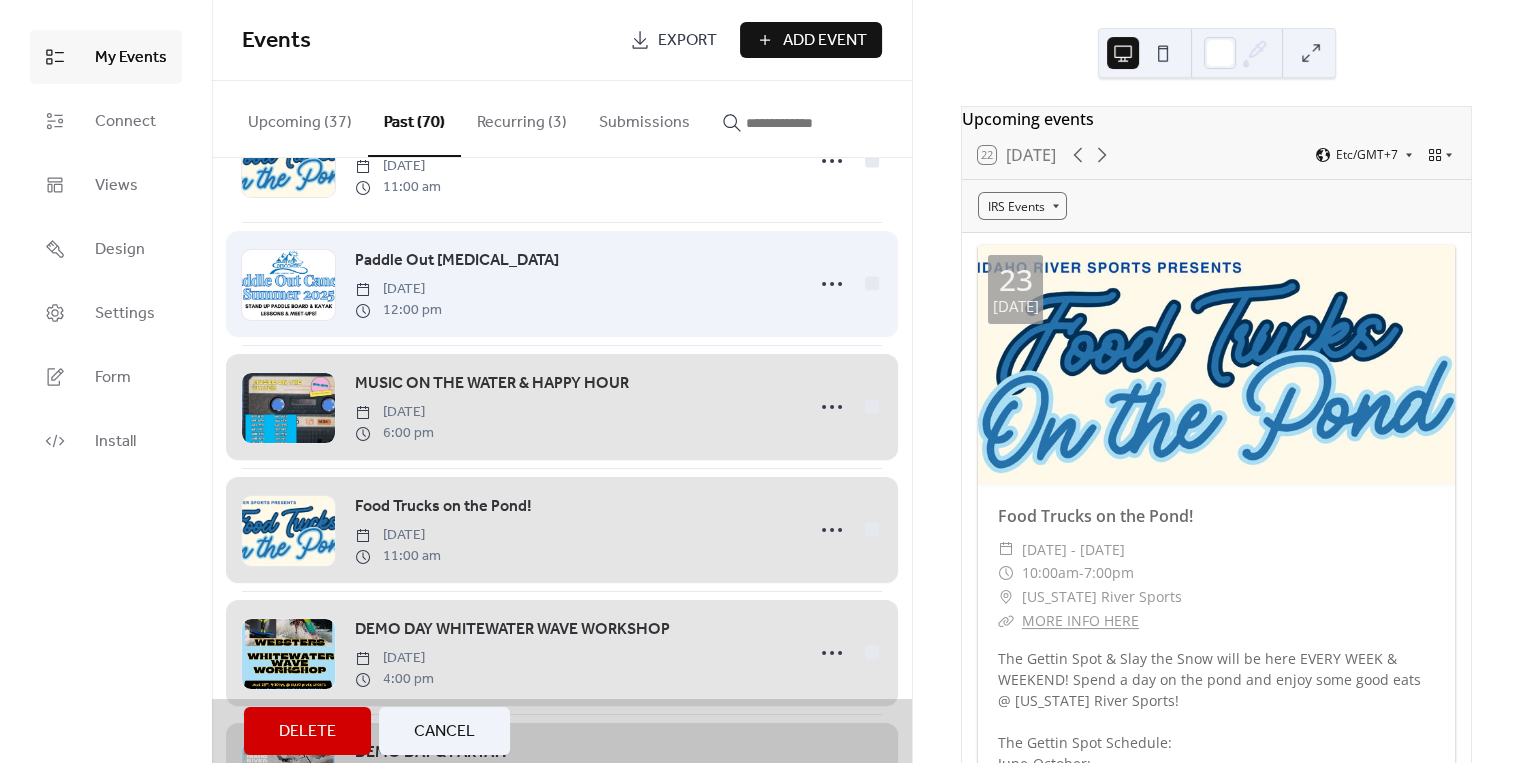 scroll, scrollTop: 806, scrollLeft: 0, axis: vertical 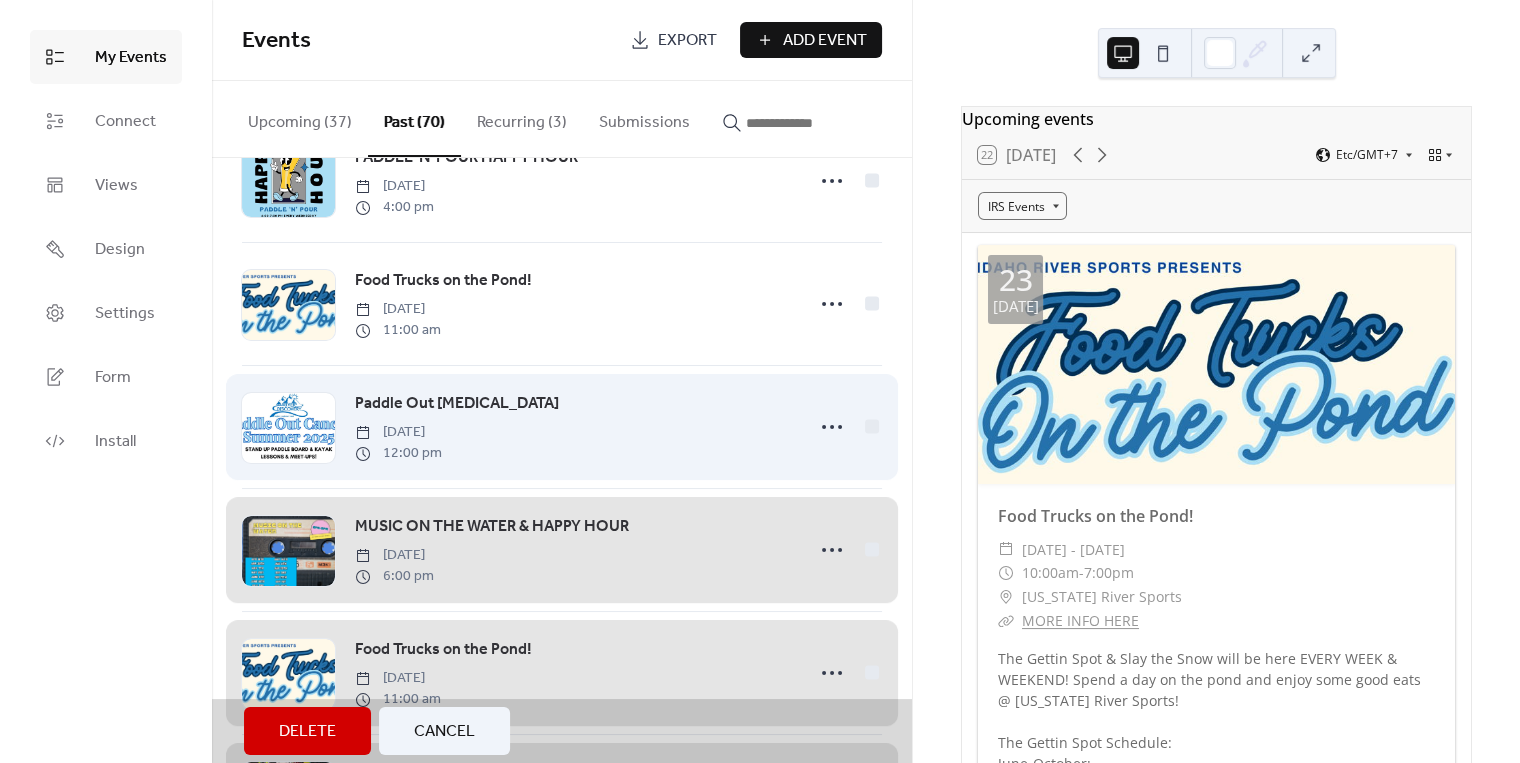 click on "Paddle Out Cancer Tuesday, July 8, 2025 12:00 pm" at bounding box center [562, 426] 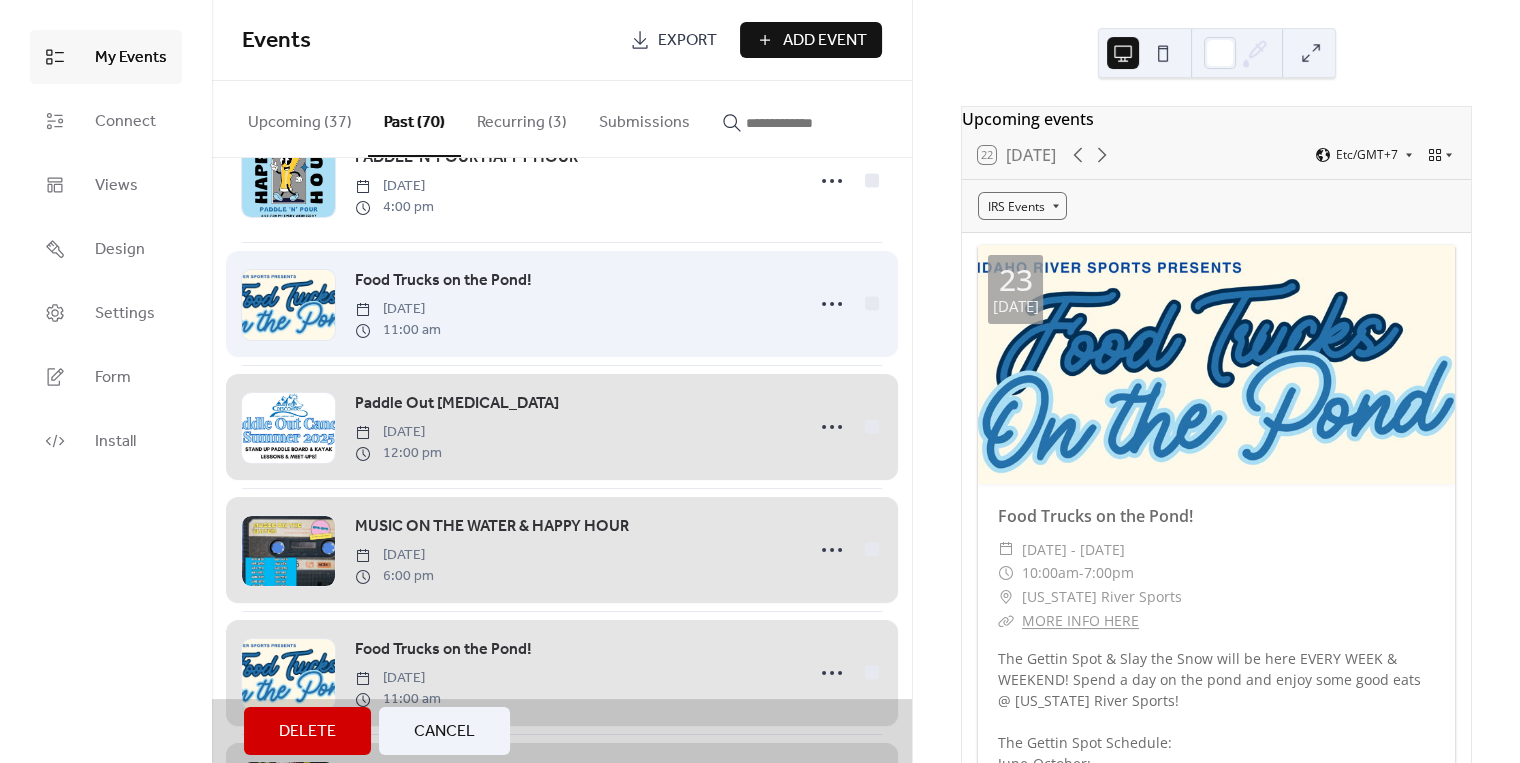 click on "Food Trucks on the Pond! Wednesday, July 9, 2025 11:00 am" at bounding box center (562, 303) 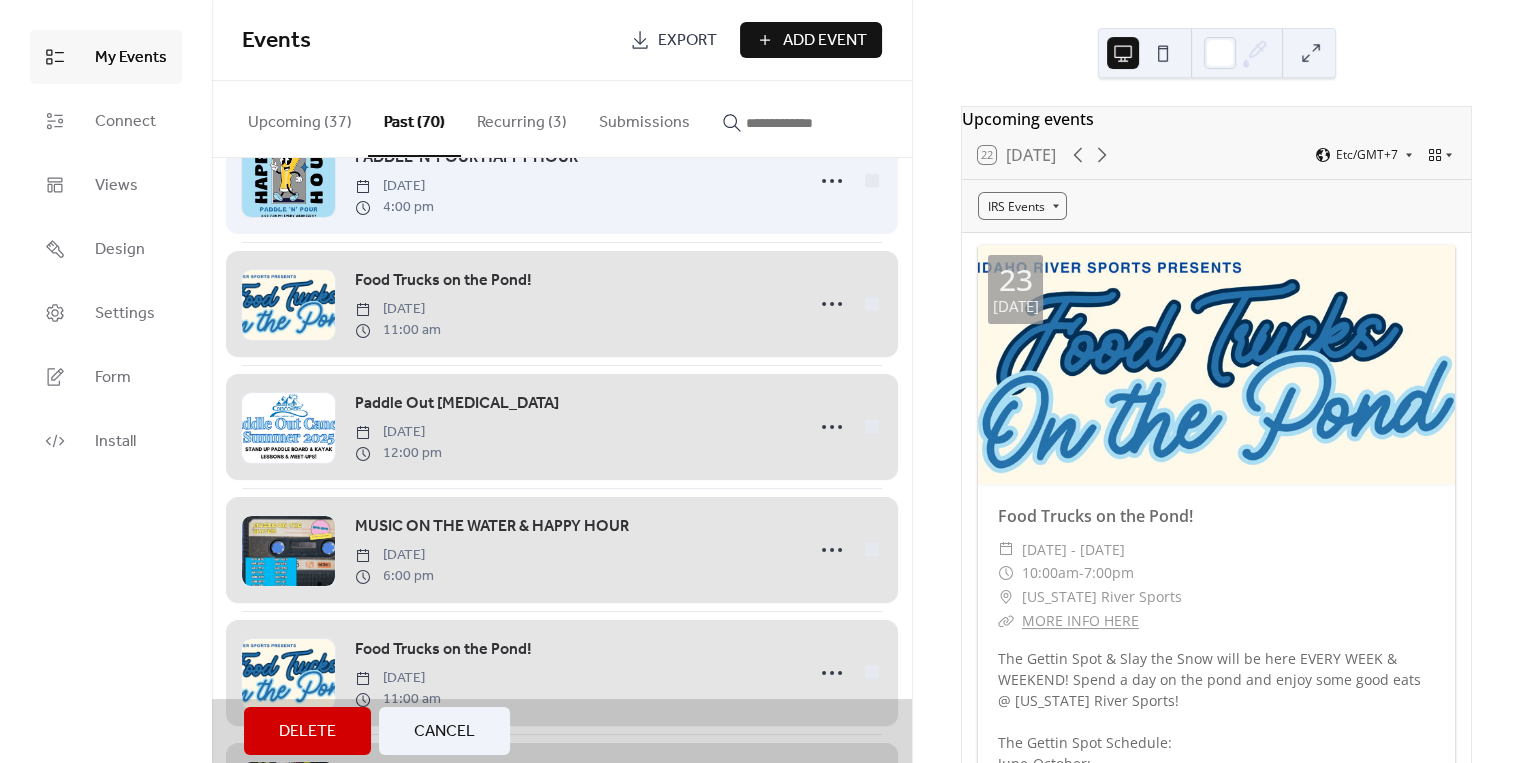 click on "PADDLE 'N' POUR HAPPY HOUR Wednesday, July 9, 2025 4:00 pm" at bounding box center (562, 180) 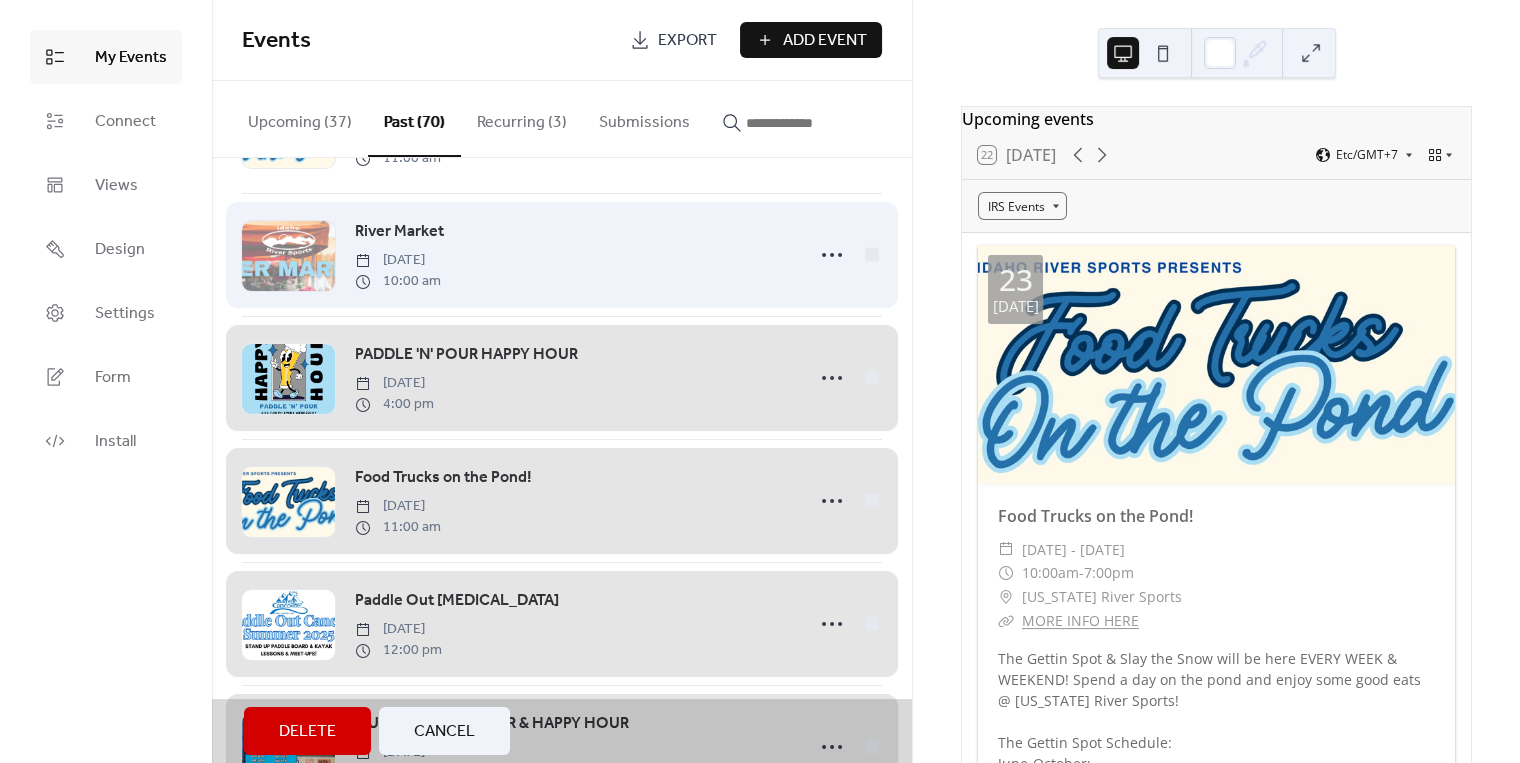 scroll, scrollTop: 591, scrollLeft: 0, axis: vertical 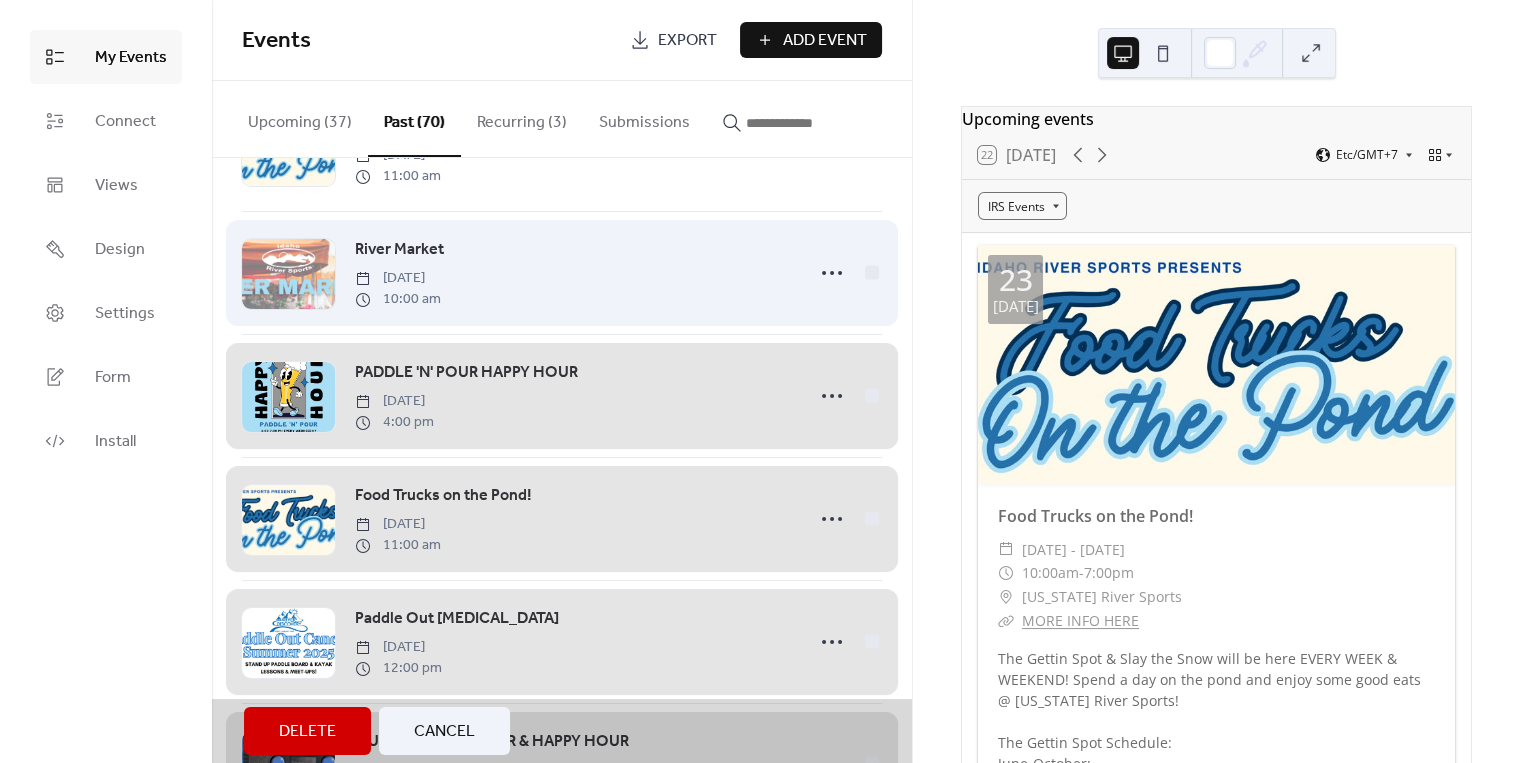 click on "River Market Saturday, July 12, 2025 10:00 am" at bounding box center (562, 272) 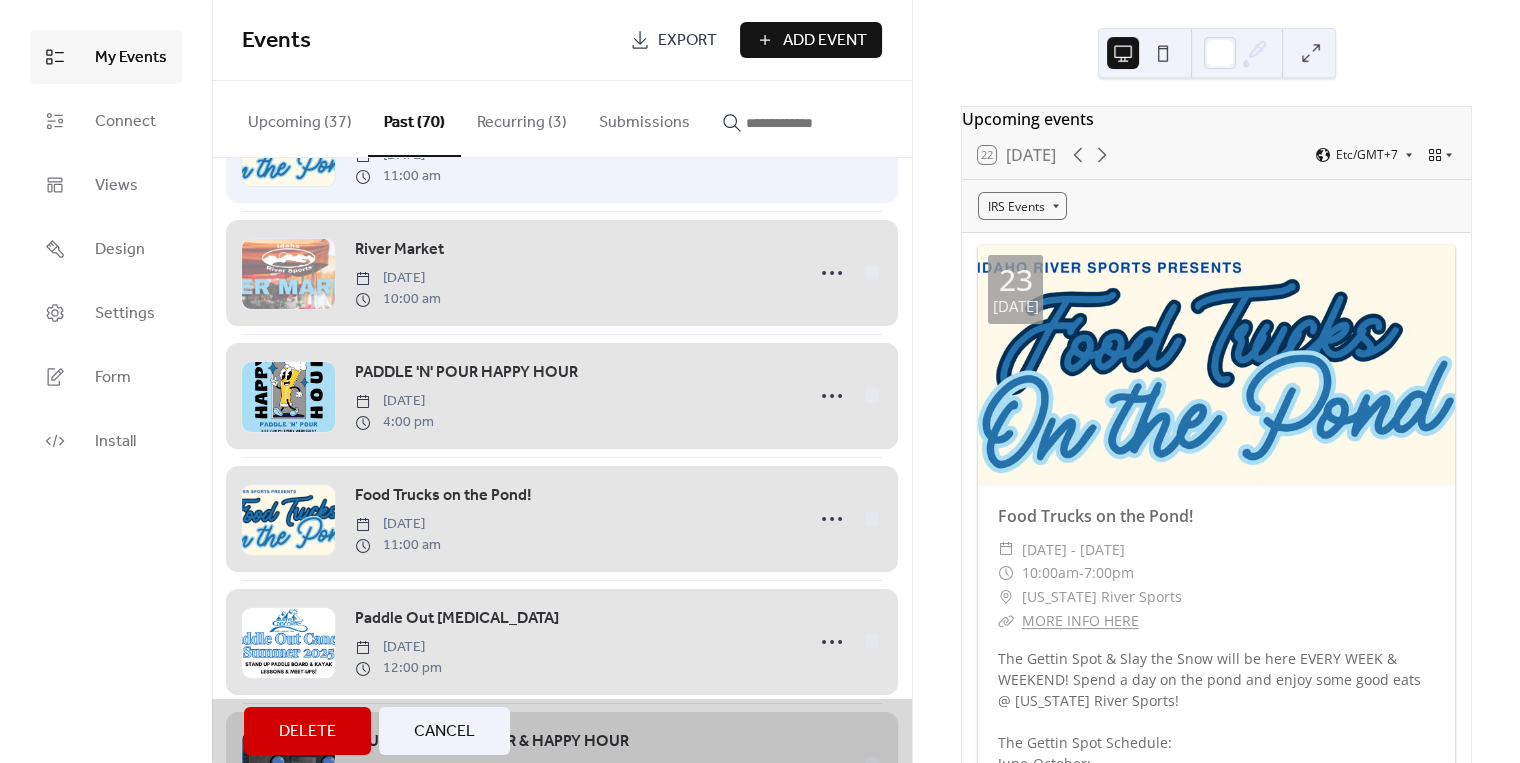 click on "Food Trucks on the Pond! Wednesday, July 16, 2025 11:00 am" at bounding box center [562, 149] 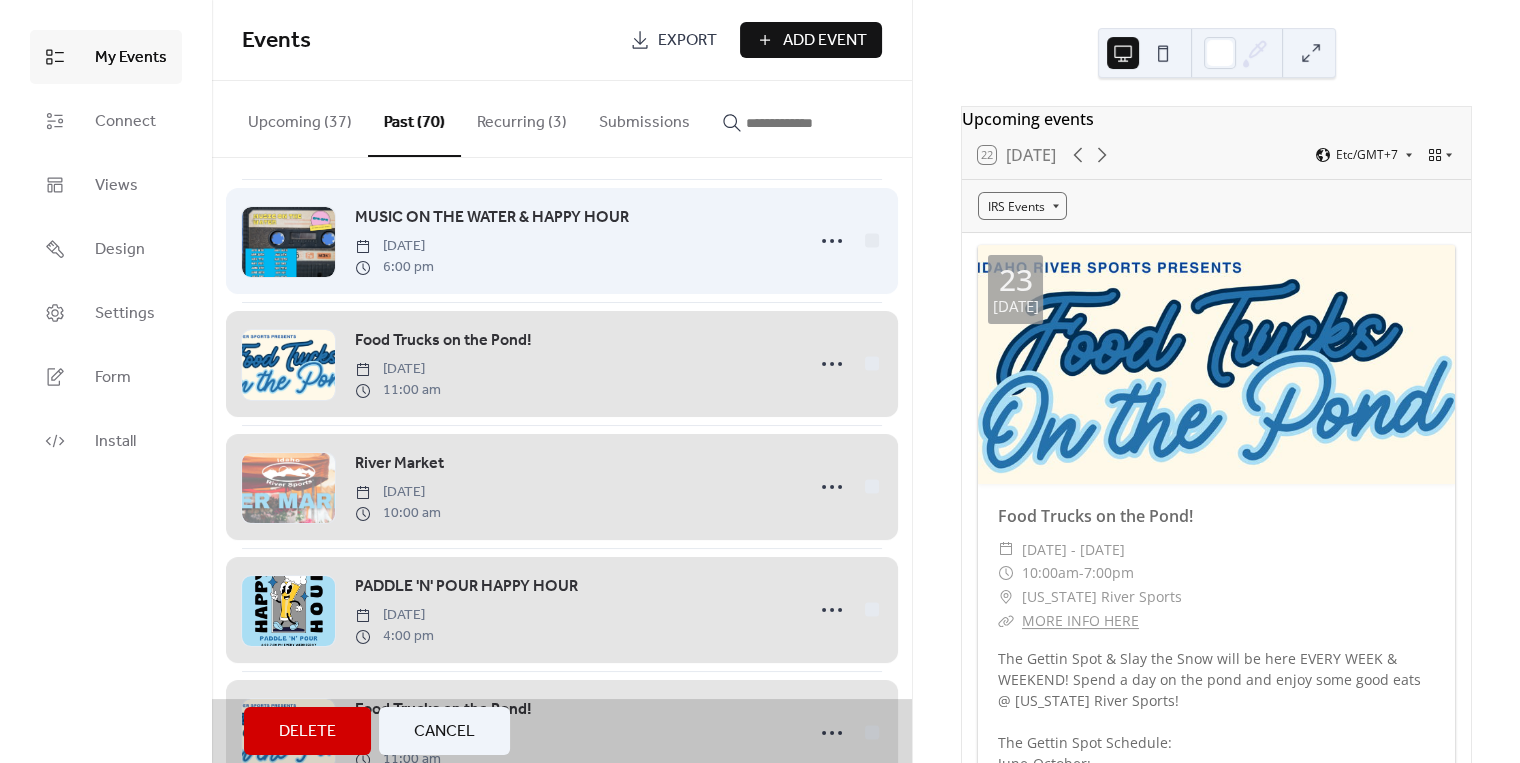 click on "MUSIC ON THE WATER & HAPPY HOUR Wednesday, July 16, 2025 6:00 pm" at bounding box center (562, 240) 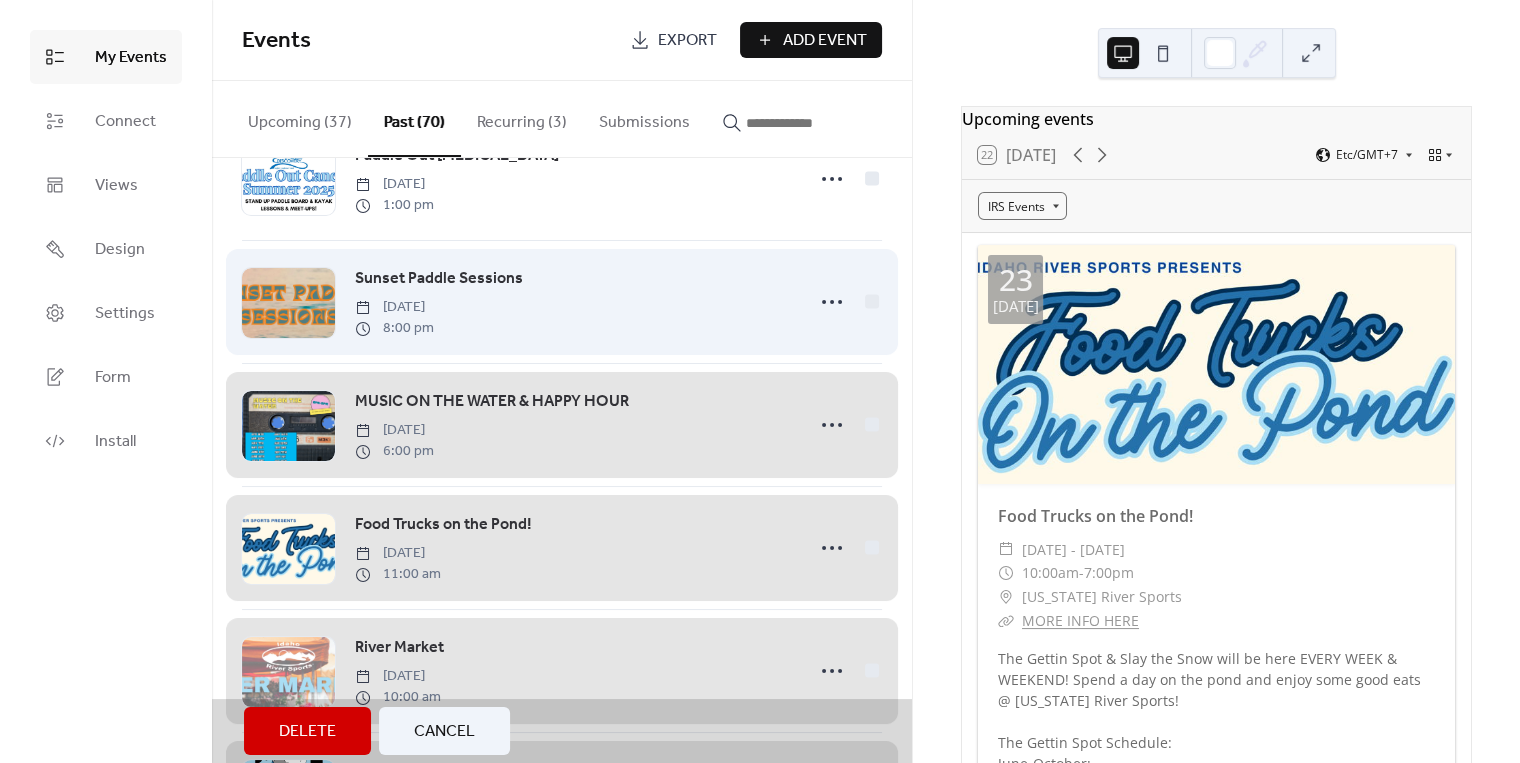 scroll, scrollTop: 162, scrollLeft: 0, axis: vertical 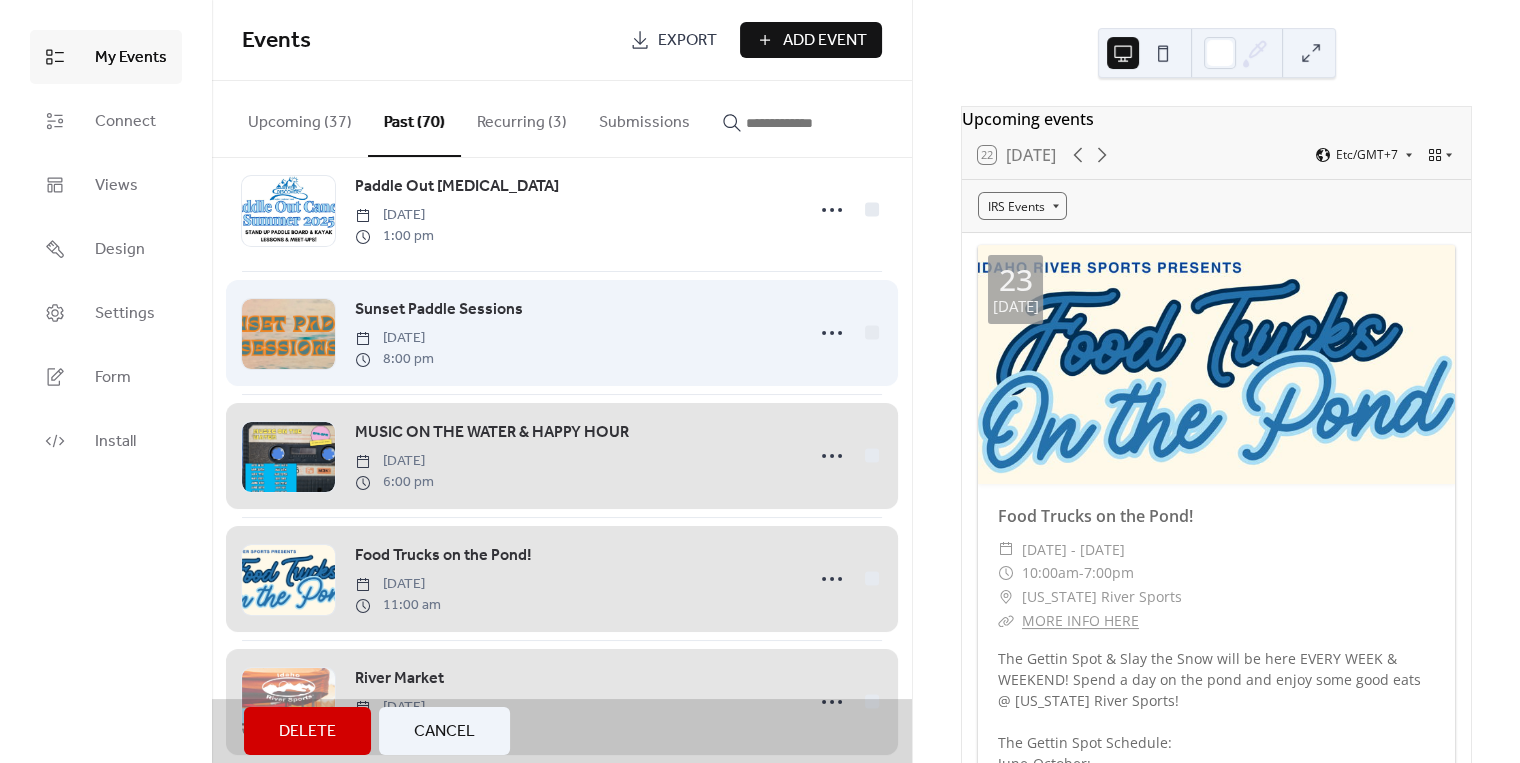 click on "Sunset Paddle Sessions Friday, July 18, 2025 8:00 pm" at bounding box center [562, 332] 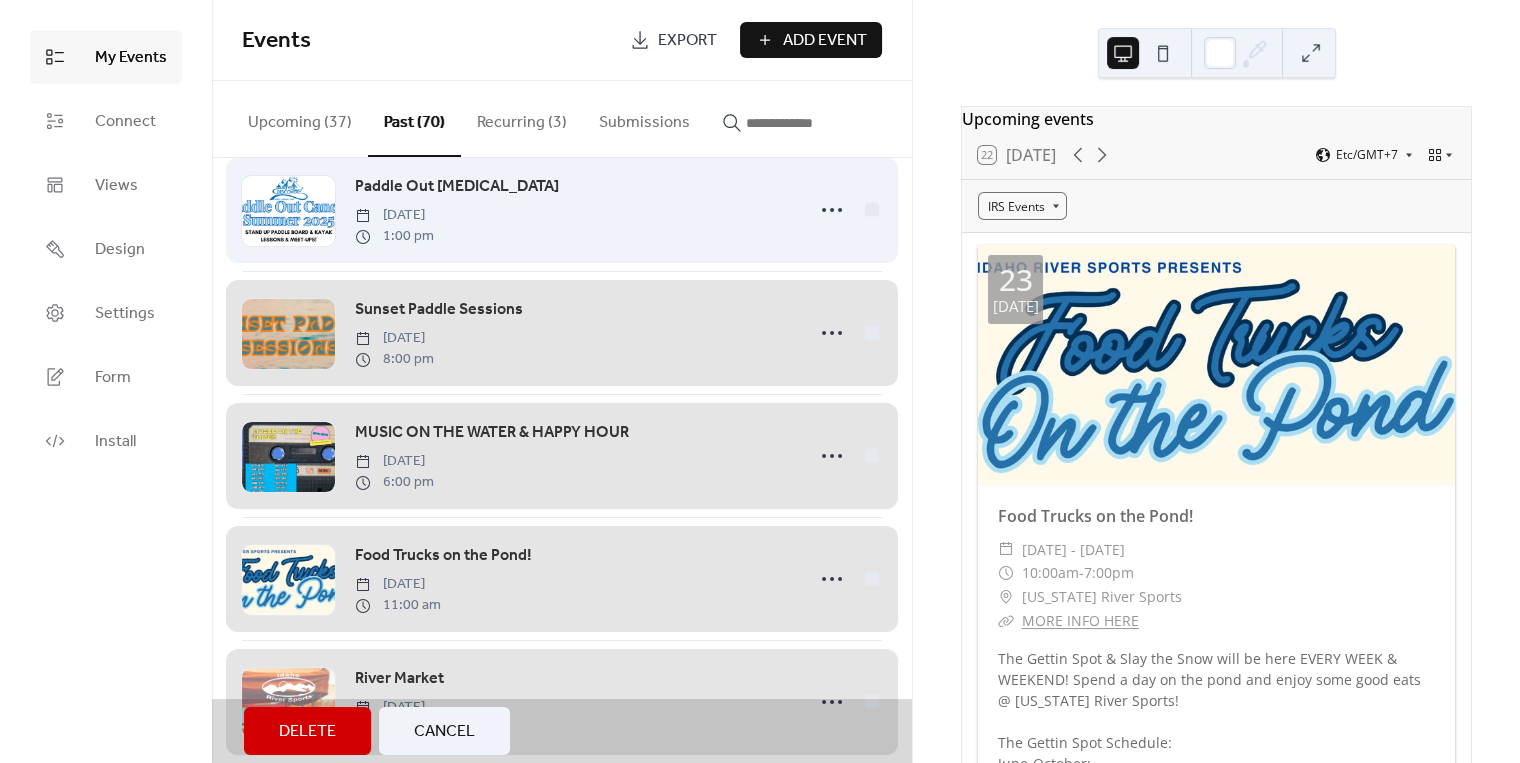 click on "Paddle Out Cancer Saturday, July 19, 2025 1:00 pm" at bounding box center (562, 209) 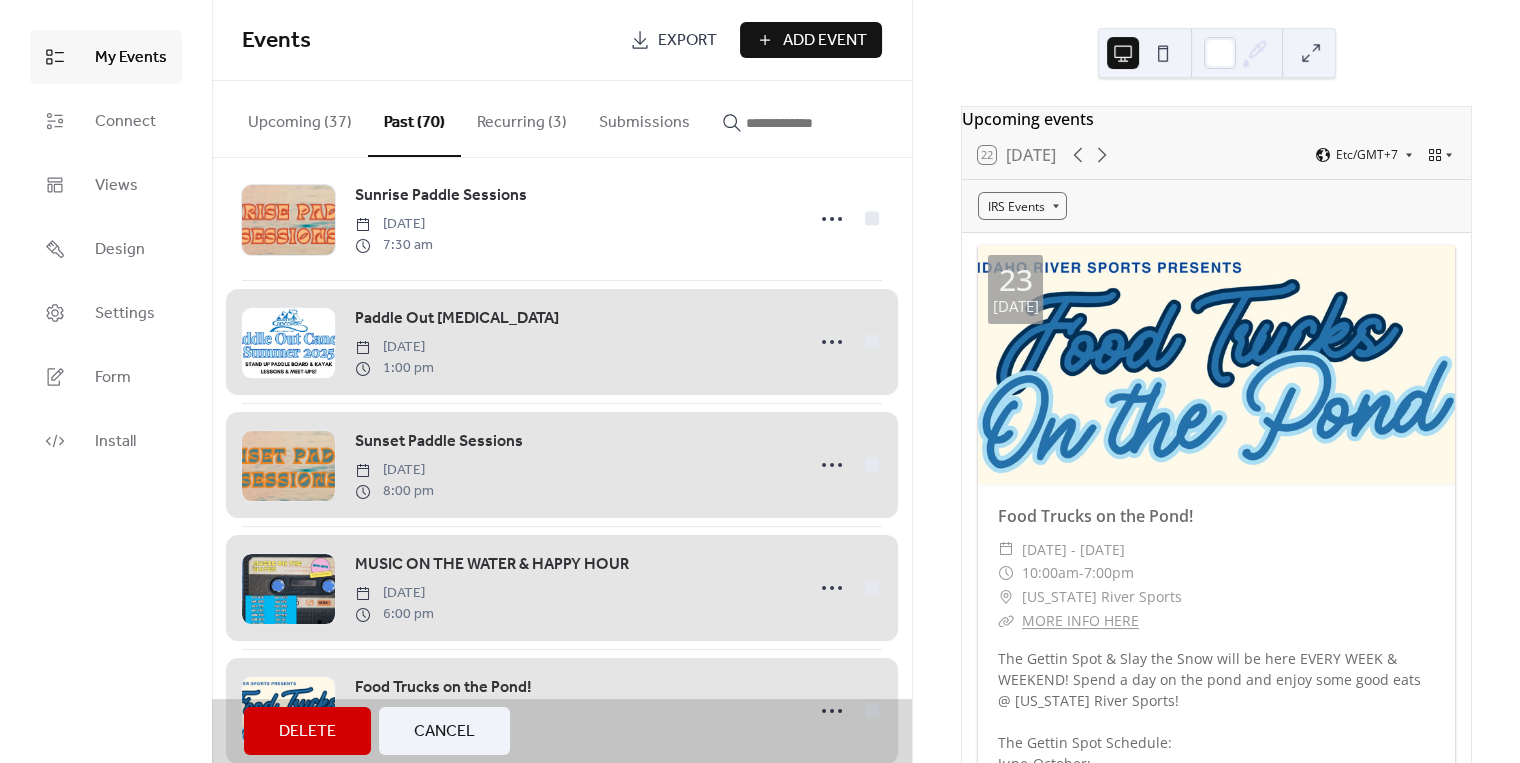 scroll, scrollTop: 0, scrollLeft: 0, axis: both 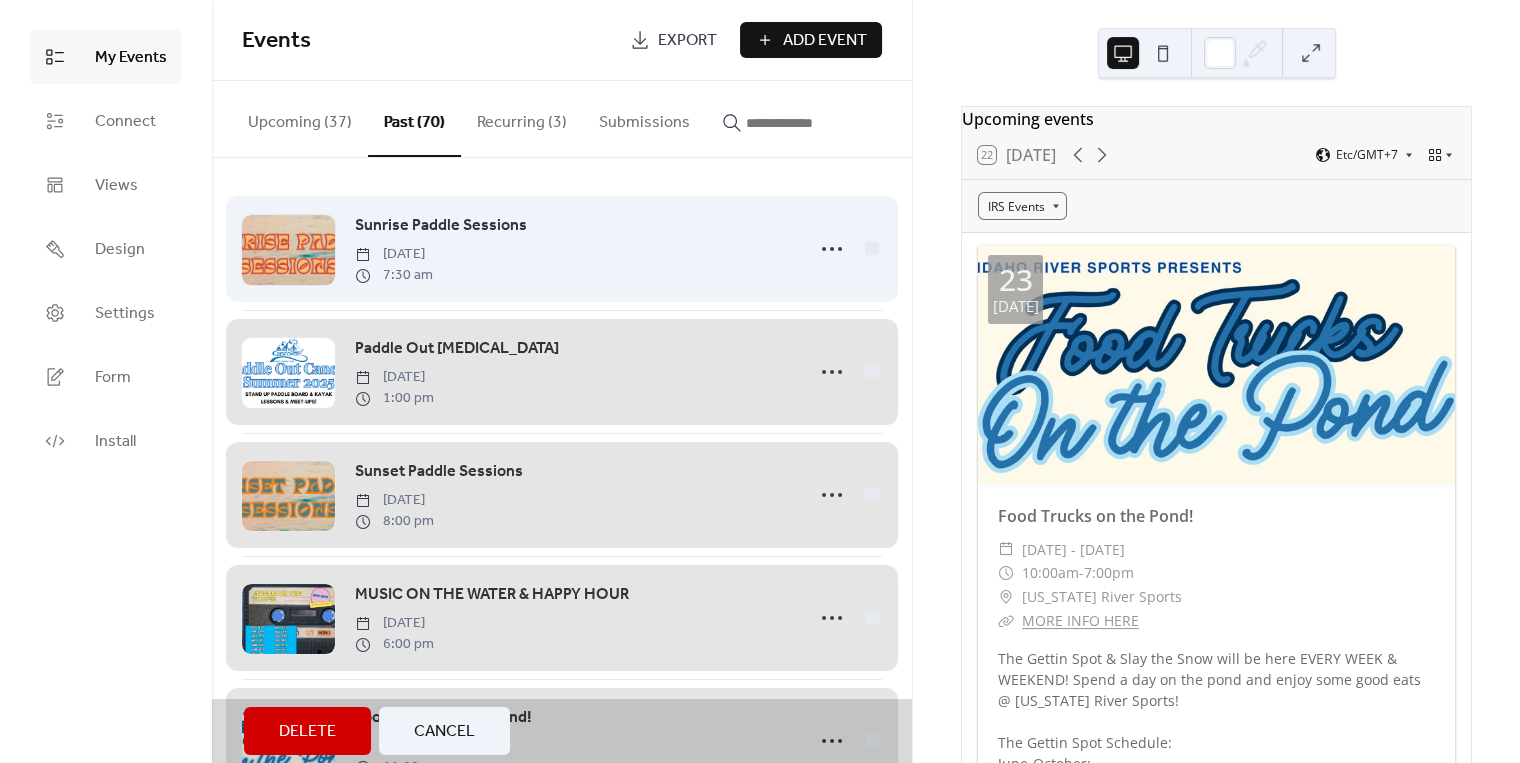 click on "Sunrise Paddle Sessions Sunday, July 20, 2025 7:30 am" at bounding box center (562, 249) 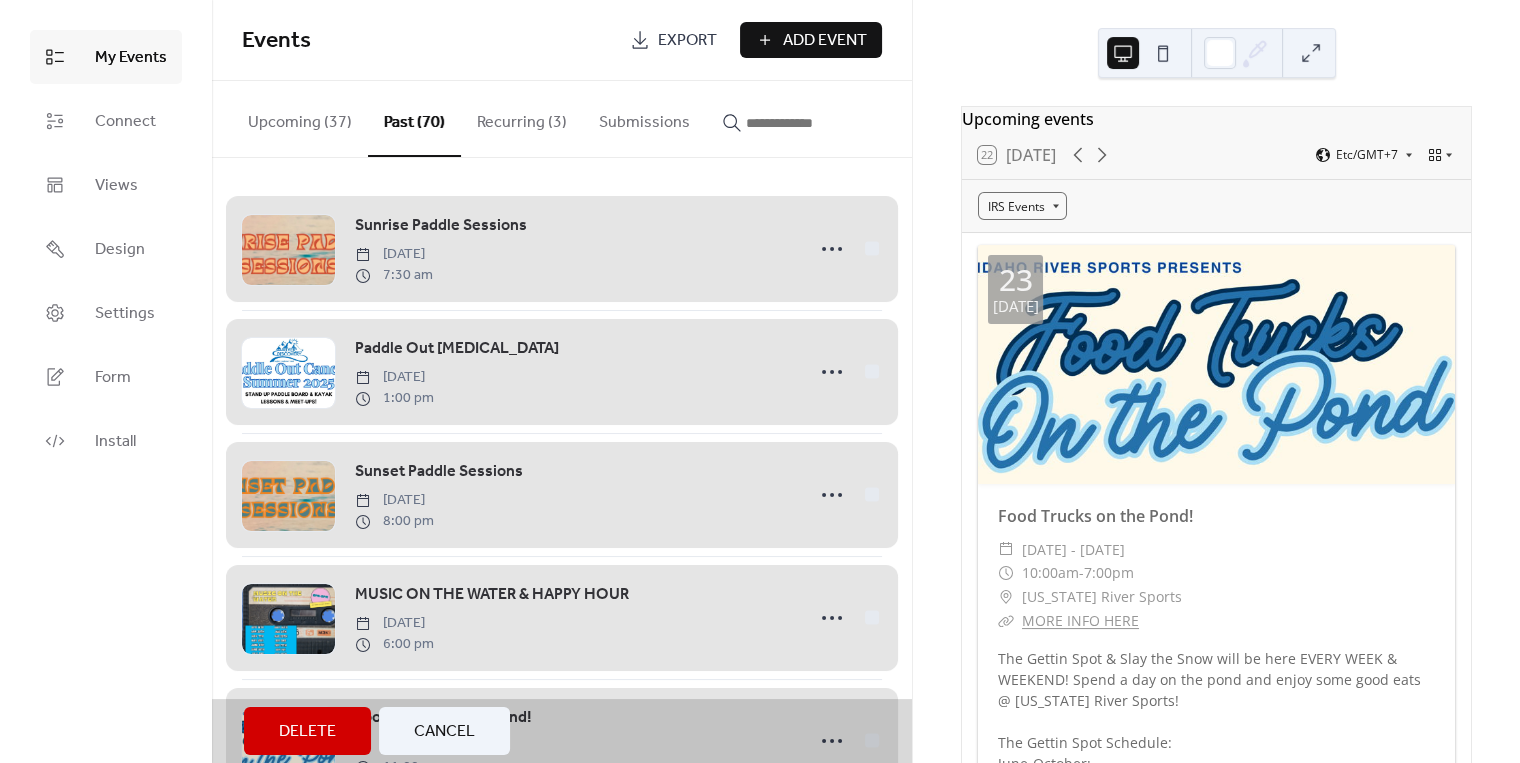 click on "Delete" at bounding box center [307, 732] 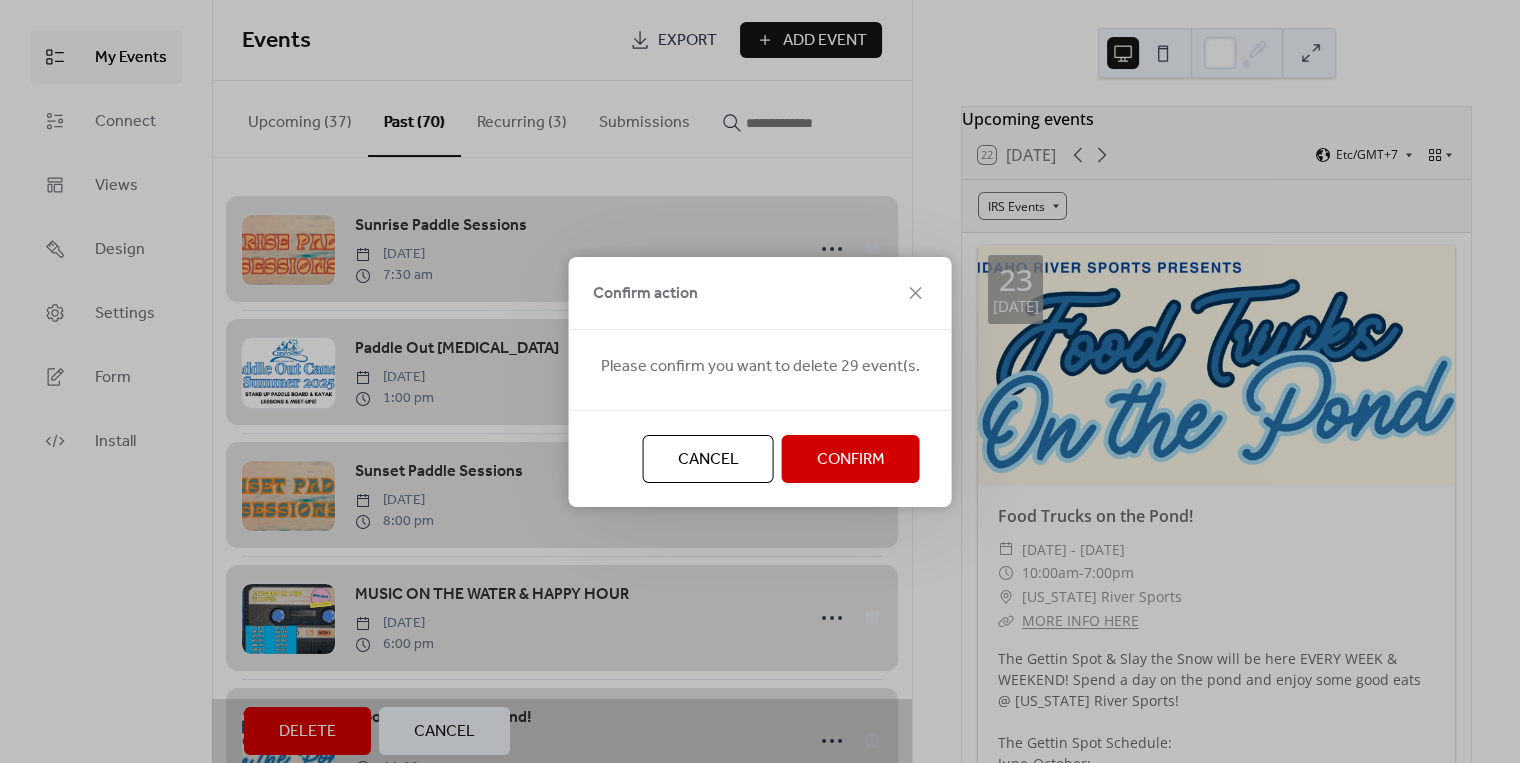 click on "Confirm" at bounding box center [851, 460] 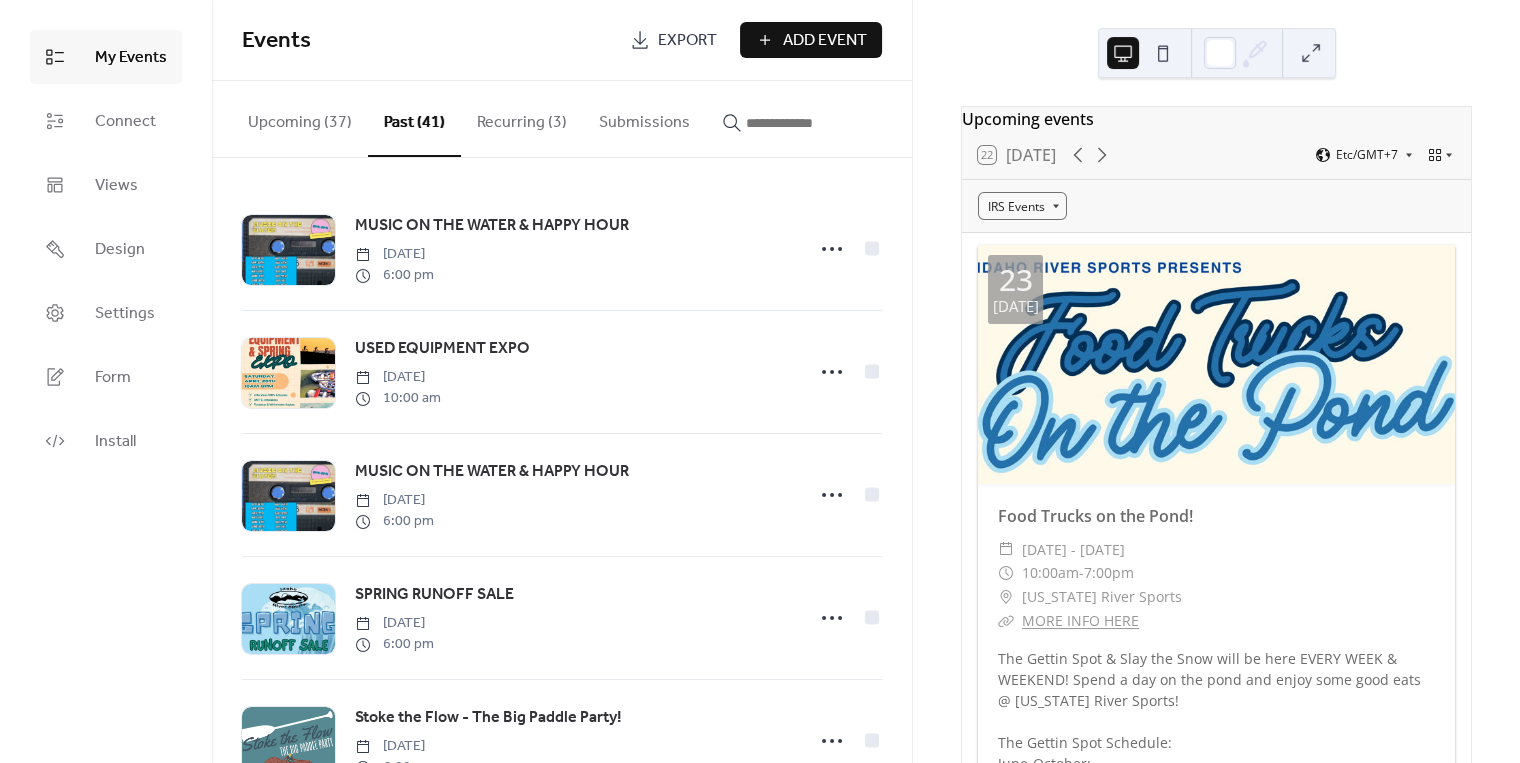 click on "Upcoming (37)" at bounding box center [300, 118] 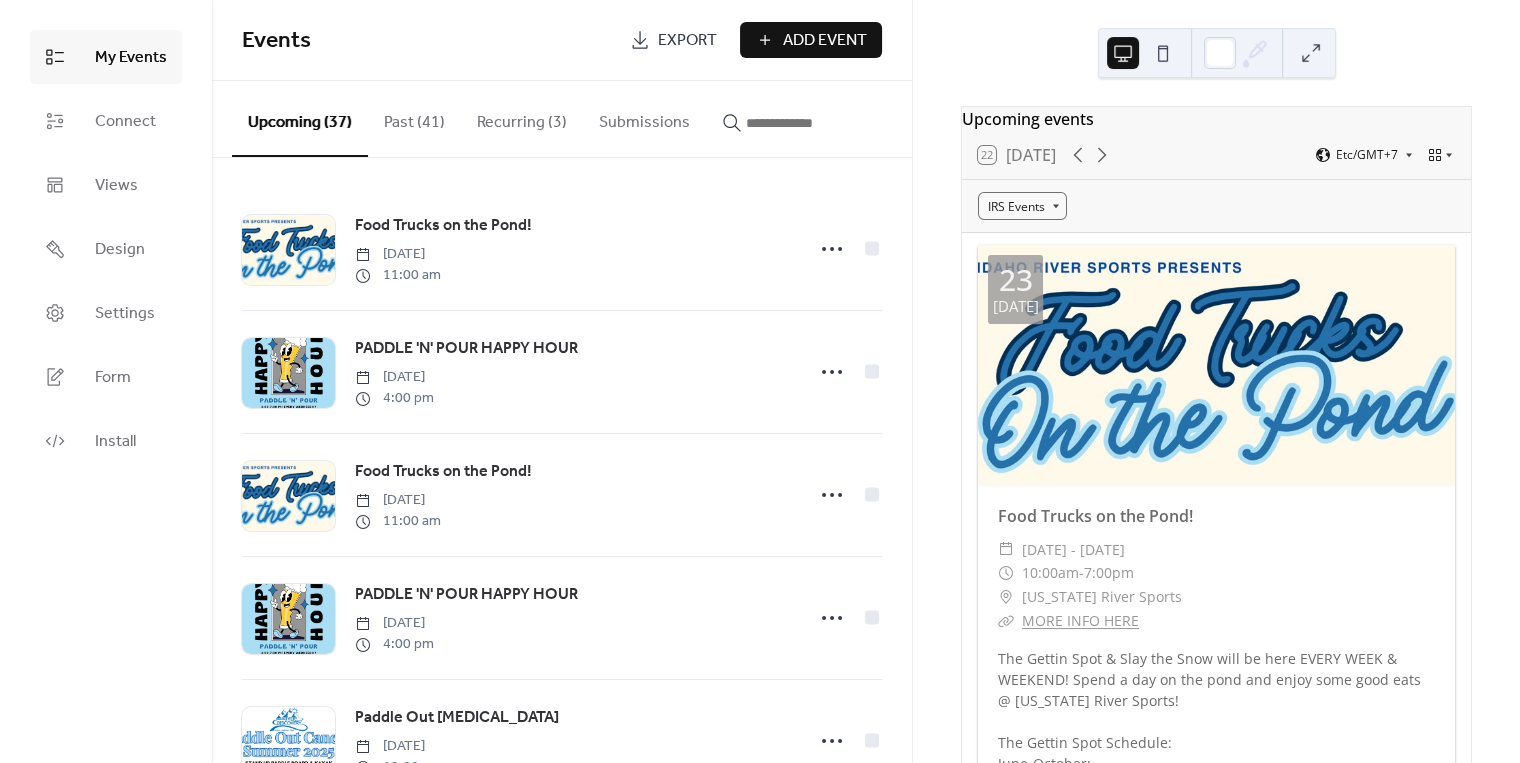 click on "Past (41)" at bounding box center (414, 118) 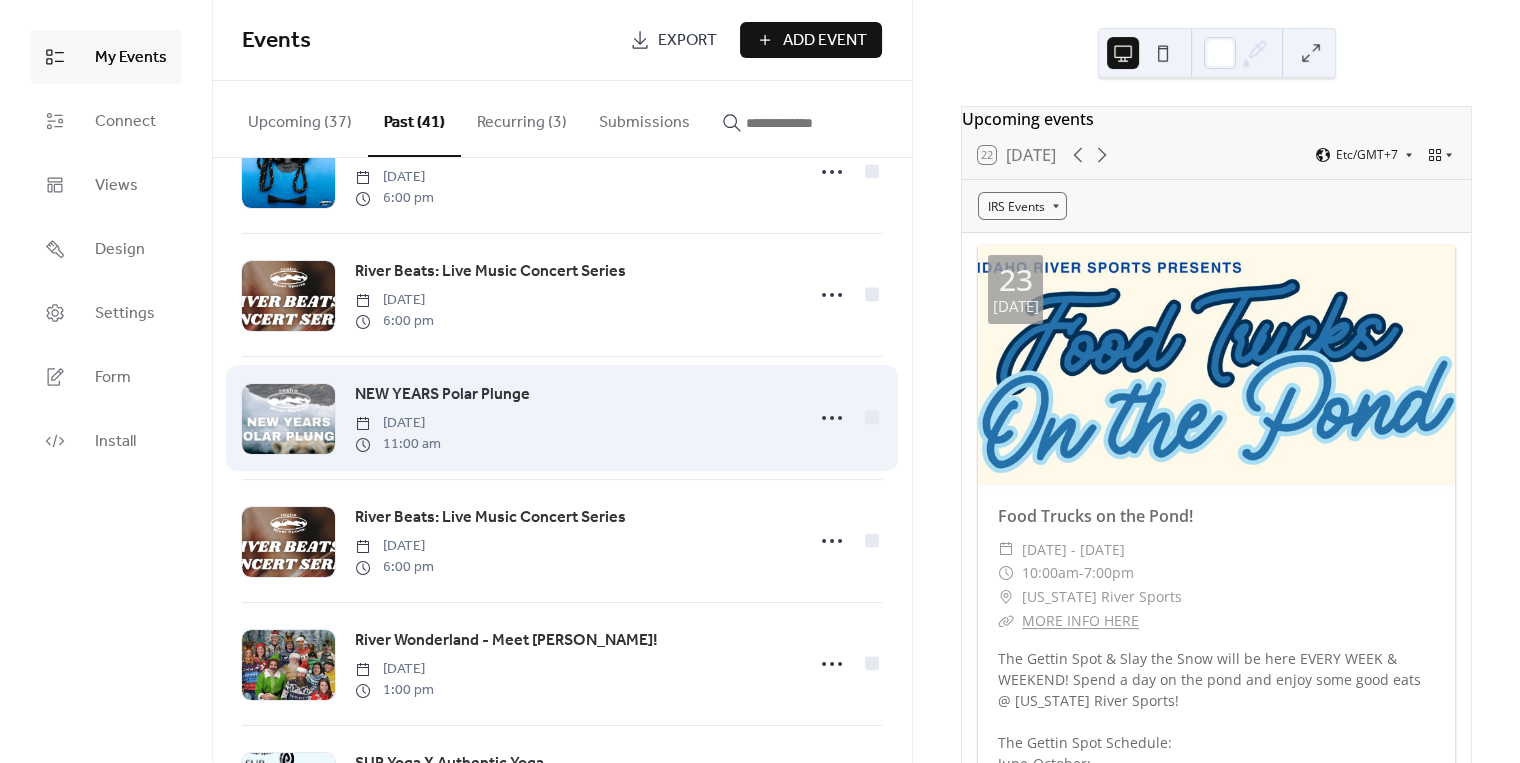 scroll, scrollTop: 939, scrollLeft: 0, axis: vertical 